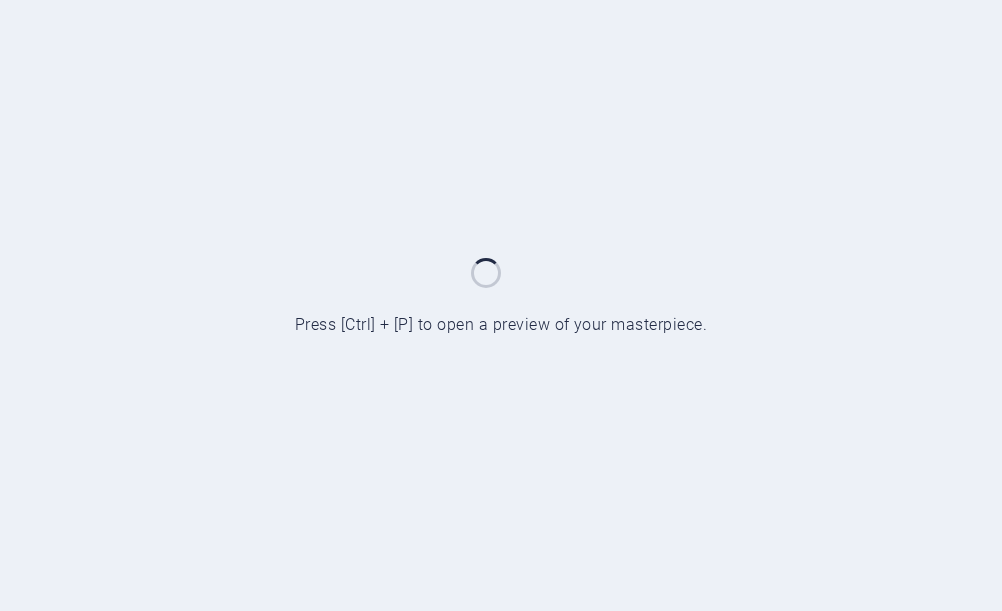 scroll, scrollTop: 0, scrollLeft: 0, axis: both 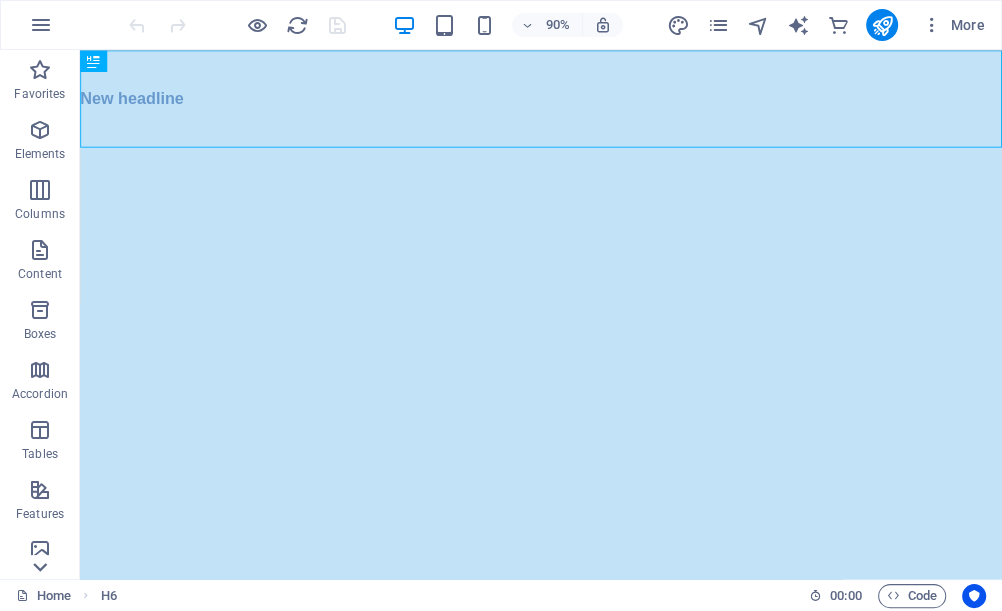 click 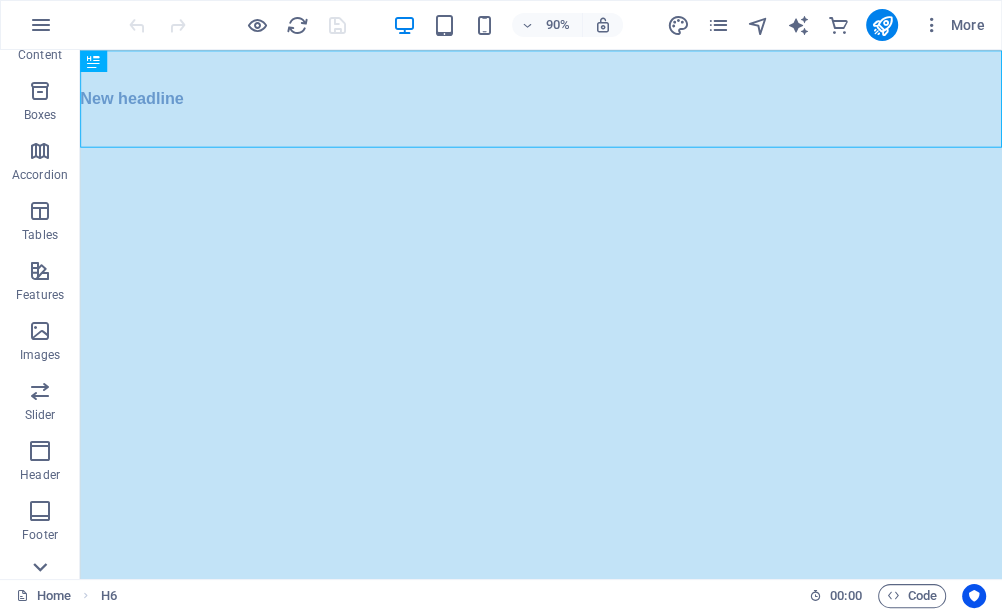 scroll, scrollTop: 431, scrollLeft: 0, axis: vertical 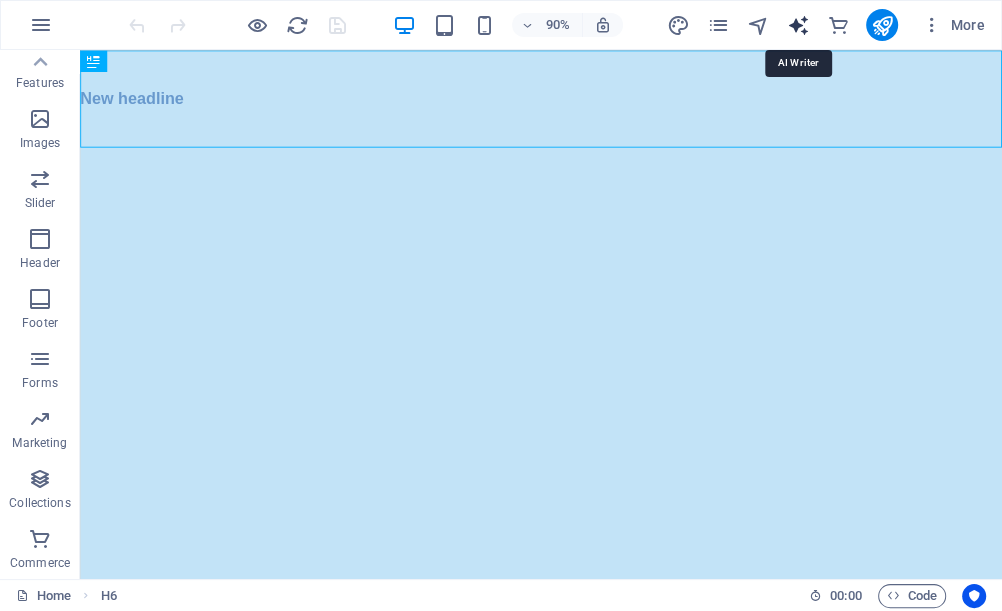 click at bounding box center [797, 25] 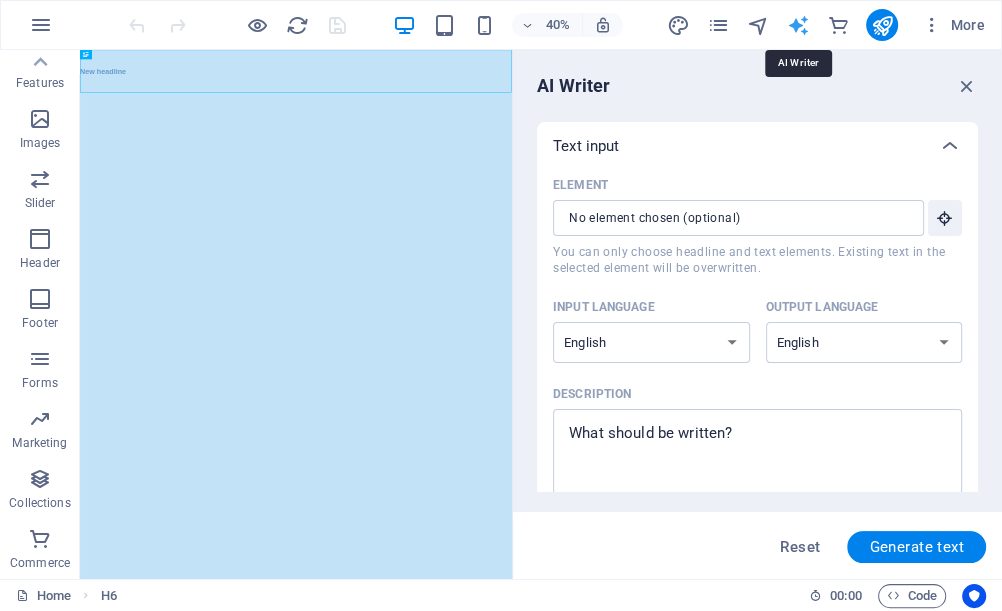 scroll, scrollTop: 0, scrollLeft: 0, axis: both 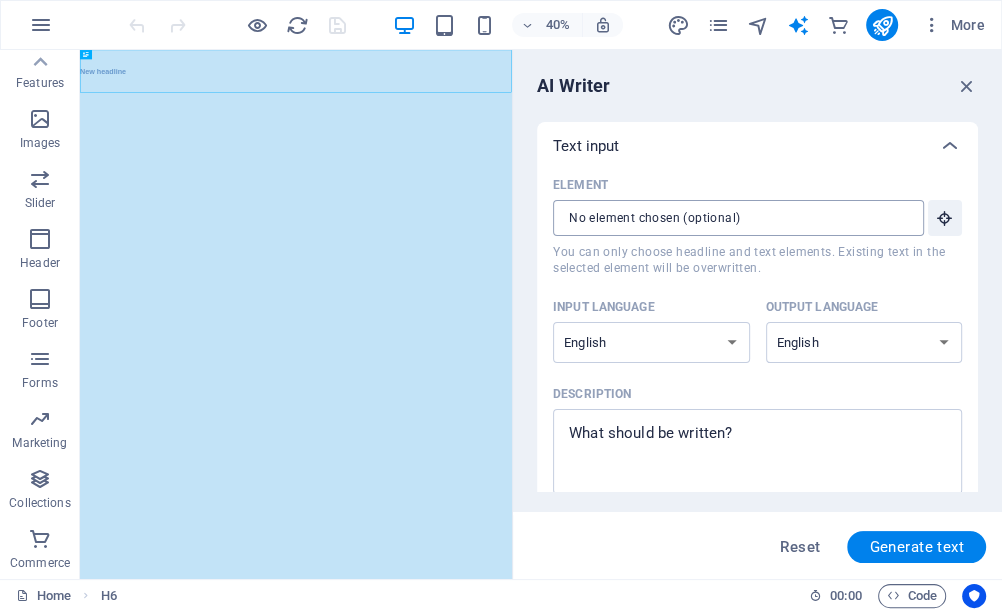 click on "Element ​ You can only choose headline and text elements. Existing text in the selected element will be overwritten." at bounding box center (731, 218) 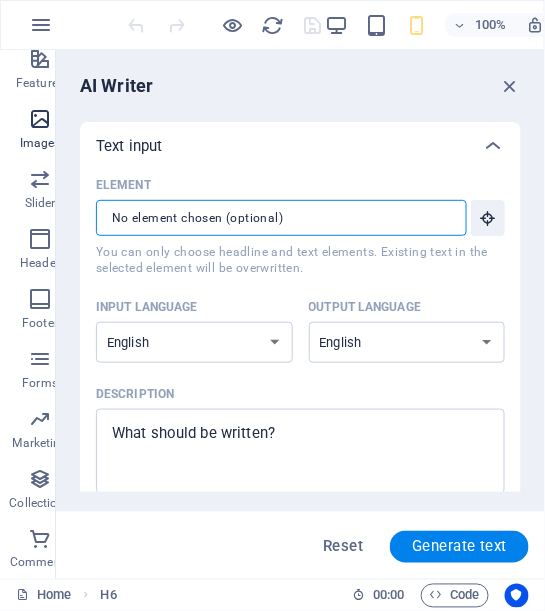 type on "x" 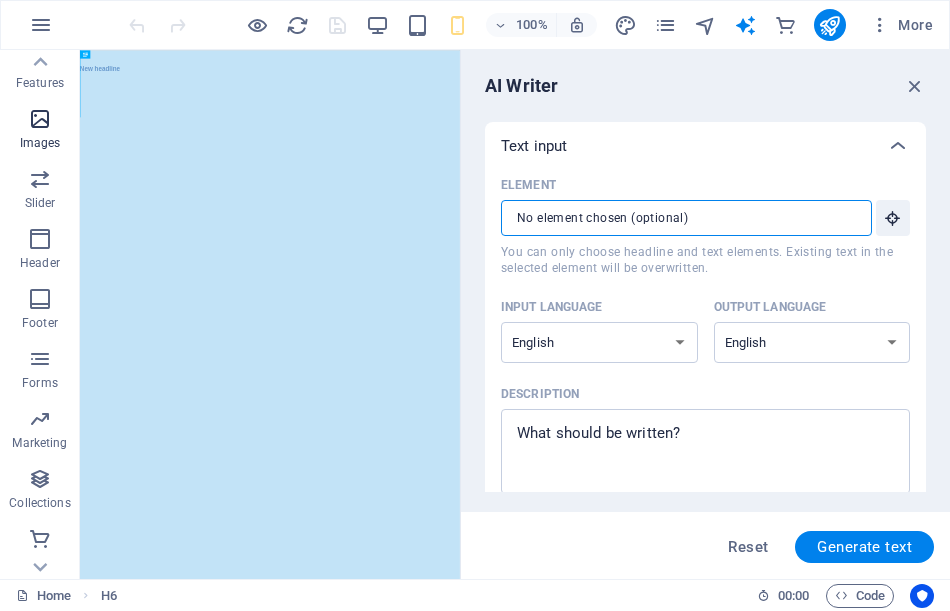 type on "x" 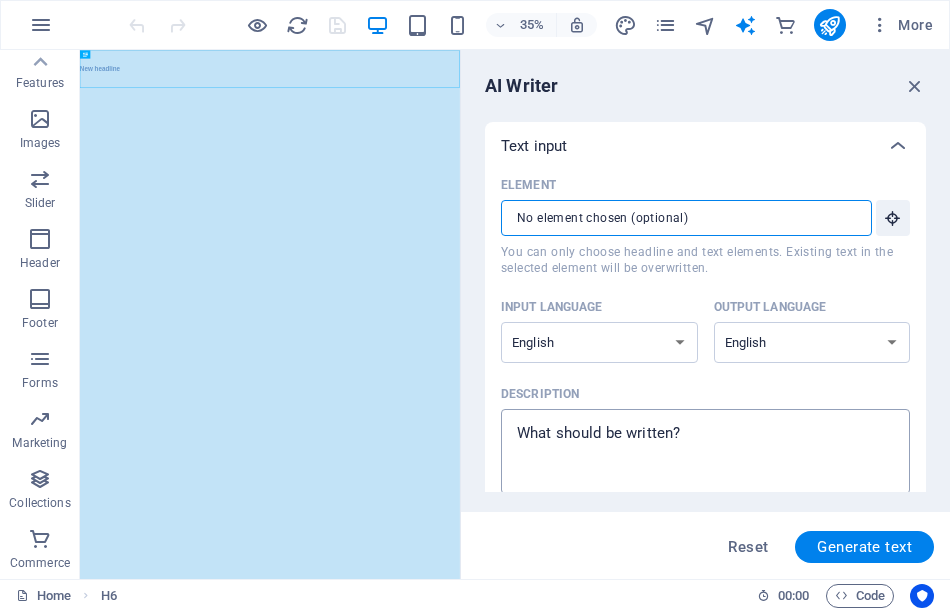 type on "x" 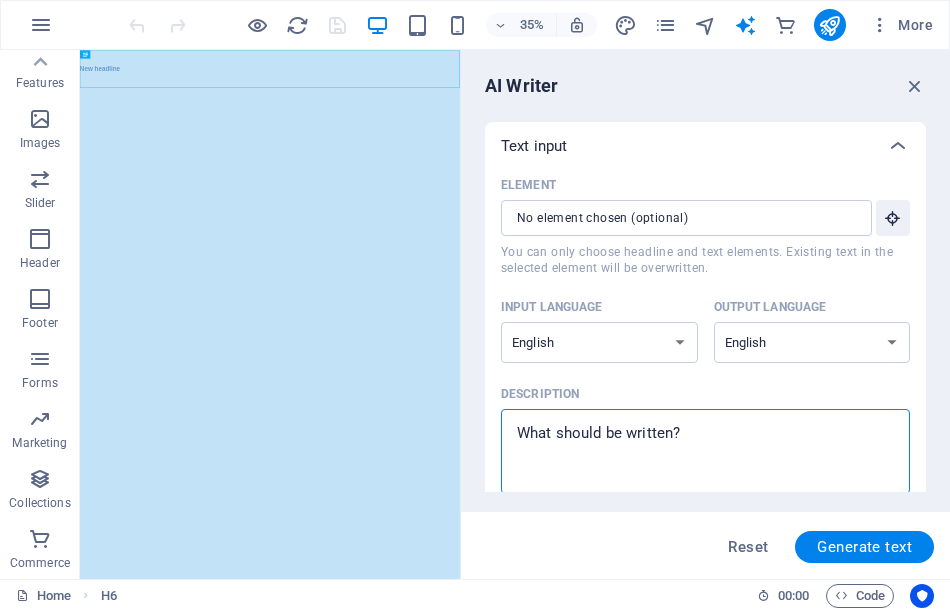 paste on "Prevent disastrous engine damage, with  new leading edge technology !!" 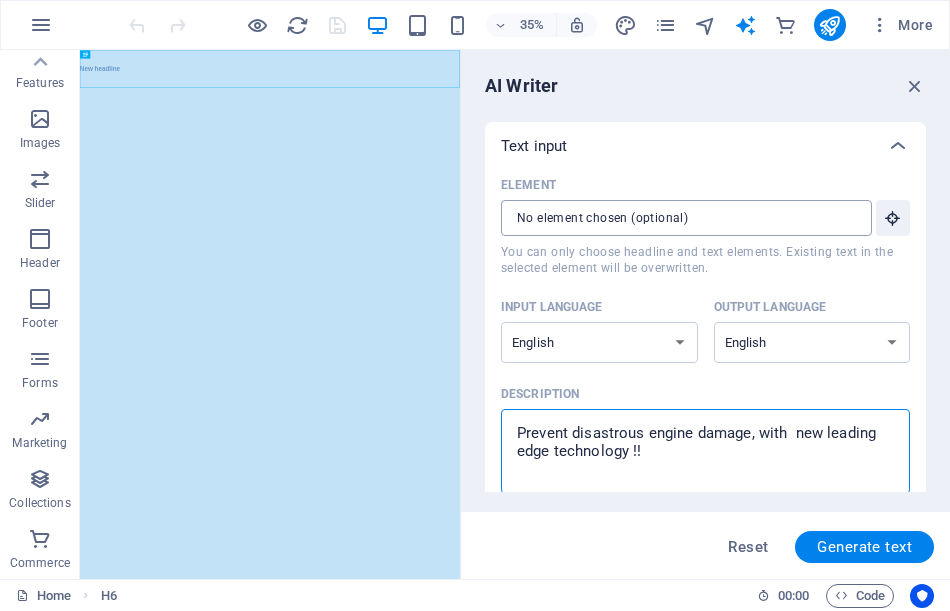 type on "Prevent disastrous engine damage, with  new leading edge technology !!" 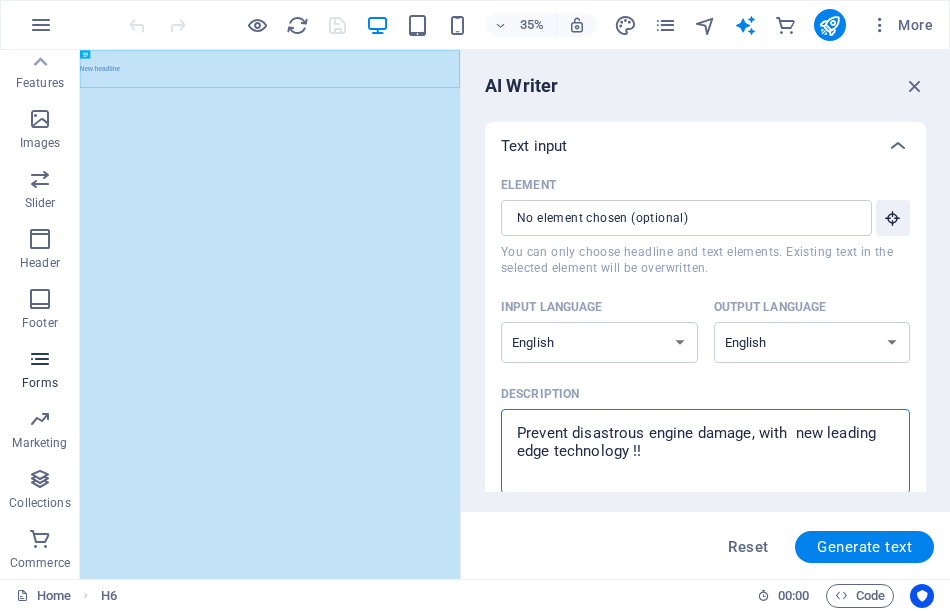 type on "Prevent disastrous engine damage, with  new leading edge technology !!" 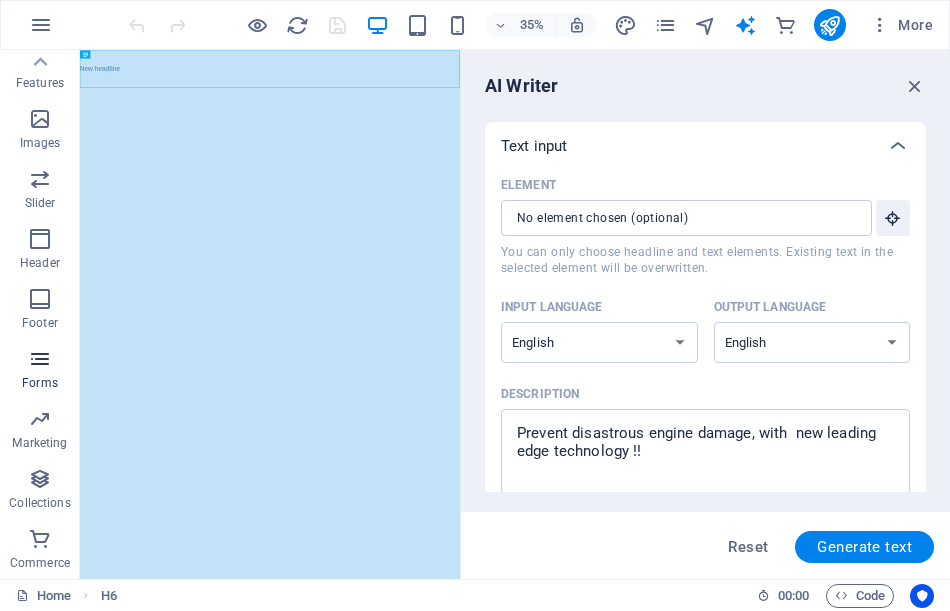 type on "x" 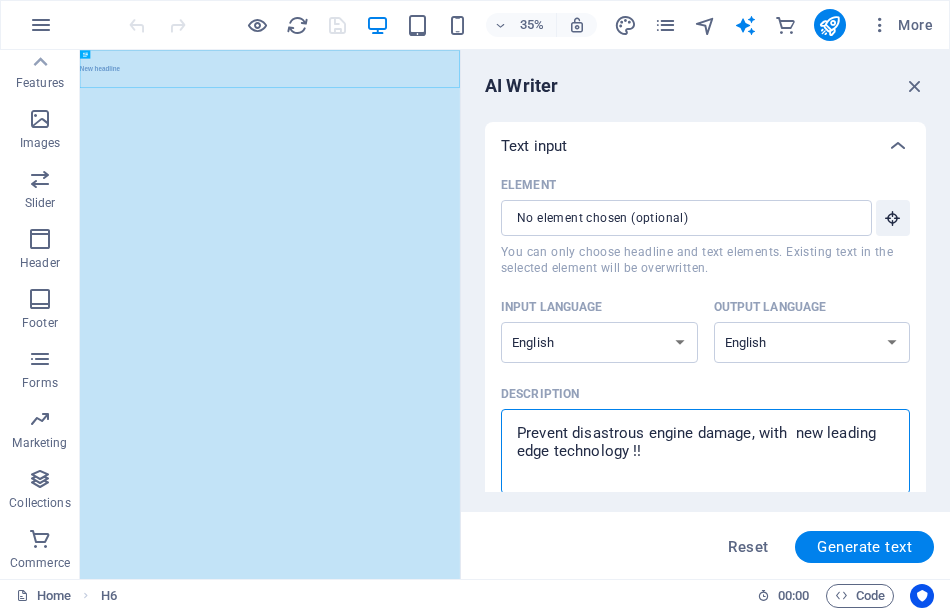paste on "“Predictor”
Engine Protector" 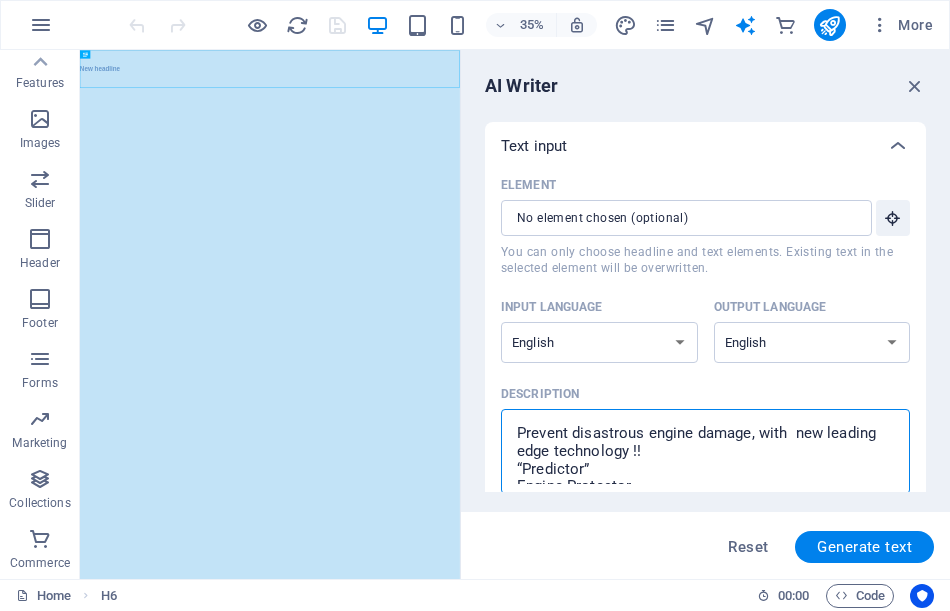 scroll, scrollTop: 29, scrollLeft: 0, axis: vertical 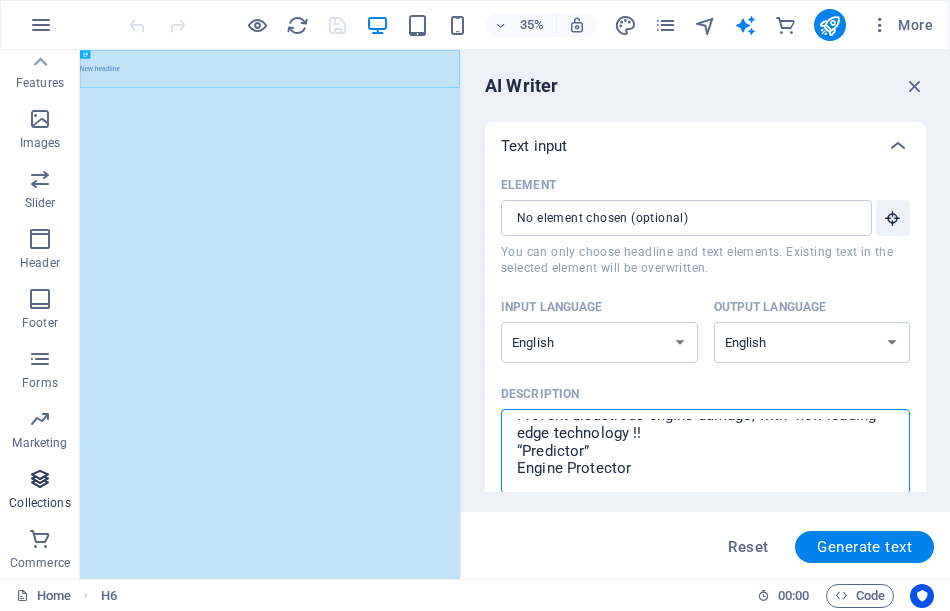 type on "Prevent disastrous engine damage, with  new leading edge technology !!
“Predictor”
Engine Protector" 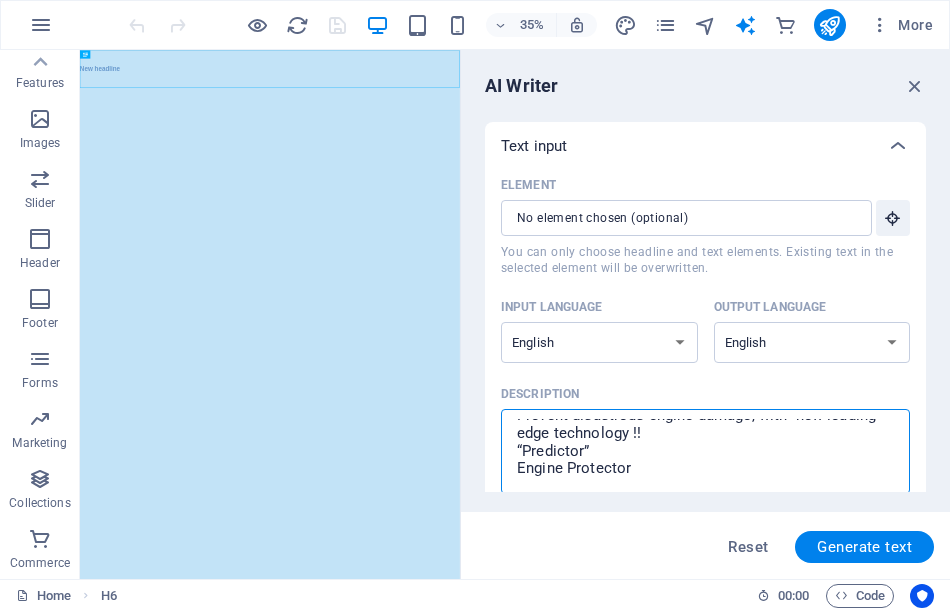 paste on "For engine longevity" 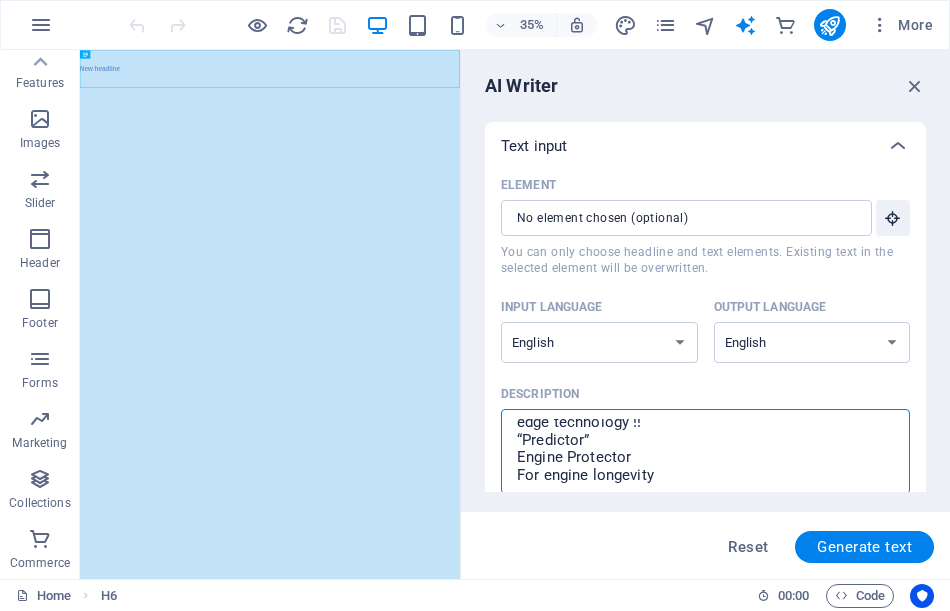 type on "Prevent disastrous engine damage, with  new leading edge technology !!
“Predictor”
Engine Protector
For engine longevity" 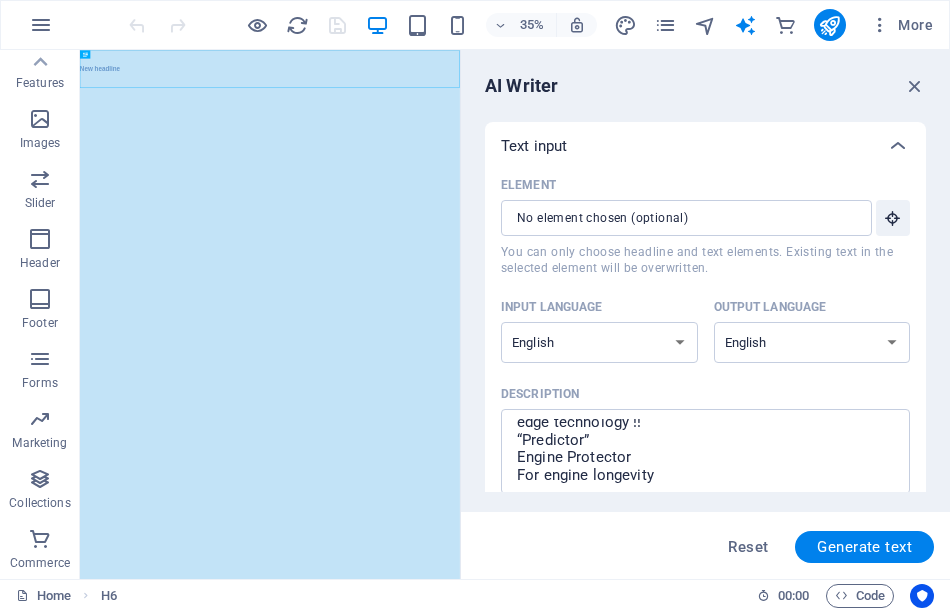 drag, startPoint x: 921, startPoint y: 229, endPoint x: 922, endPoint y: 250, distance: 21.023796 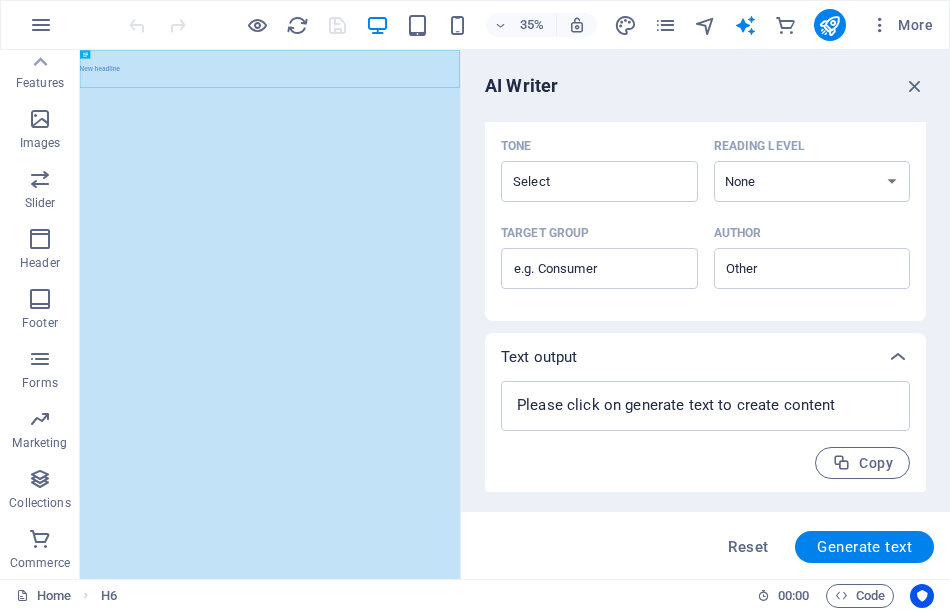 scroll, scrollTop: 544, scrollLeft: 0, axis: vertical 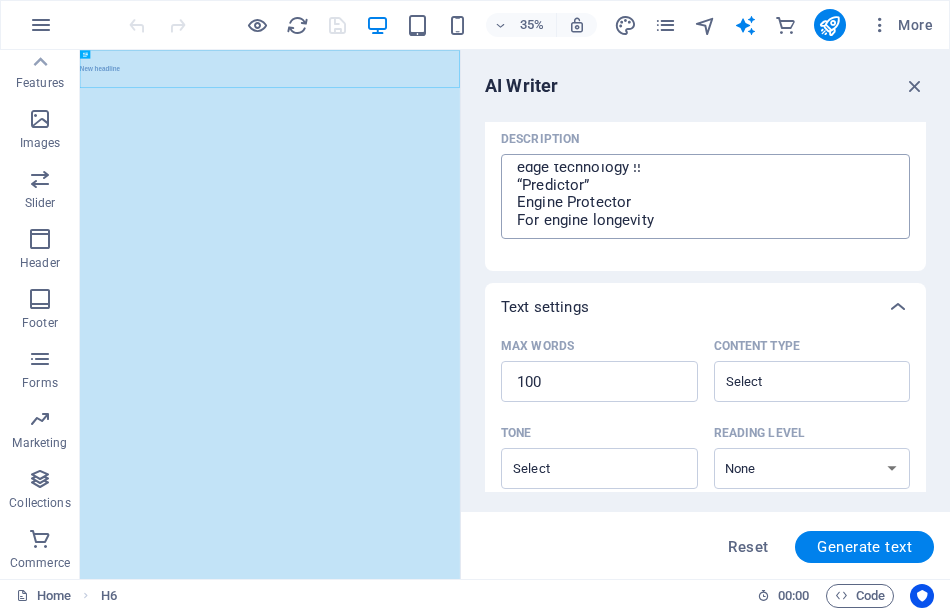 type on "x" 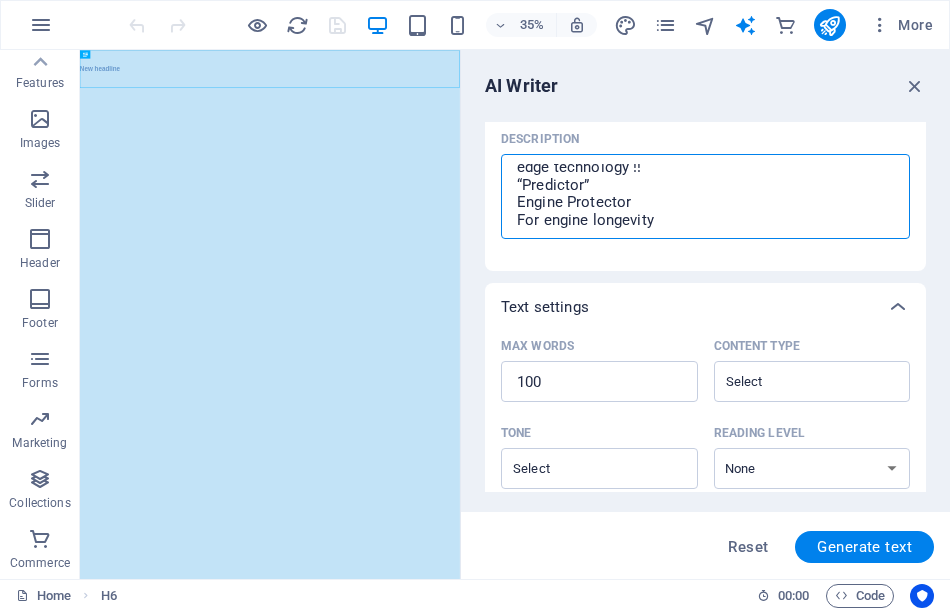 click on "Prevent disastrous engine damage, with  new leading edge technology !!
“Predictor”
Engine Protector
For engine longevity" at bounding box center (705, 196) 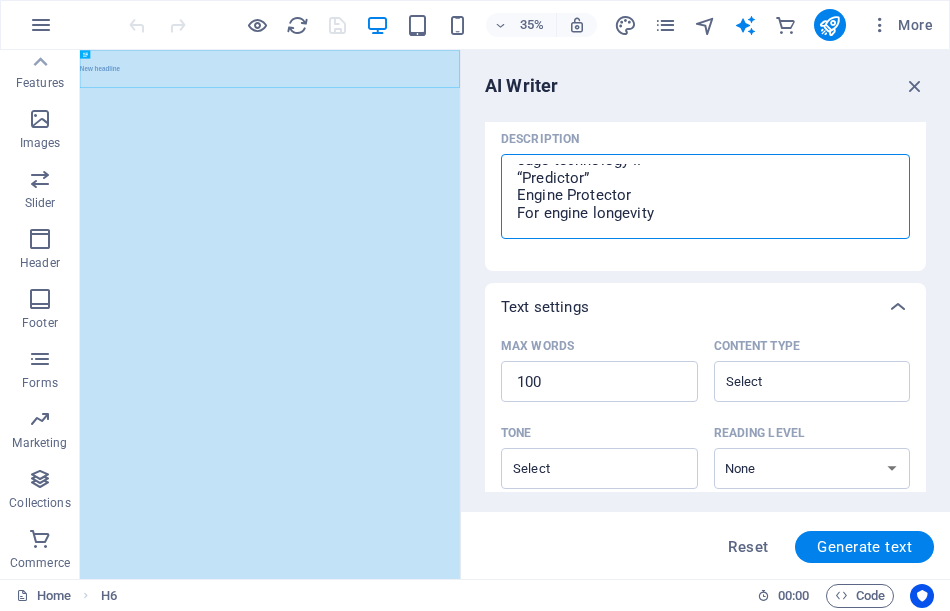 paste on "Block temperature
Water level
Oil pressure" 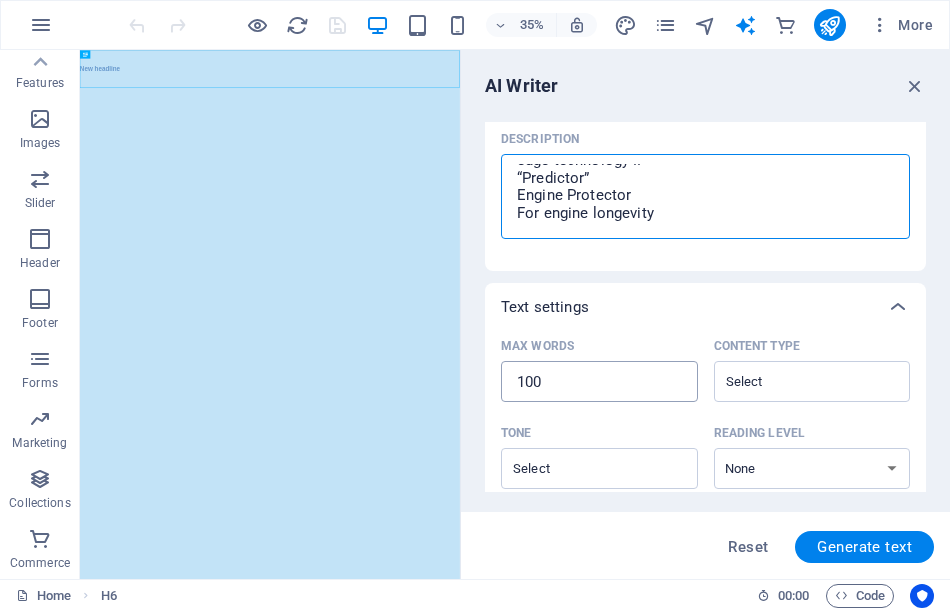 type on "Prevent disastrous engine damage, with  new leading edge technology !!
“Predictor”
Engine Protector
For engine longevity
Block temperature
Water level
Oil pressure" 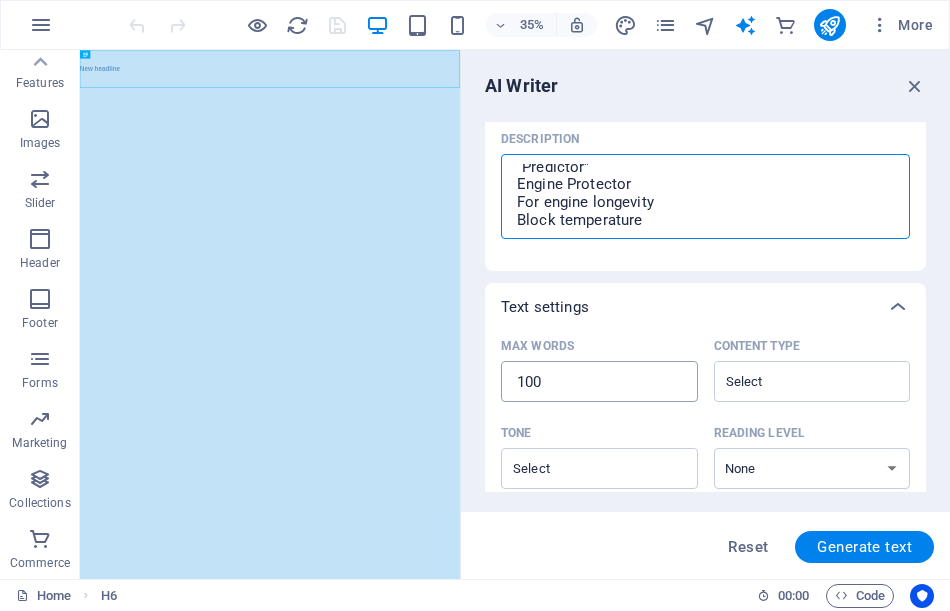 scroll, scrollTop: 100, scrollLeft: 0, axis: vertical 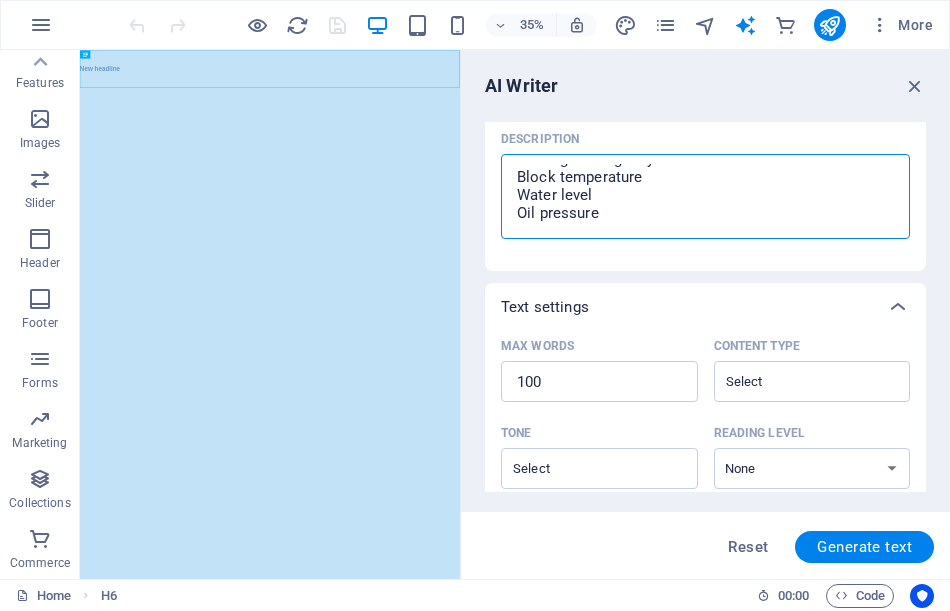 click on "Prevent disastrous engine damage, with  new leading edge technology !!
“Predictor”
Engine Protector
For engine longevity
Block temperature
Water level
Oil pressure" at bounding box center (705, 196) 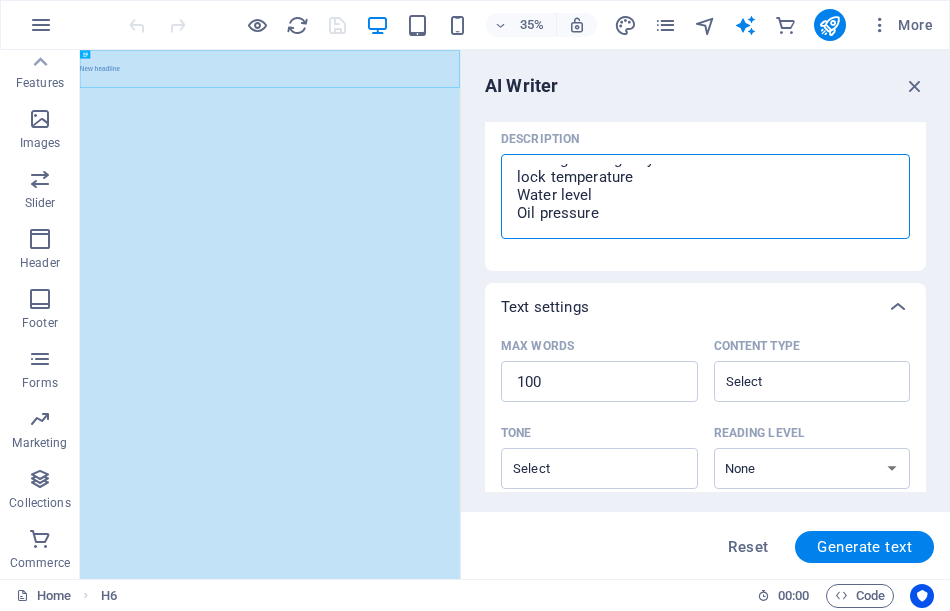 type on "x" 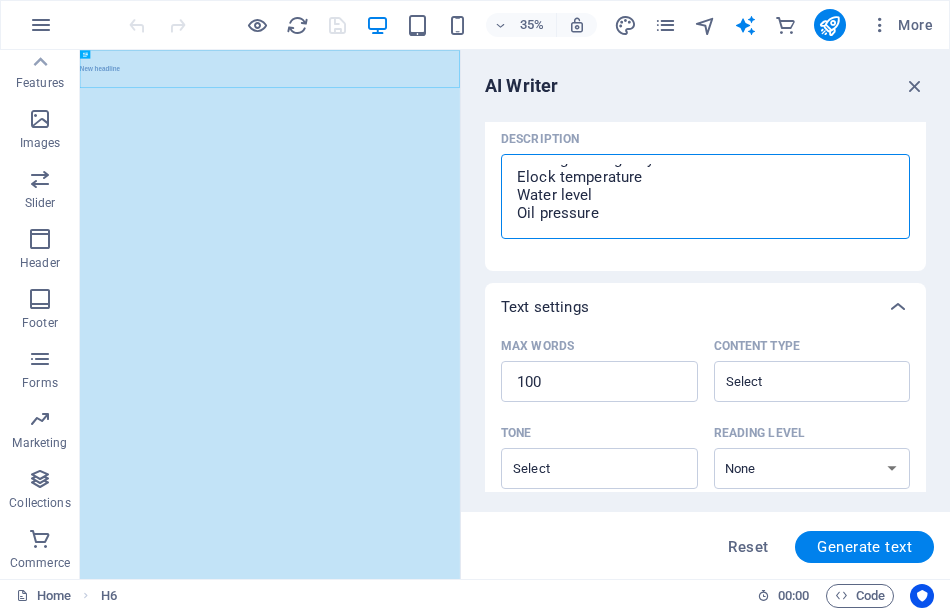 type on "Prevent disastrous engine damage, with  new leading edge technology !!
“Predictor”
Engine Protector
For engine longevity
Eglock temperature
Water level
Oil pressure" 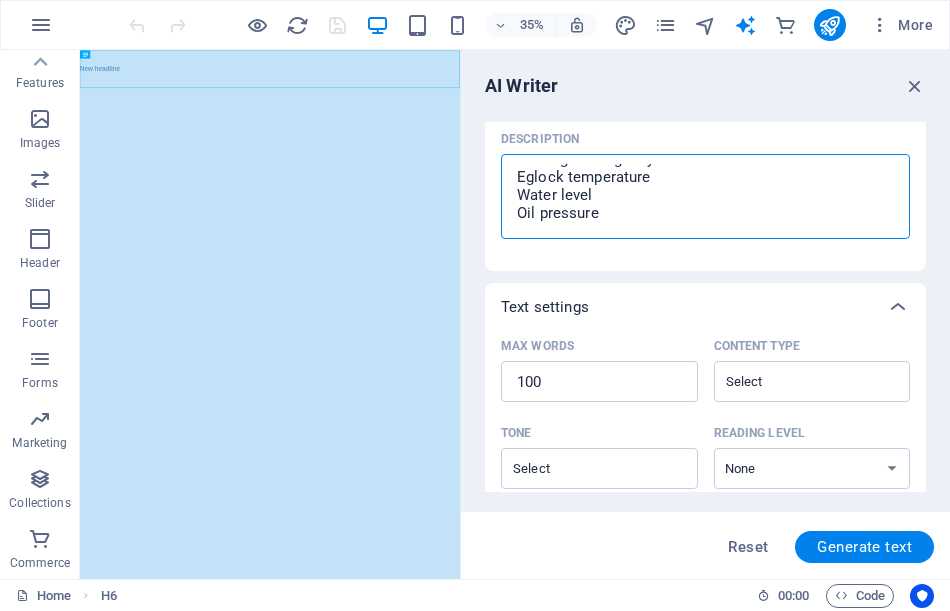 type on "Prevent disastrous engine damage, with  new leading edge technology !!
“Predictor”
Engine Protector
For engine longevity
Egilock temperature
Water level
Oil pressure" 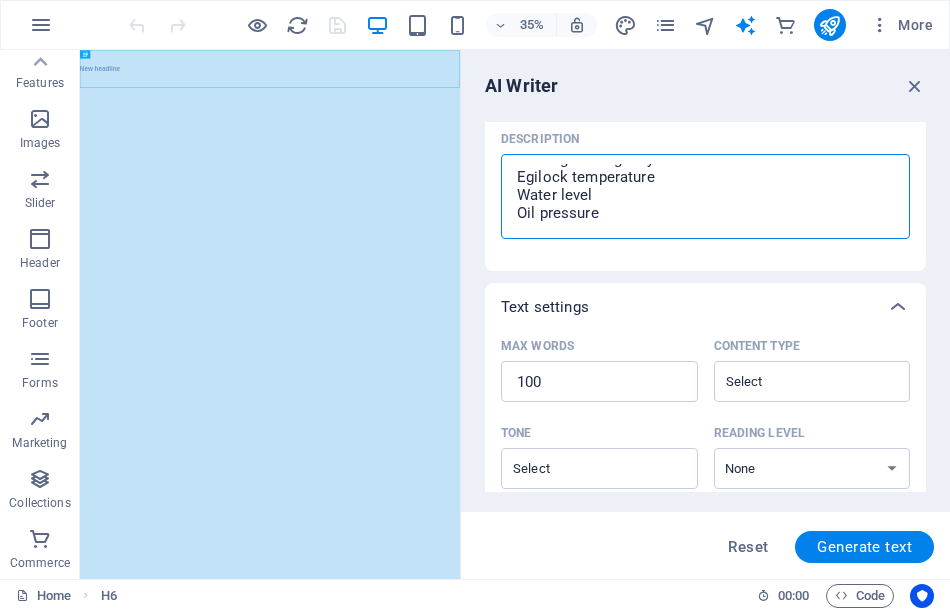type on "Prevent disastrous engine damage, with  new leading edge technology !!
“Predictor”
Engine Protector
For engine longevity
Eginlock temperature
Water level
Oil pressure" 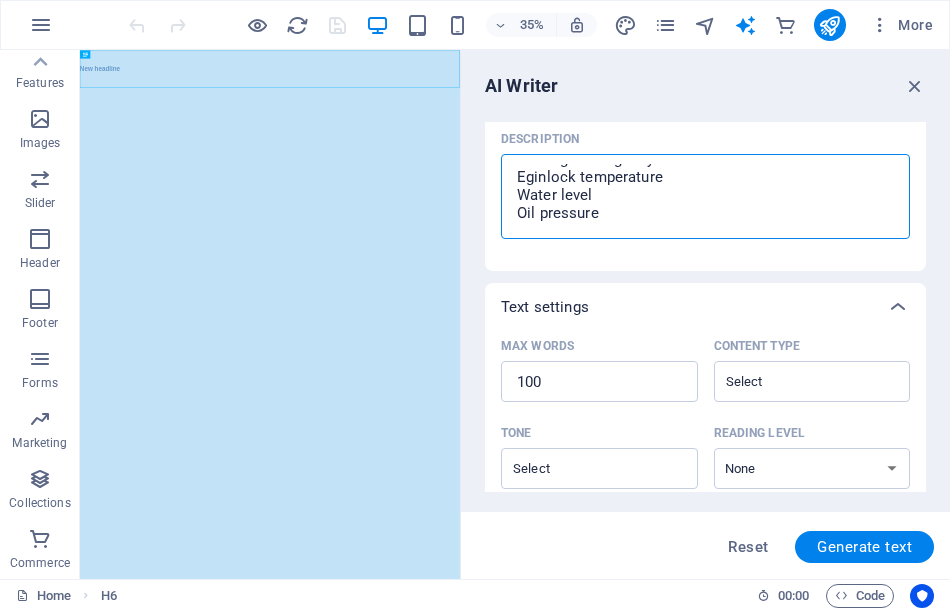 type on "Prevent disastrous engine damage, with  new leading edge technology !!
“Predictor”
Engine Protector
For engine longevity
Eginelock temperature
Water level
Oil pressure" 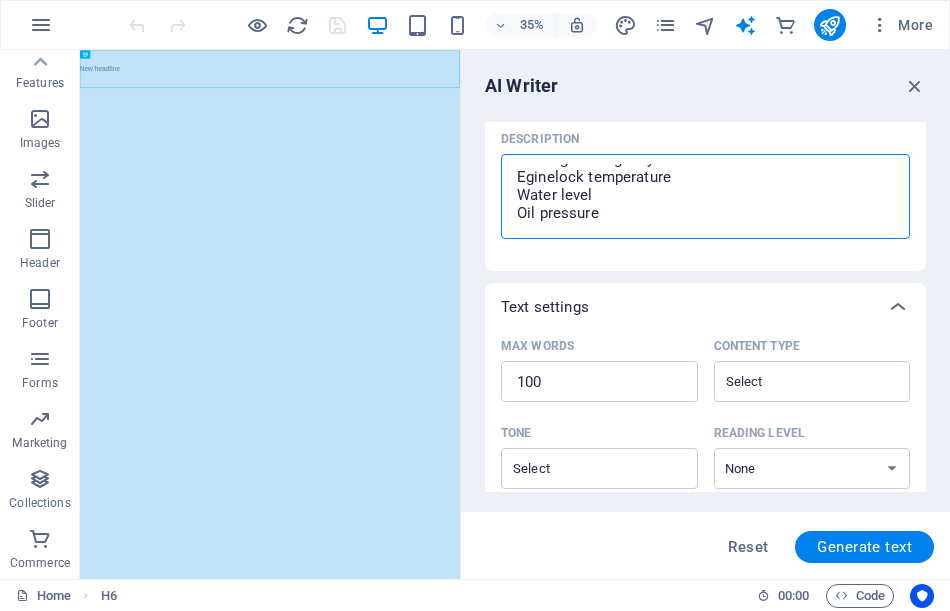 type on "x" 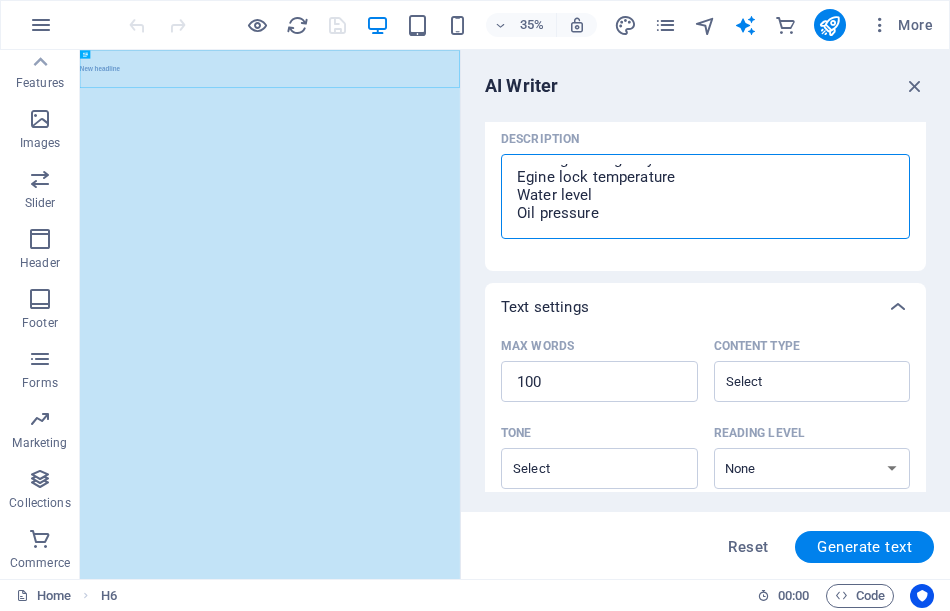 type on "Prevent disastrous engine damage, with  new leading edge technology !!
“Predictor”
Engine Protector
For engine longevity
Egine block temperature
Water level
Oil pressure" 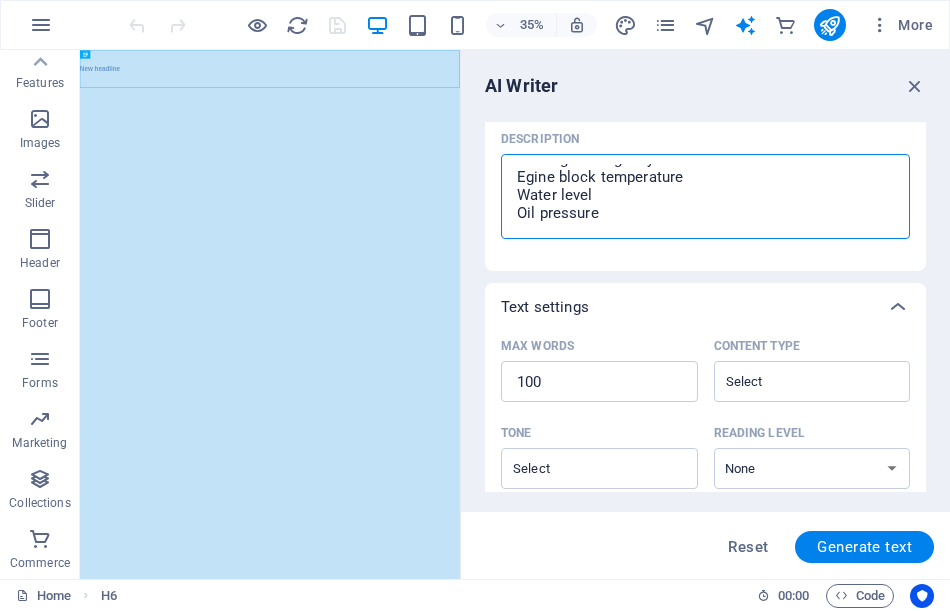 click on "Prevent disastrous engine damage, with  new leading edge technology !!
“Predictor”
Engine Protector
For engine longevity
Egine block temperature
Water level
Oil pressure" at bounding box center [705, 196] 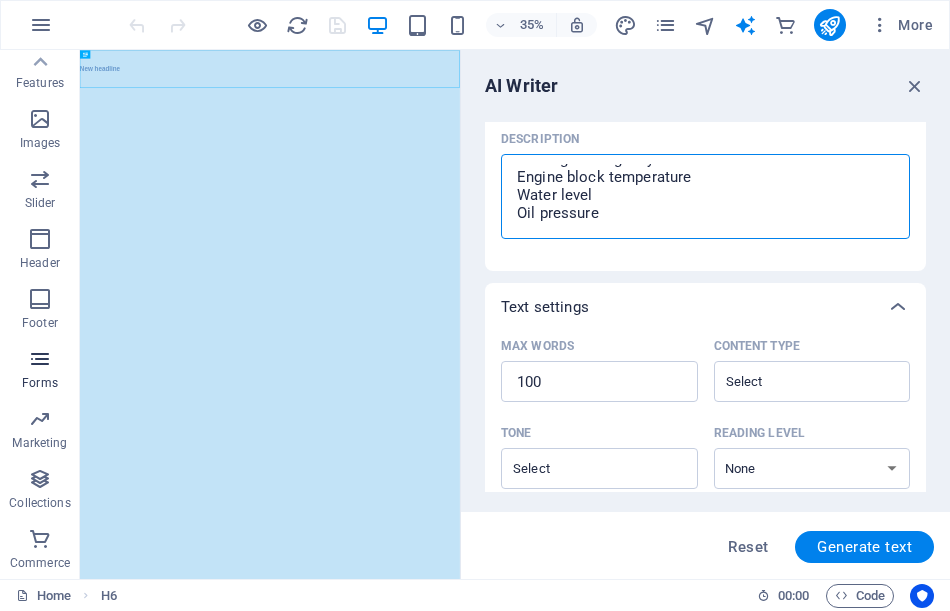type on "Prevent disastrous engine damage, with  new leading edge technology !!
“Predictor”
Engine Protector
For engine longevity
Engine block temperature
Water level
Oil pressure" 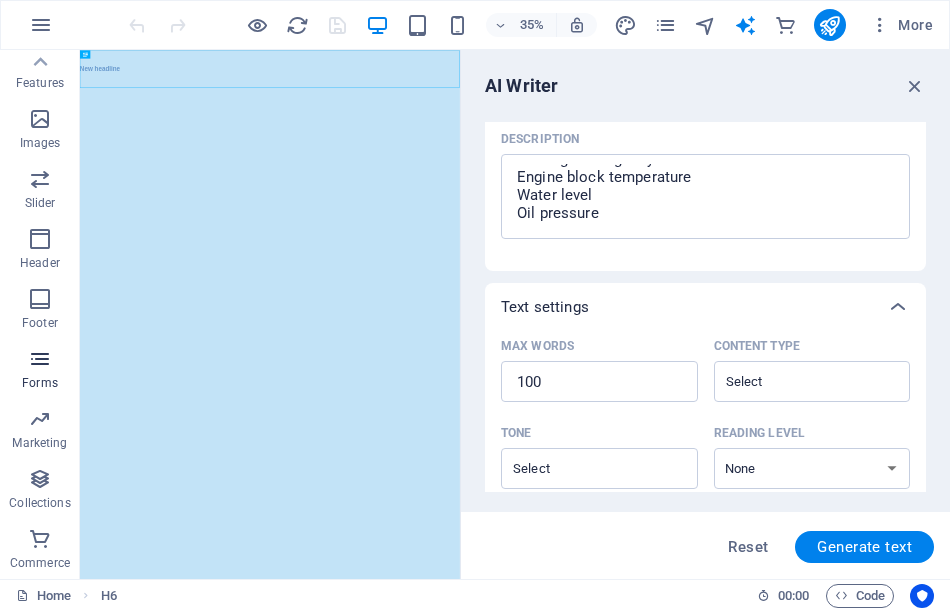 type on "x" 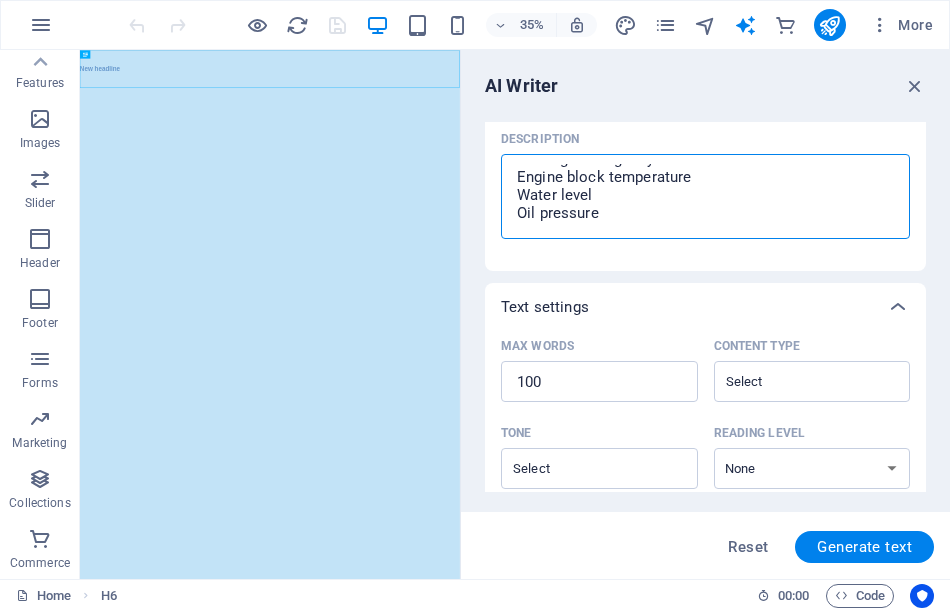 click on "Prevent disastrous engine damage, with  new leading edge technology !!
“Predictor”
Engine Protector
For engine longevity
Engine block temperature
Water level
Oil pressure" at bounding box center (705, 196) 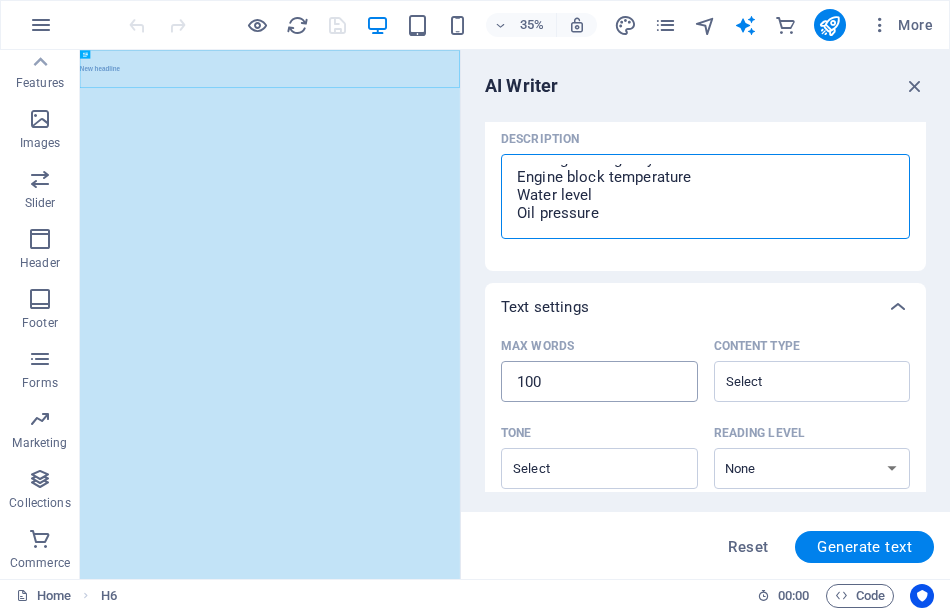 type on "Prevent disastrous engine damage, with  new leading edge technology !!
“Predictor”
Engine Protector
For engine longevity
Engine block temperature
Water level
Oil pressure
We prevent disastrous breakdowns, and enhance engine longevity !!" 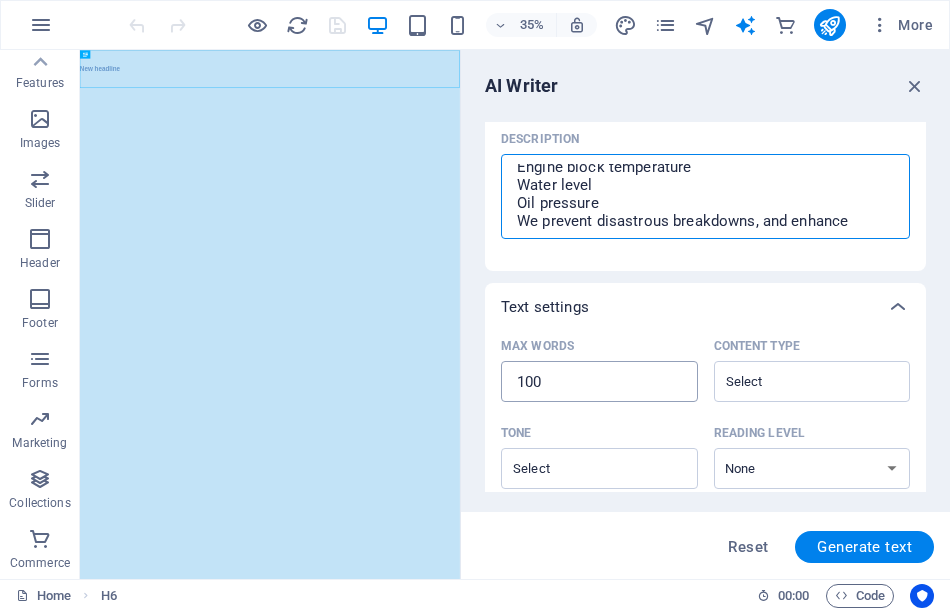 scroll, scrollTop: 136, scrollLeft: 0, axis: vertical 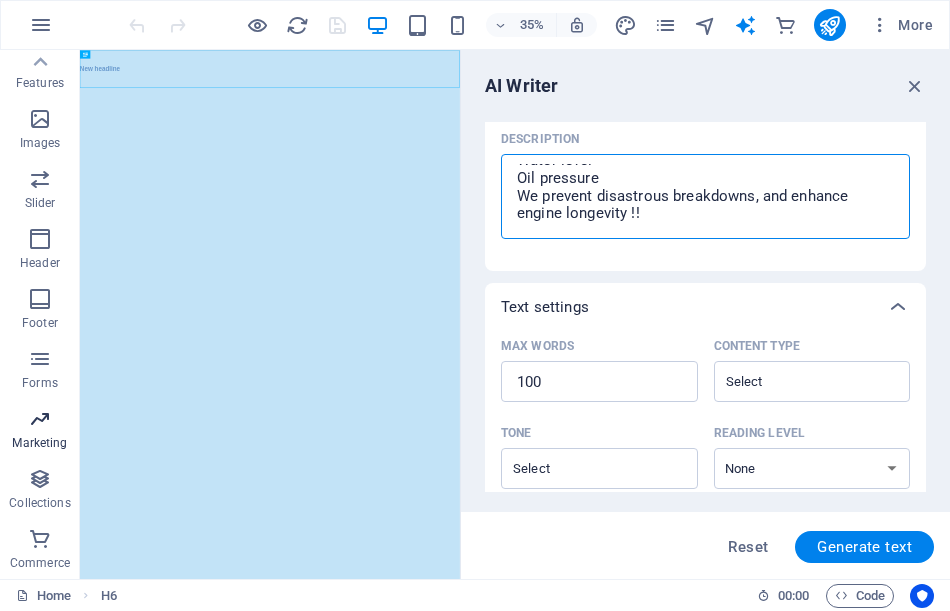 type on "Prevent disastrous engine damage, with  new leading edge technology !!
“Predictor”
Engine Protector
For engine longevity
Engine block temperature
Water level
Oil pressure
We prevent disastrous breakdowns, and enhance engine longevity !!" 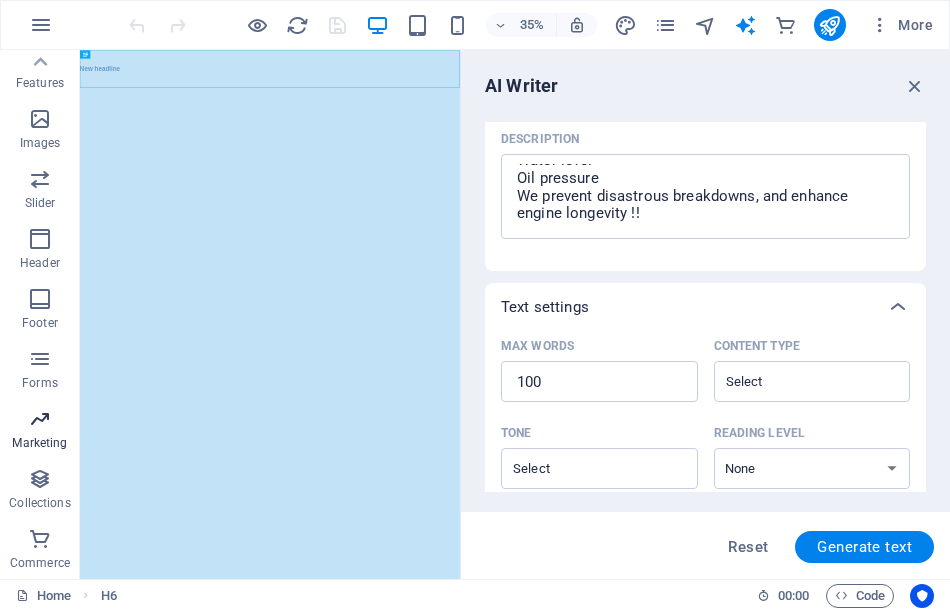 type on "x" 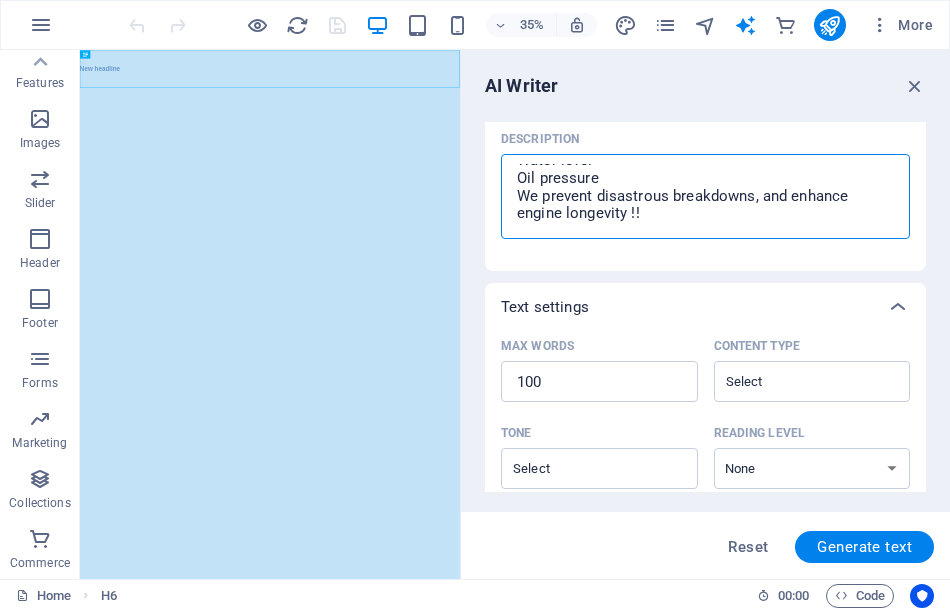 paste on "See the actual temperature of the engine block.
This is much more precise than the vehicle’s heat gauge.
See how the block temperature changes while driving.
Accurate information while warming up the engine.
Early warning alarm when temperature  rises above normal.
Early warning of coolant and oil pressure problems.
Engine shut down to prevent damage, with automatic reset." 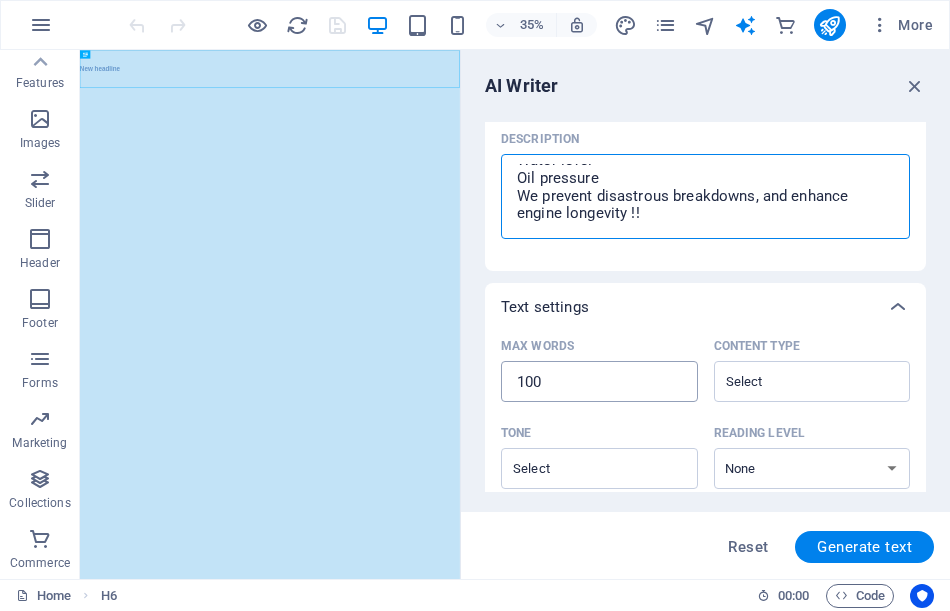 type on "Prevent disastrous engine damage, with  new leading edge technology !!
“Predictor”
Engine Protector
For engine longevity
Engine block temperature
Water level
Oil pressure
We prevent disastrous breakdowns, and enhance engine longevity !!
See the actual temperature of the engine block.
This is much more precise than the vehicle’s heat gauge.
See how the block temperature changes while driving.
Accurate information while warming up the engine.
Early warning alarm when temperature  rises above normal.
Early warning of coolant and oil pressure problems.
Engine shut down to prevent damage, with automatic reset." 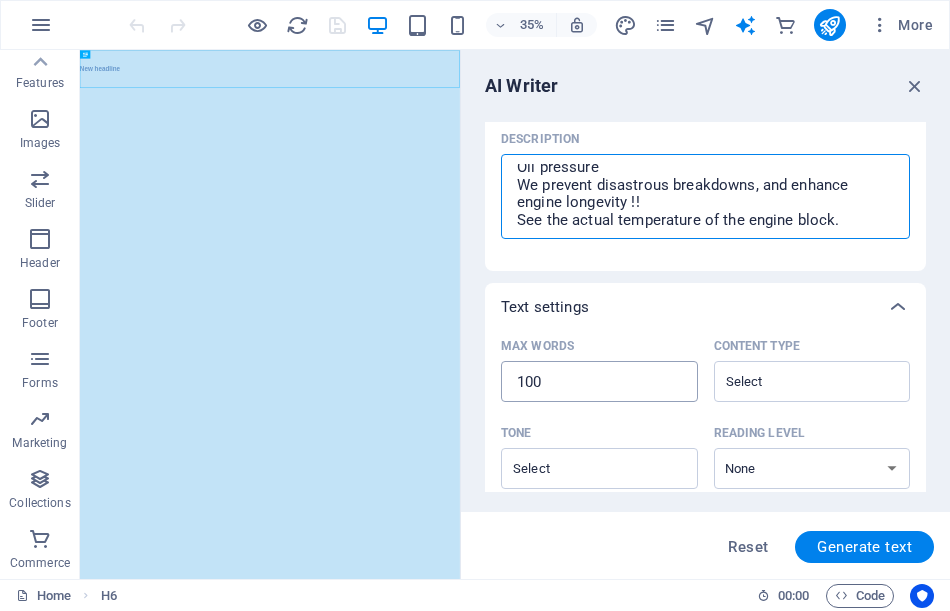 scroll, scrollTop: 314, scrollLeft: 0, axis: vertical 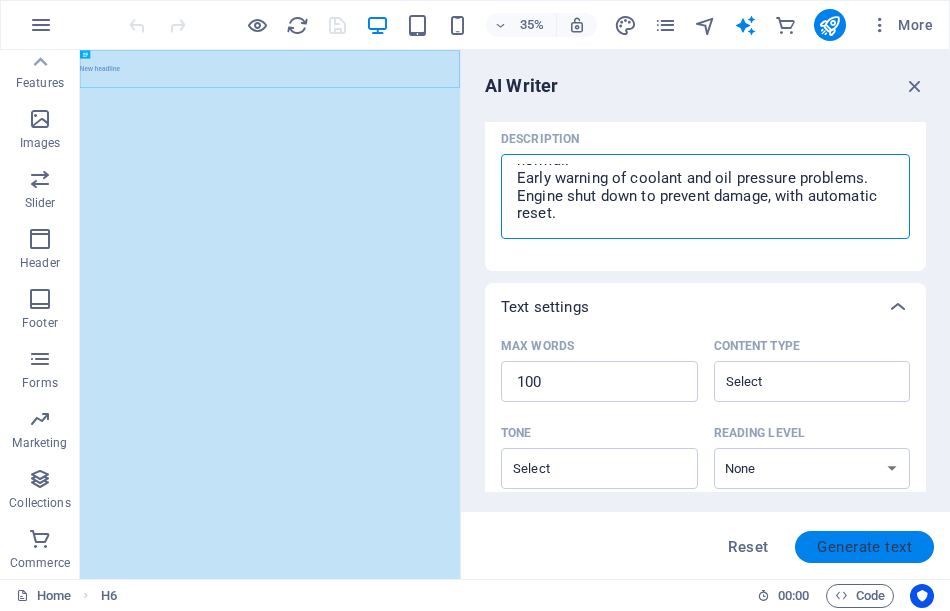 type on "Prevent disastrous engine damage, with  new leading edge technology !!
“Predictor”
Engine Protector
For engine longevity
Engine block temperature
Water level
Oil pressure
We prevent disastrous breakdowns, and enhance engine longevity !!
See the actual temperature of the engine block.
This is much more precise than the vehicle’s heat gauge.
See how the block temperature changes while driving.
Accurate information while warming up the engine.
Early warning alarm when temperature  rises above normal.
Early warning of coolant and oil pressure problems.
Engine shut down to prevent damage, with automatic reset." 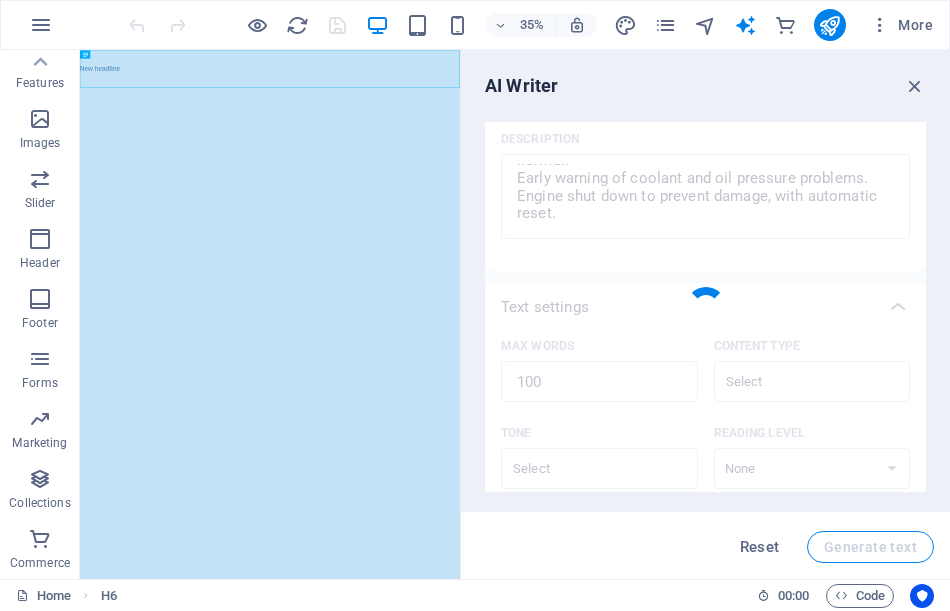 type on "x" 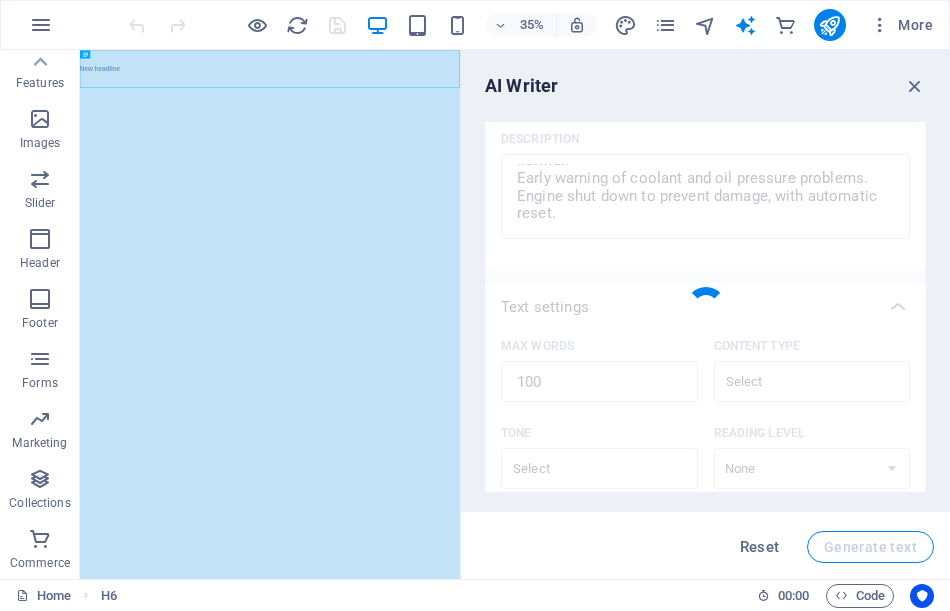 type on "x" 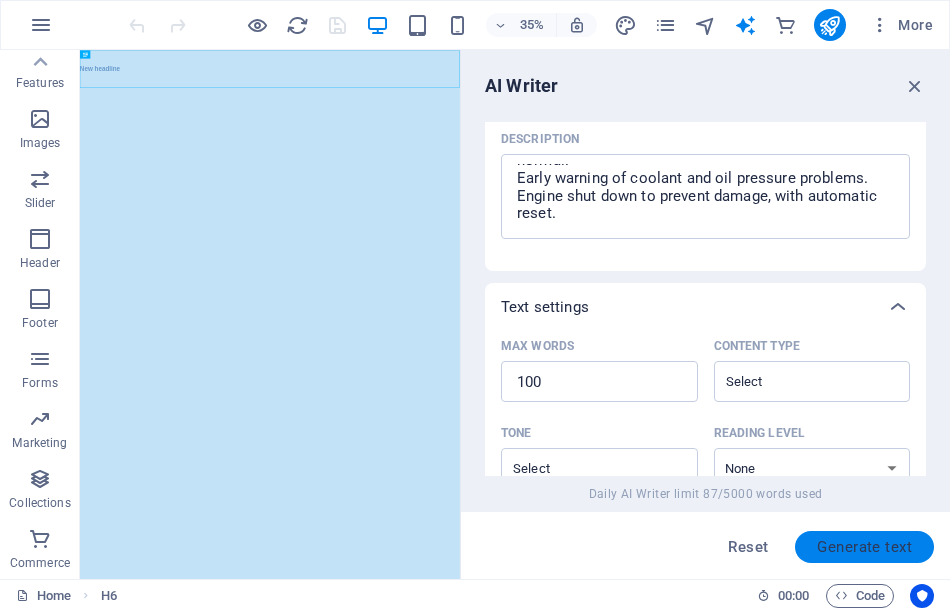 scroll, scrollTop: 862, scrollLeft: 0, axis: vertical 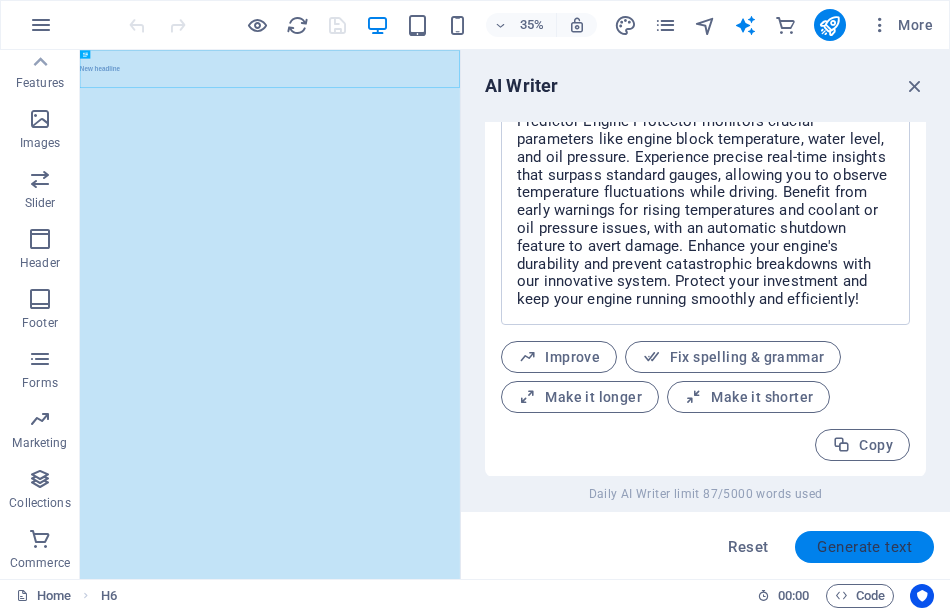 click on "Generate text" at bounding box center (864, 547) 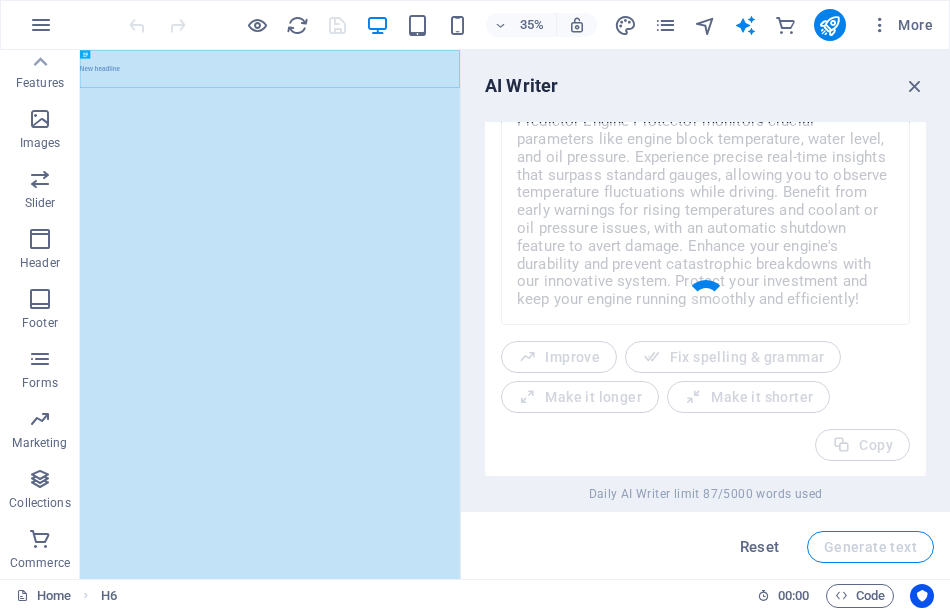 type on "x" 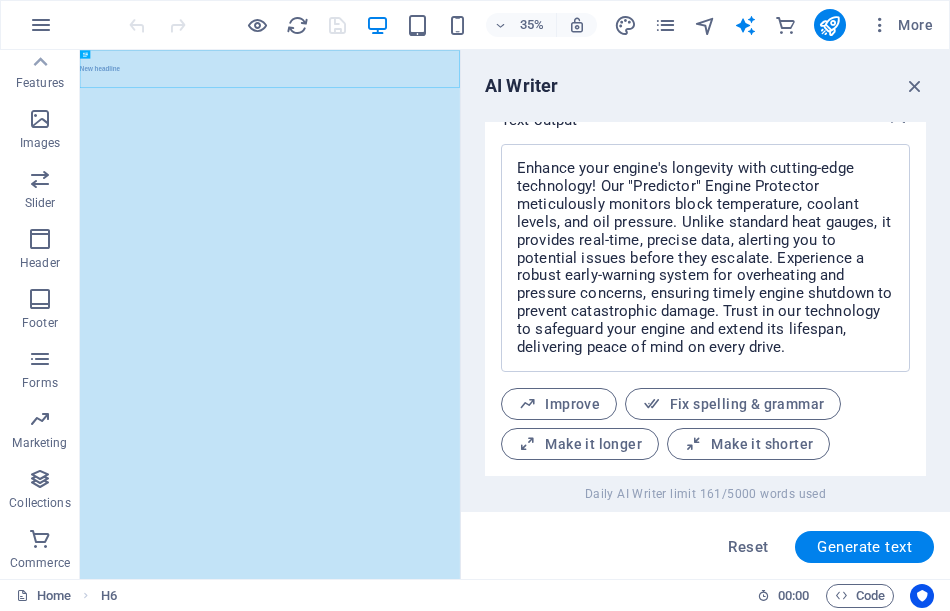 scroll, scrollTop: 736, scrollLeft: 0, axis: vertical 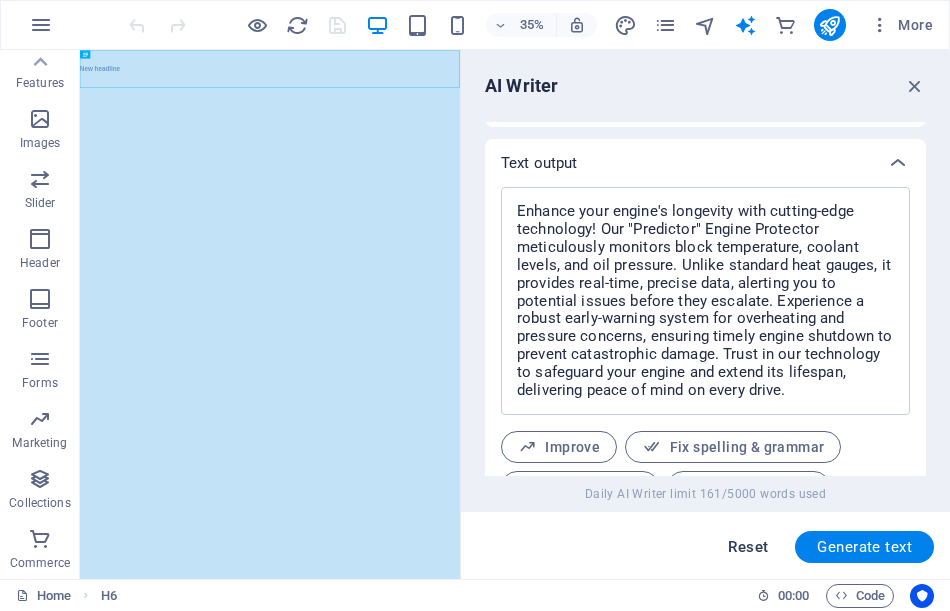 click on "Reset" at bounding box center (748, 547) 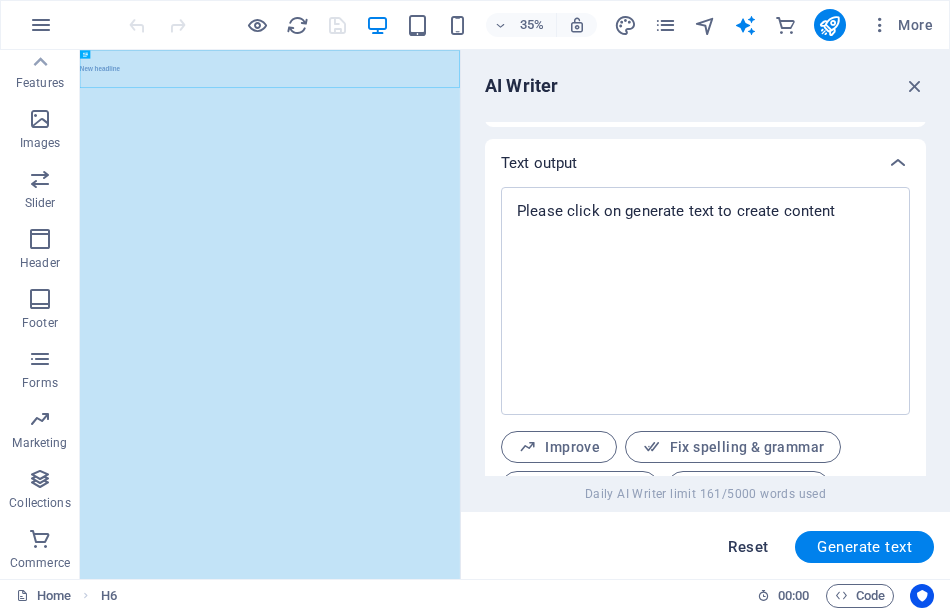 scroll, scrollTop: 0, scrollLeft: 0, axis: both 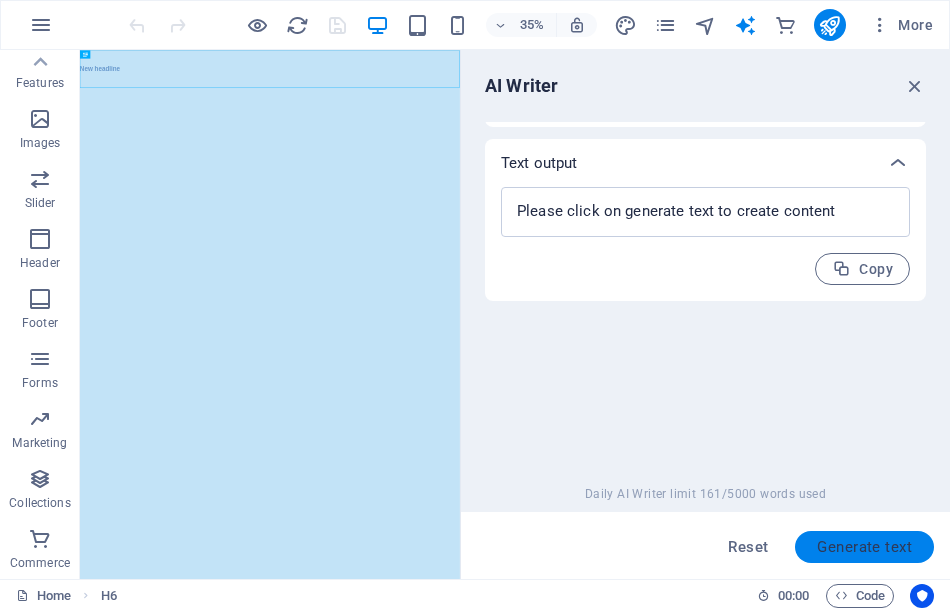 click on "Generate text" at bounding box center [864, 547] 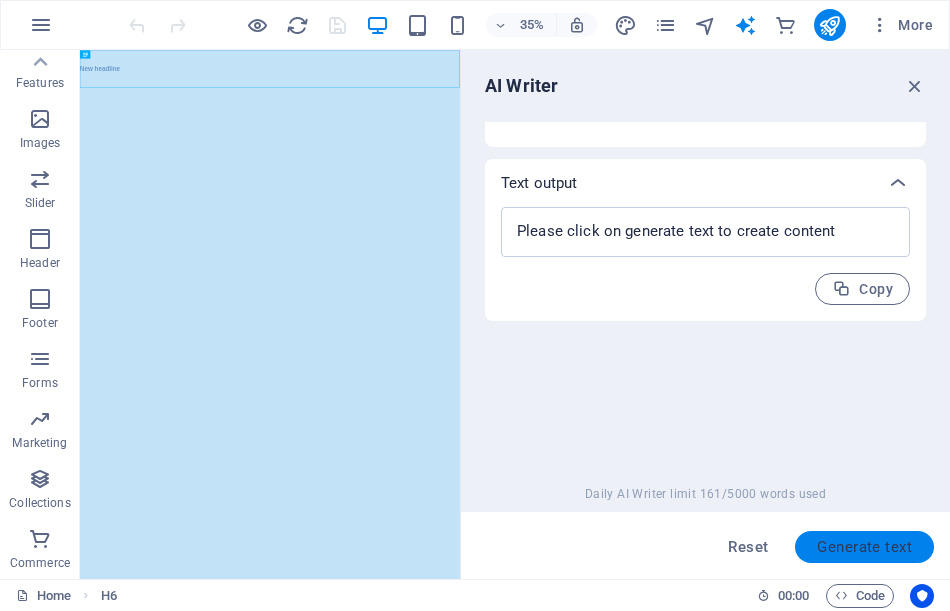 click on "Generate text" at bounding box center [864, 547] 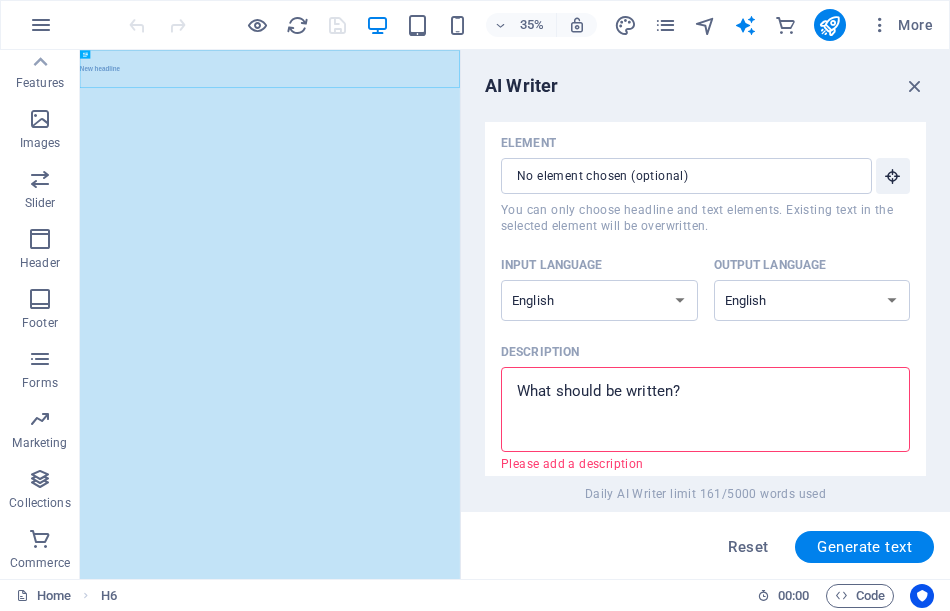 scroll, scrollTop: 11, scrollLeft: 0, axis: vertical 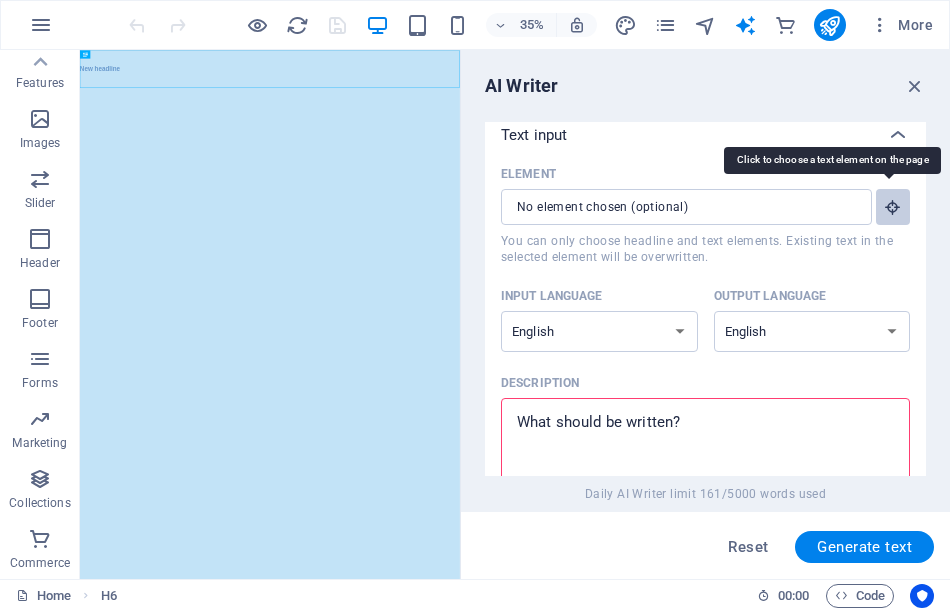 click at bounding box center [893, 207] 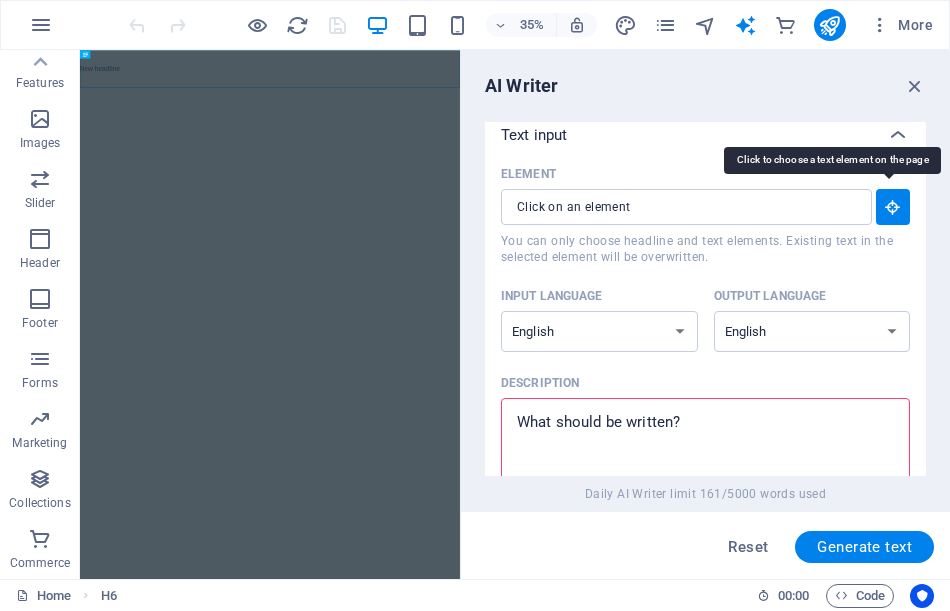 click at bounding box center [893, 207] 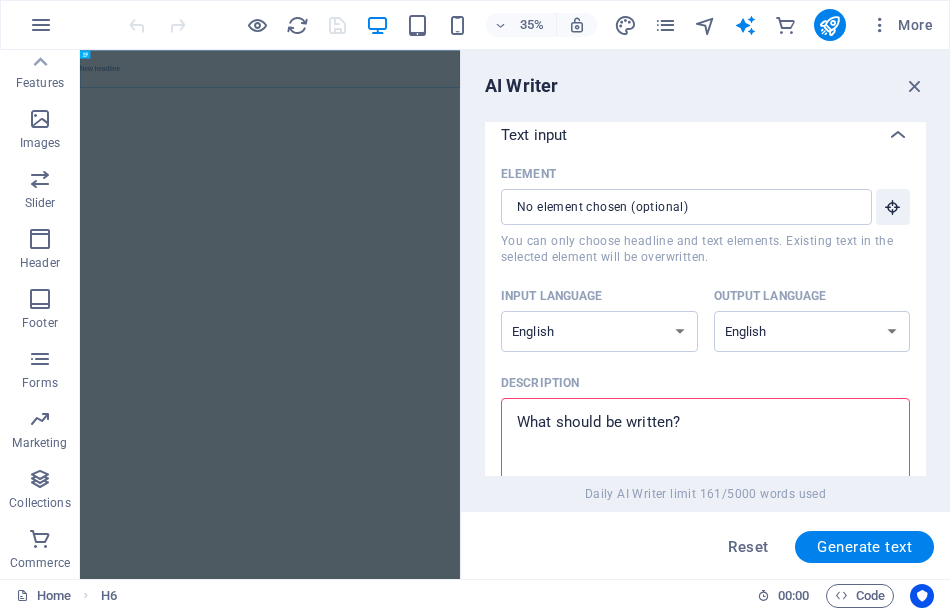 click on "New headline" at bounding box center [623, 104] 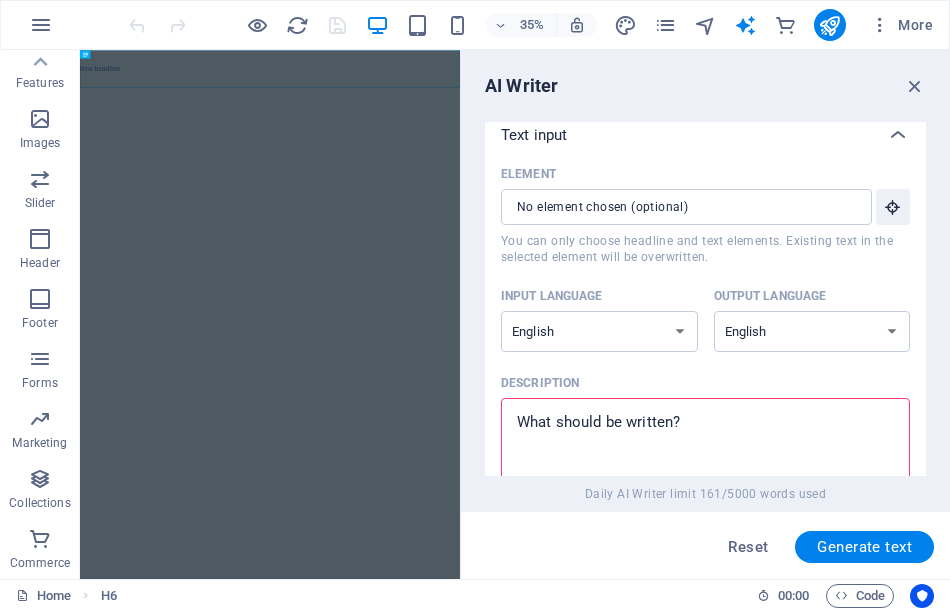 click on "Description x ​ Please add a description" at bounding box center [705, 440] 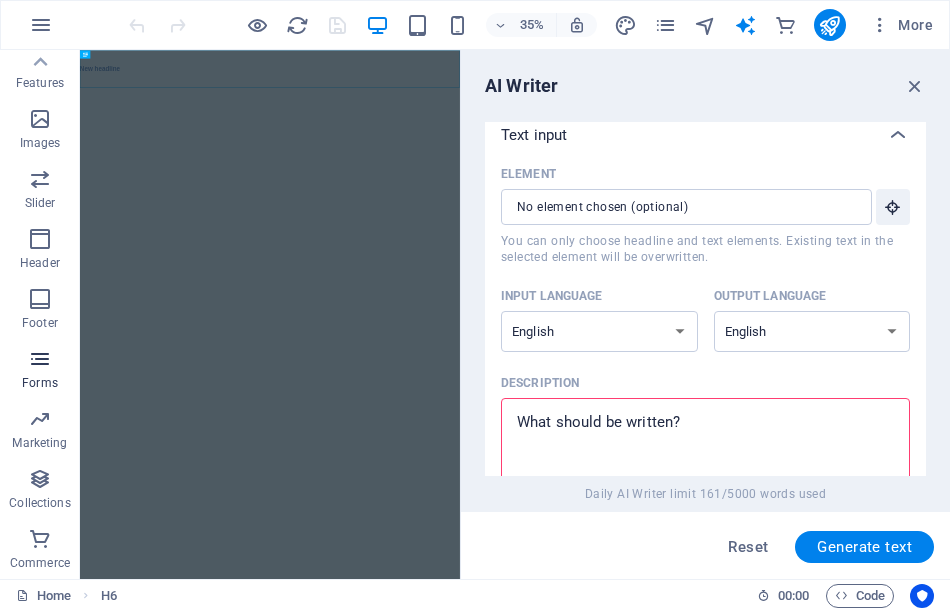 type on "x" 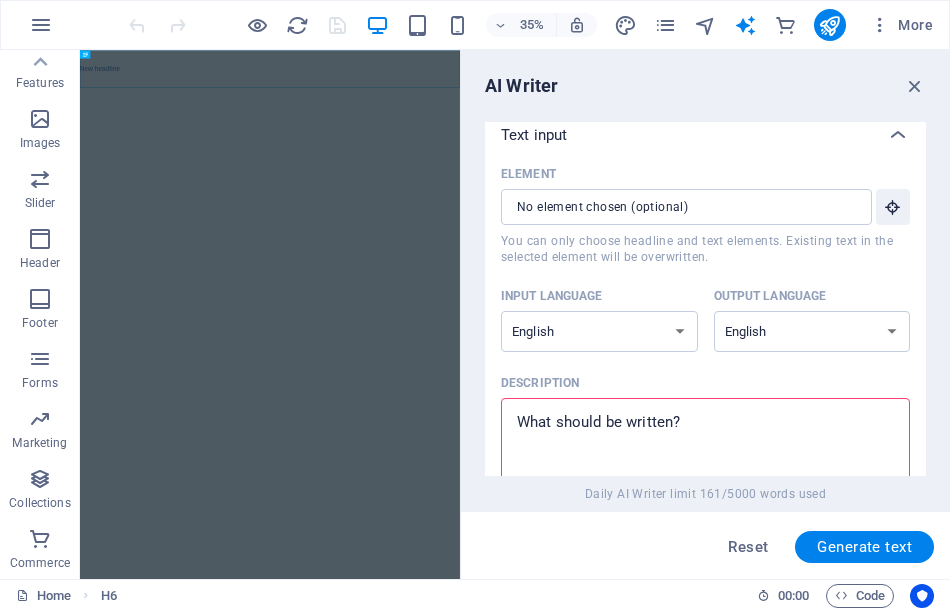 paste on "Prevent disastrous engine damage, with  new leading edge technology !!" 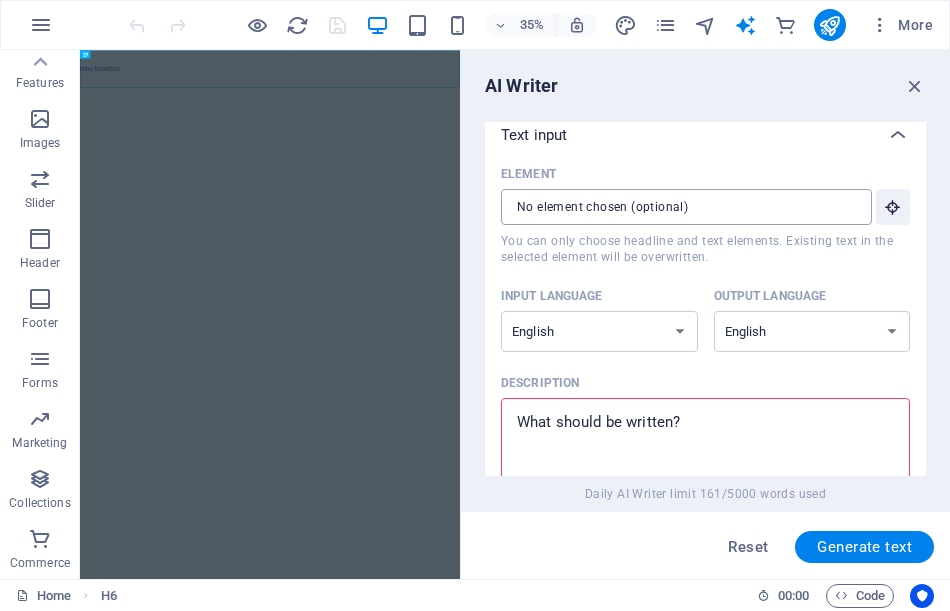 type on "Prevent disastrous engine damage, with  new leading edge technology !!" 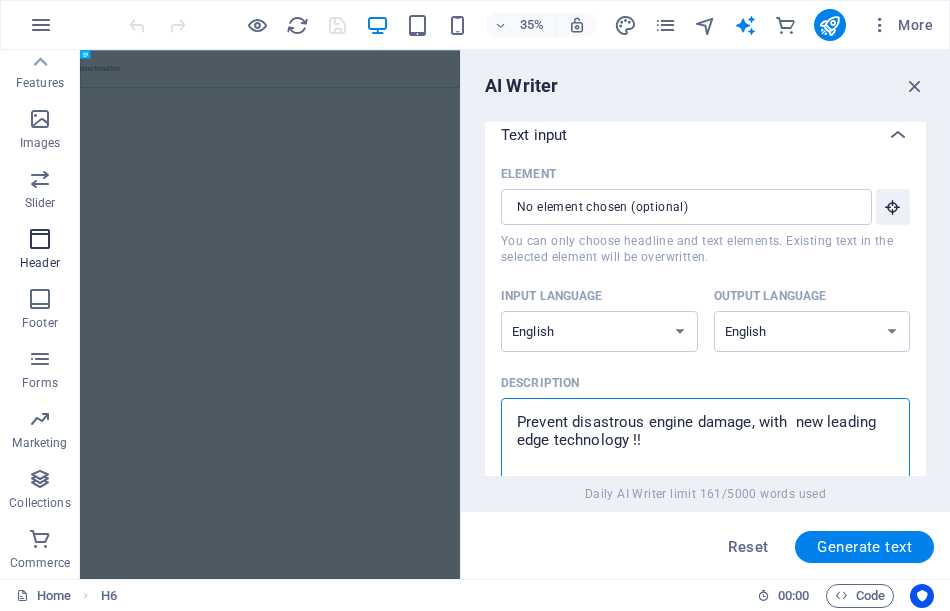 type on "Prevent disastrous engine damage, with  new leading edge technology !!" 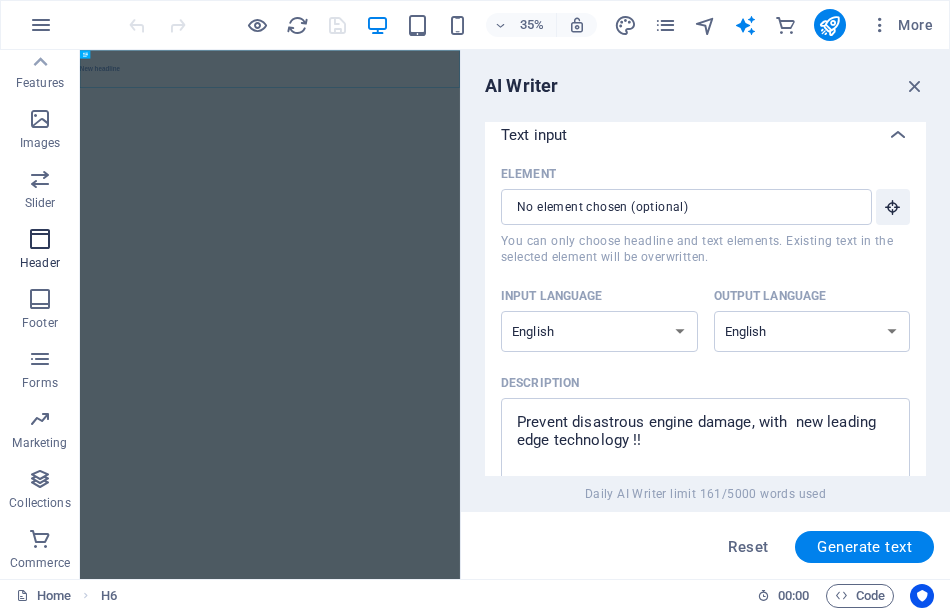 type on "x" 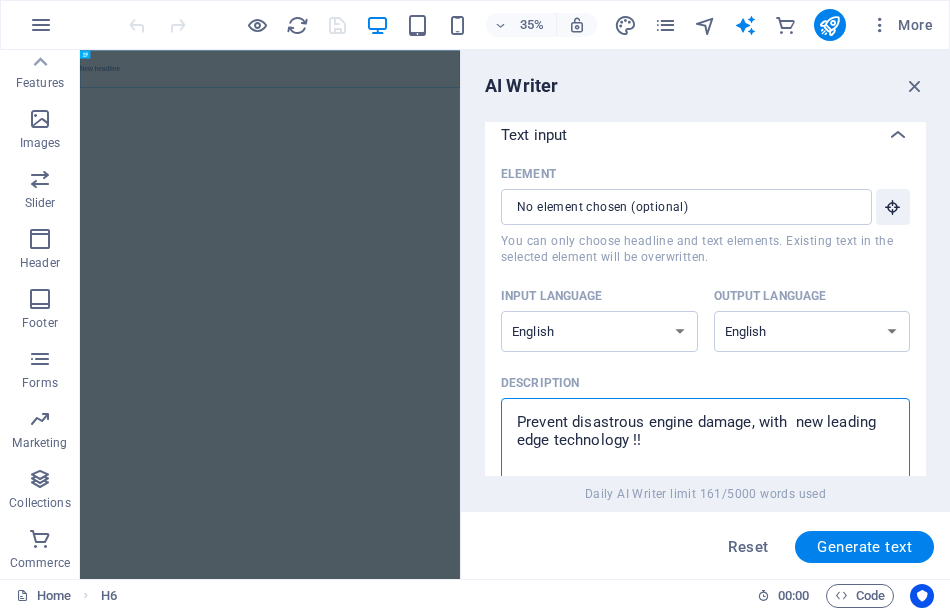 paste on "Predictor”
Engine Protector" 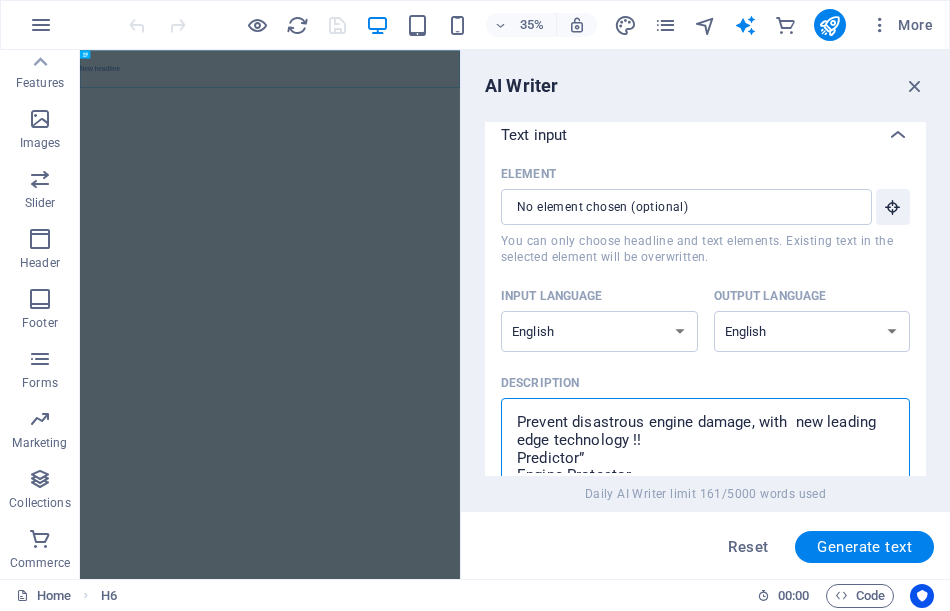 scroll, scrollTop: 29, scrollLeft: 0, axis: vertical 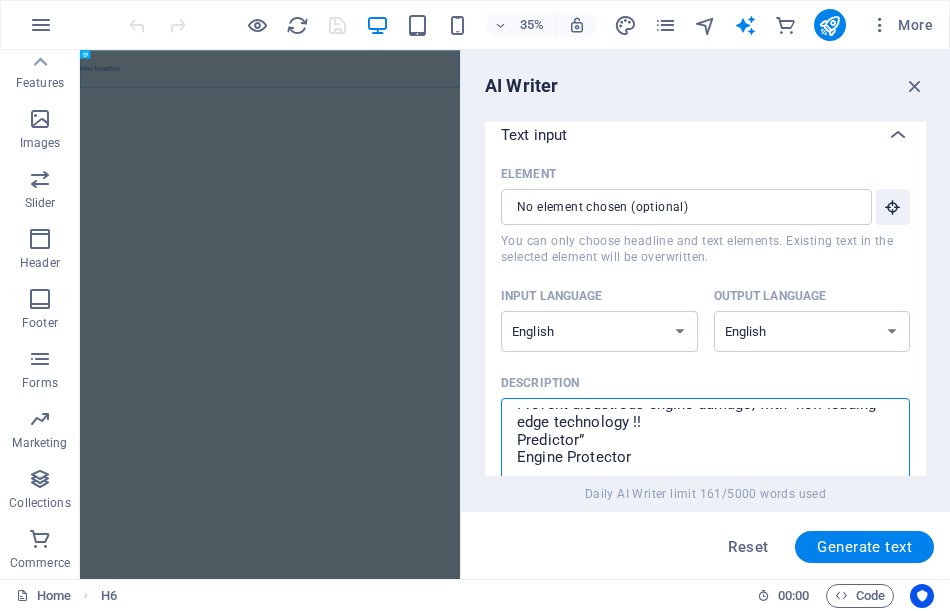 click on "Prevent disastrous engine damage, with  new leading edge technology !!
Predictor”
Engine Protector" at bounding box center (705, 440) 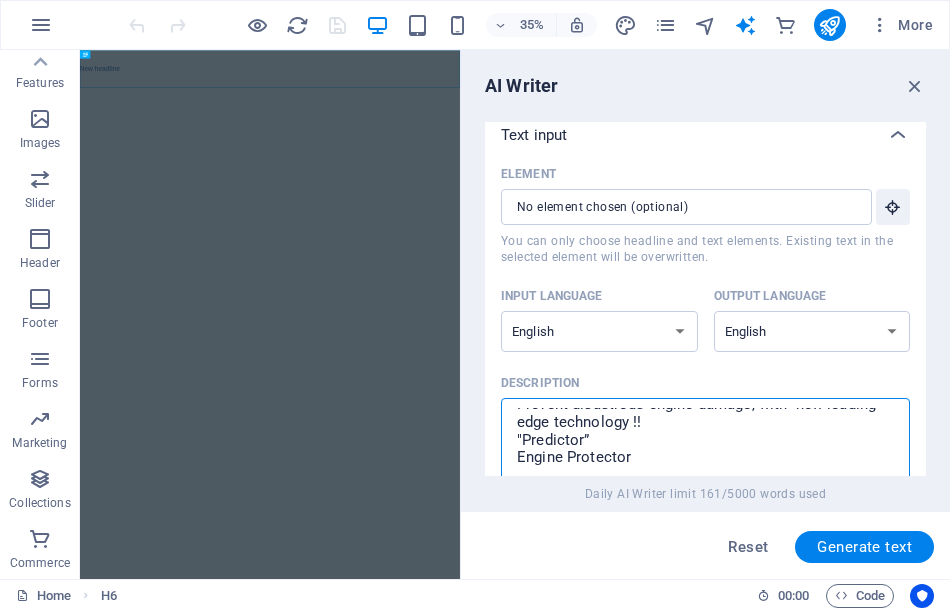 click on "Prevent disastrous engine damage, with  new leading edge technology !!
"Predictor”
Engine Protector" at bounding box center [705, 440] 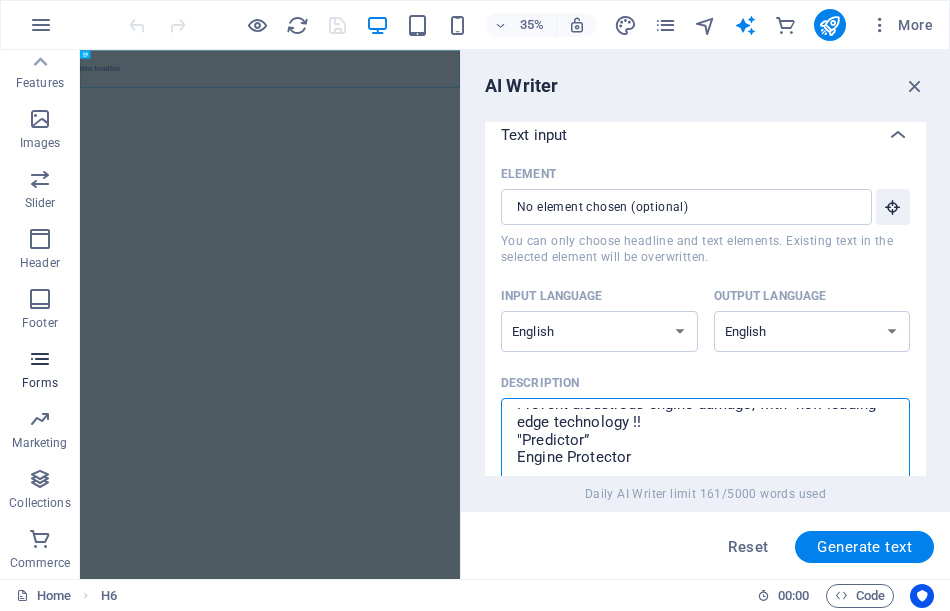type on "Prevent disastrous engine damage, with  new leading edge technology !!
"Predictor”
Engine Protector" 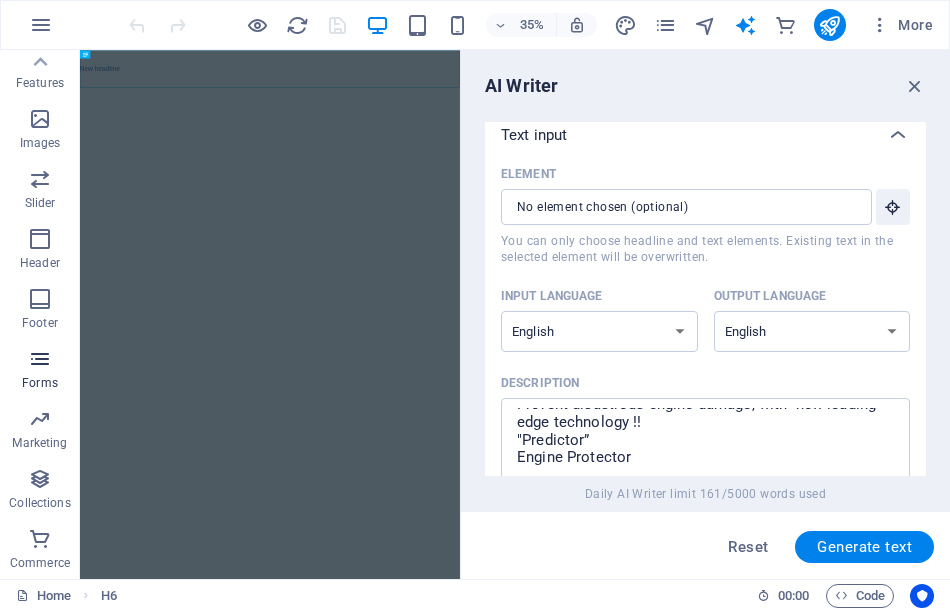 type on "x" 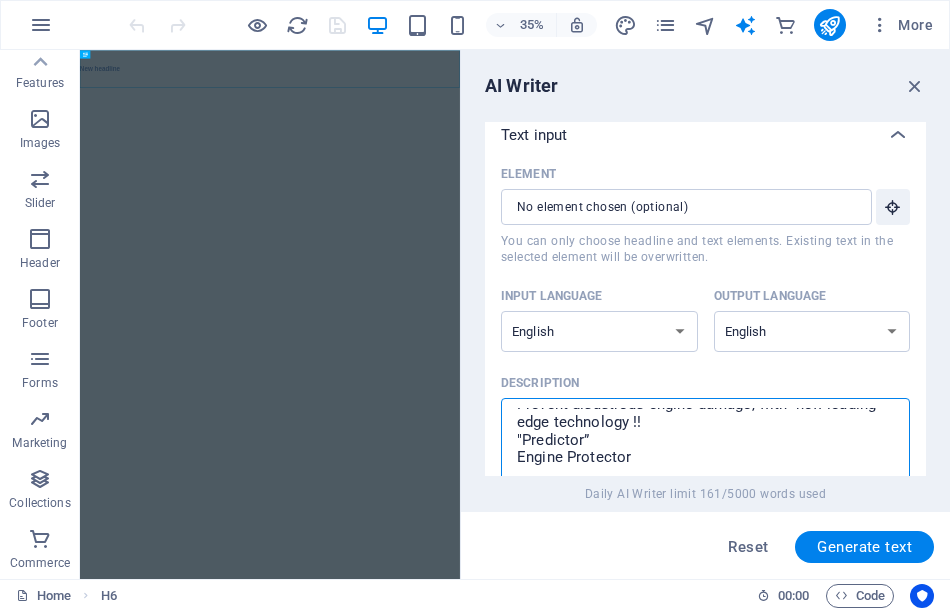 paste on "For engine longevity" 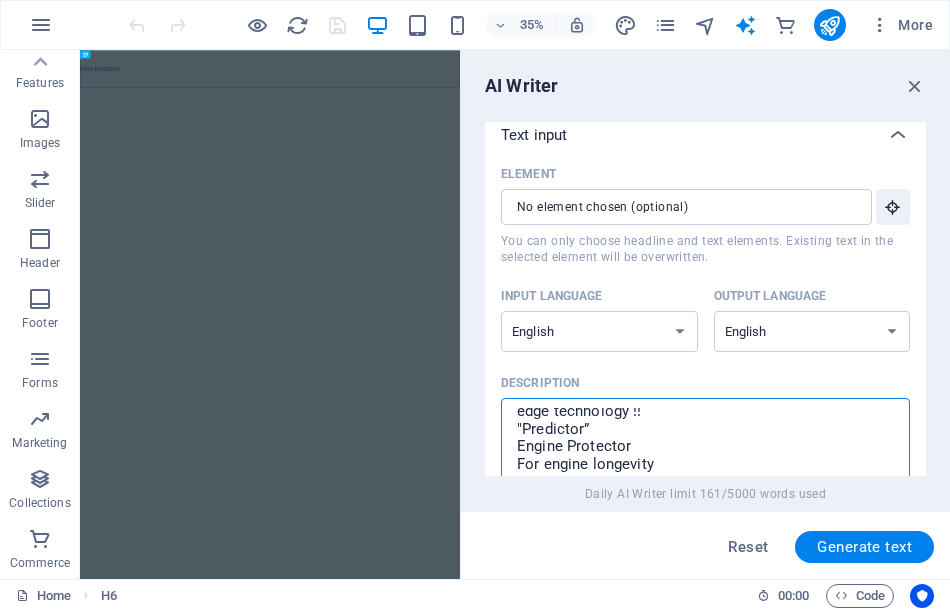 type on "x" 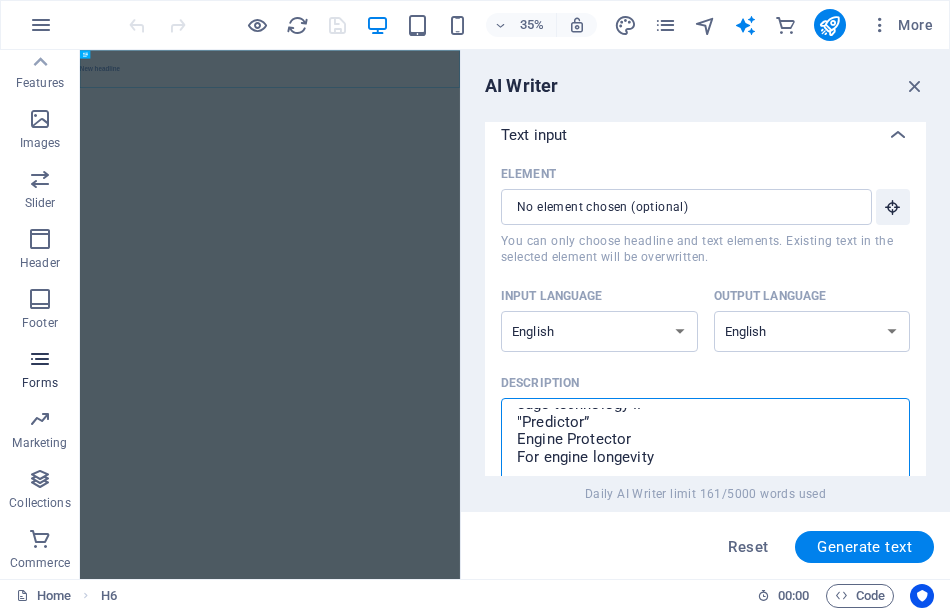 type on "Prevent disastrous engine damage, with  new leading edge technology !!
"Predictor”
Engine Protector
For engine longevity" 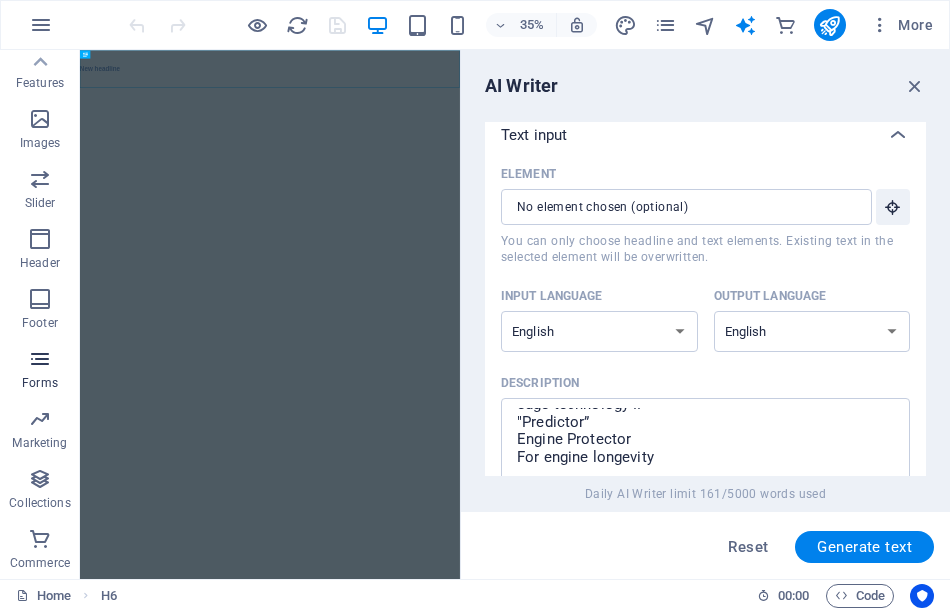 type on "x" 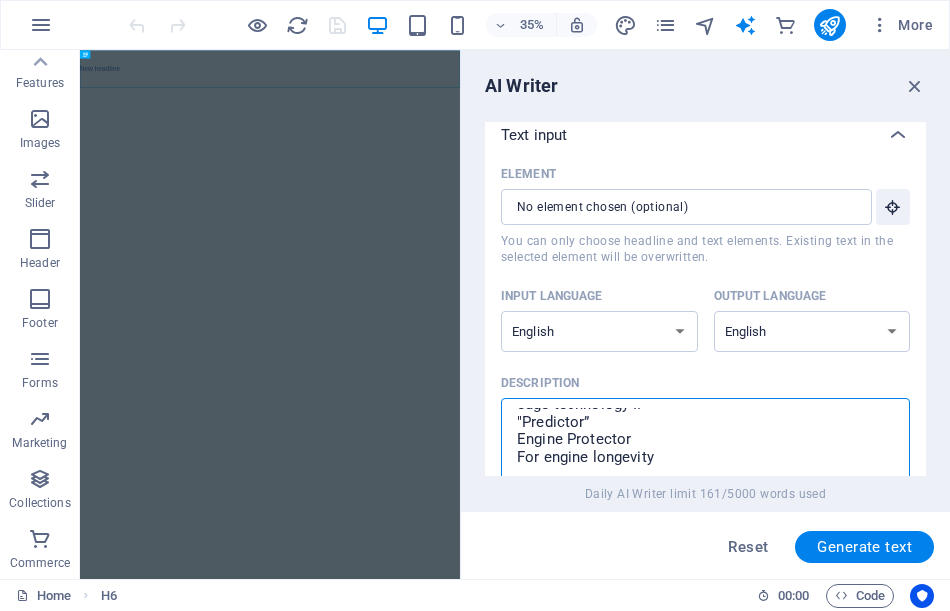 paste on "Block temperature
Water level
Oil pressure" 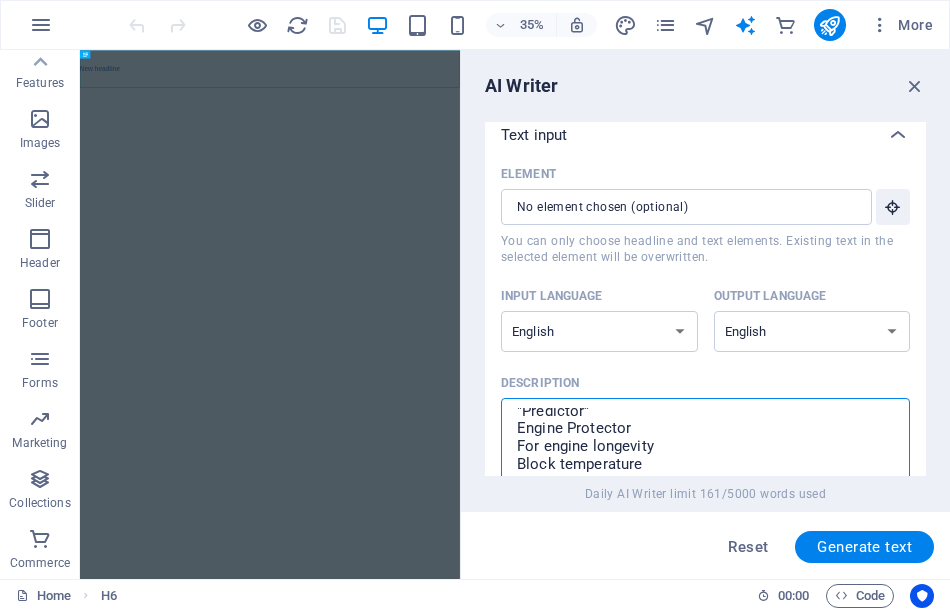 type on "Prevent disastrous engine damage, with  new leading edge technology !!
"Predictor”
Engine Protector
For engine longevity
EBlock temperature
Water level
Oil pressure" 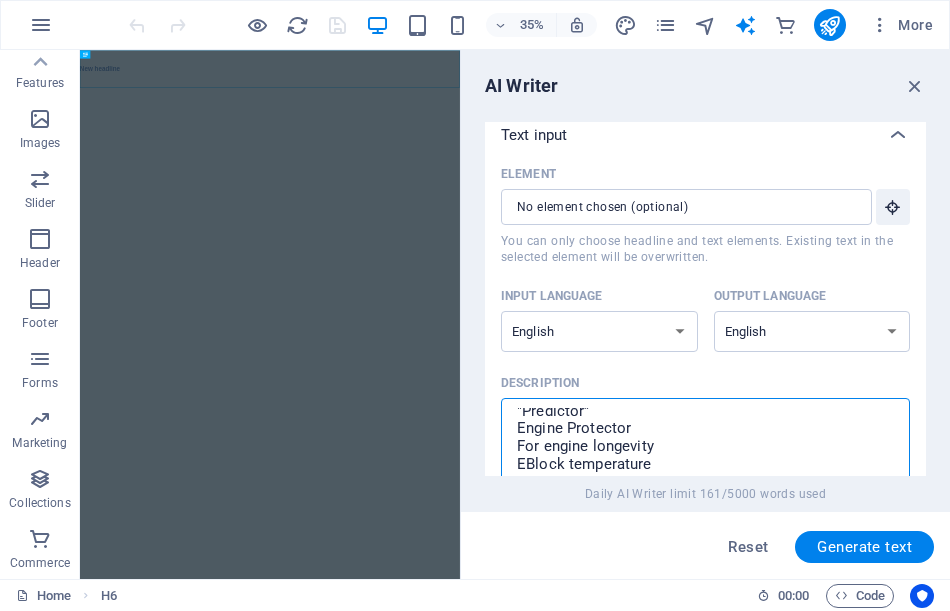 type on "Prevent disastrous engine damage, with  new leading edge technology !!
"Predictor”
Engine Protector
For engine longevity
EnBlock temperature
Water level
Oil pressure" 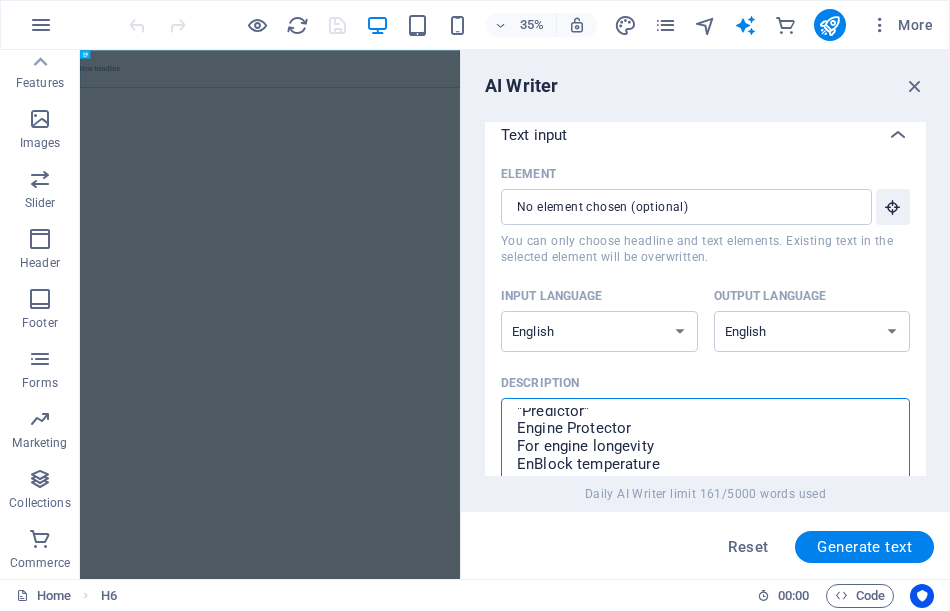 type on "Prevent disastrous engine damage, with  new leading edge technology !!
"Predictor”
Engine Protector
For engine longevity
EngBlock temperature
Water level
Oil pressure" 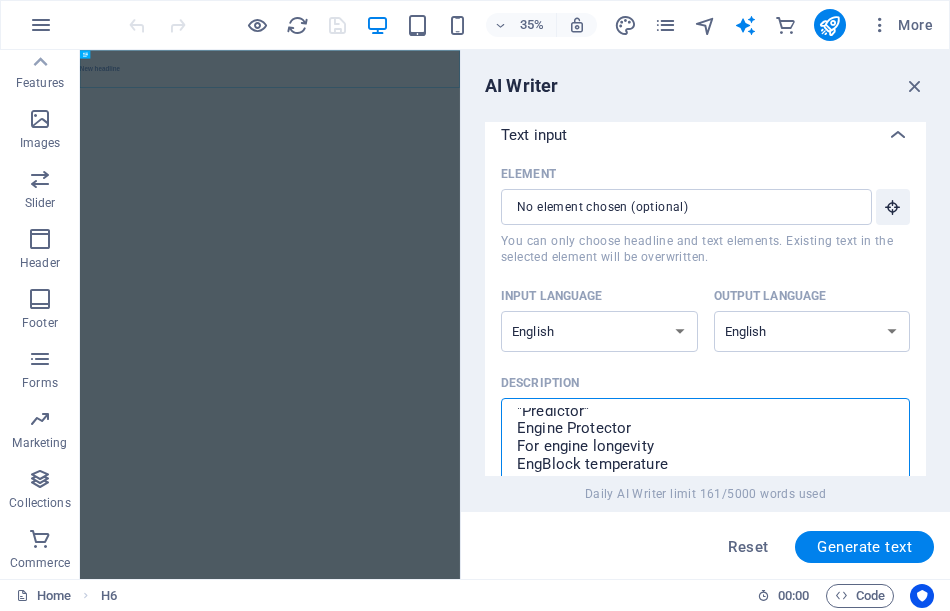 type on "Prevent disastrous engine damage, with  new leading edge technology !!
"Predictor”
Engine Protector
For engine longevity
EngiBlock temperature
Water level
Oil pressure" 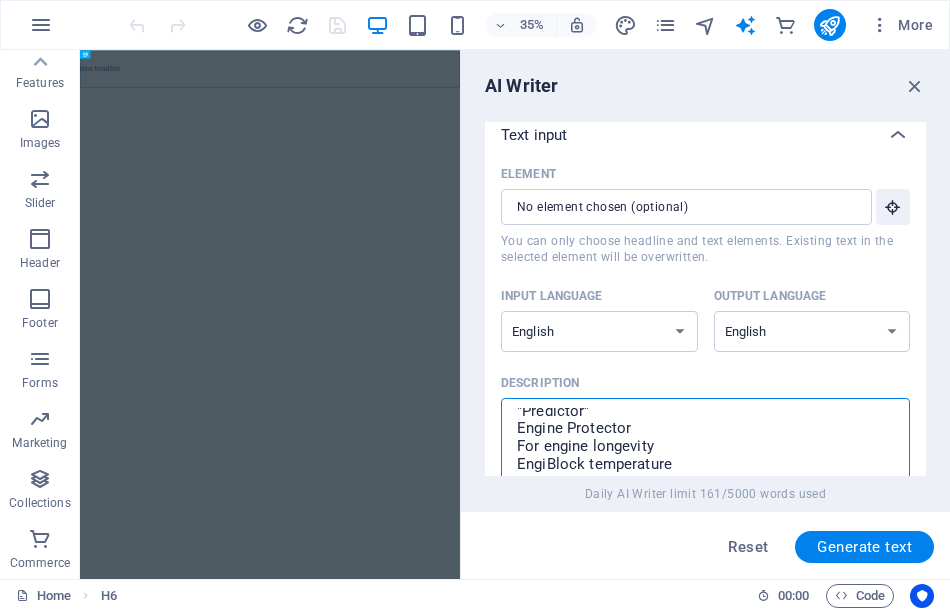 type on "Prevent disastrous engine damage, with  new leading edge technology !!
“Predictor”
Engine Protector
For engine longevity
EnginBlock temperature
Water level
Oil pressure" 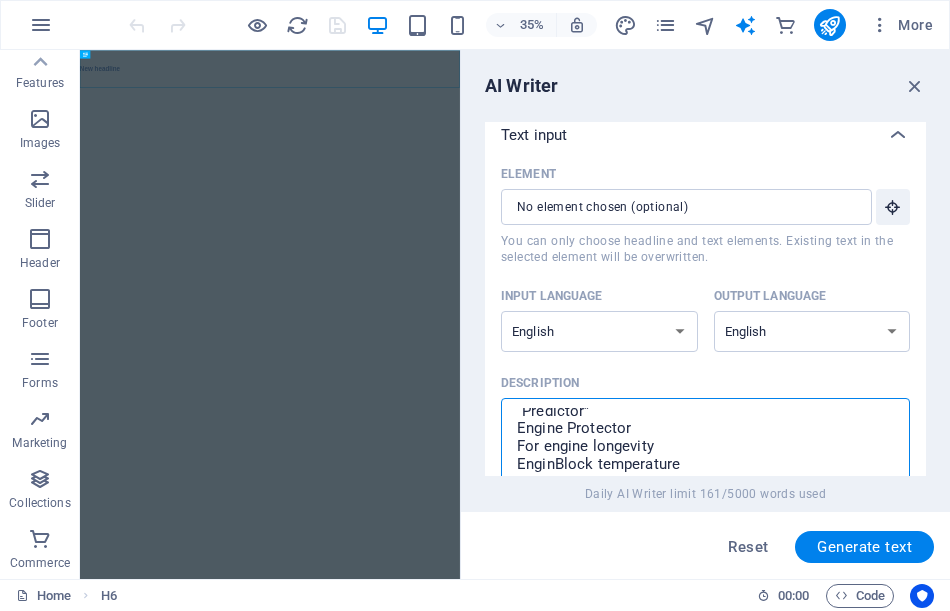 type on "x" 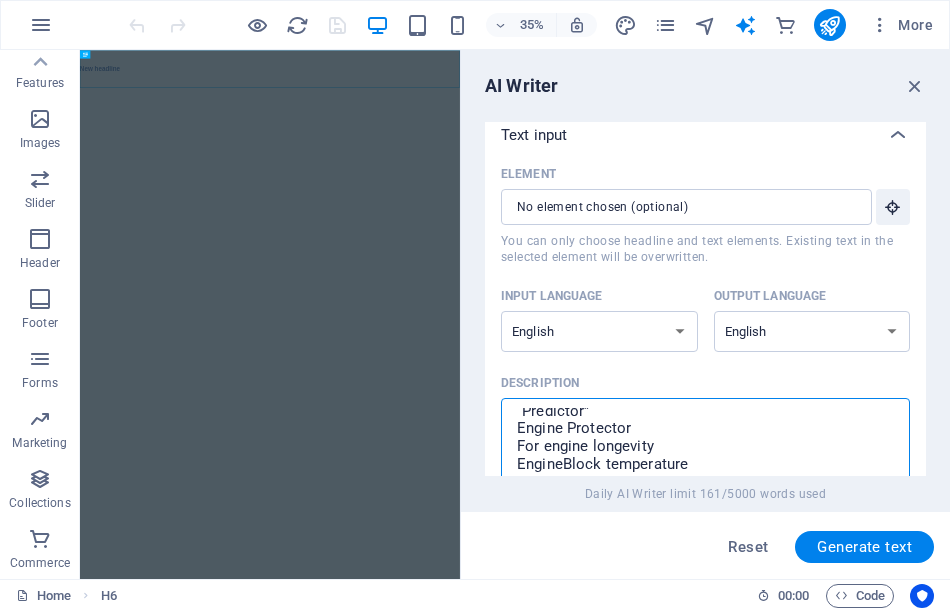 type on "Prevent disastrous engine damage, with  new leading edge technology !!
"Predictor”
Engine Protector
For engine longevity
Engine Block temperature
Water level
Oil pressure" 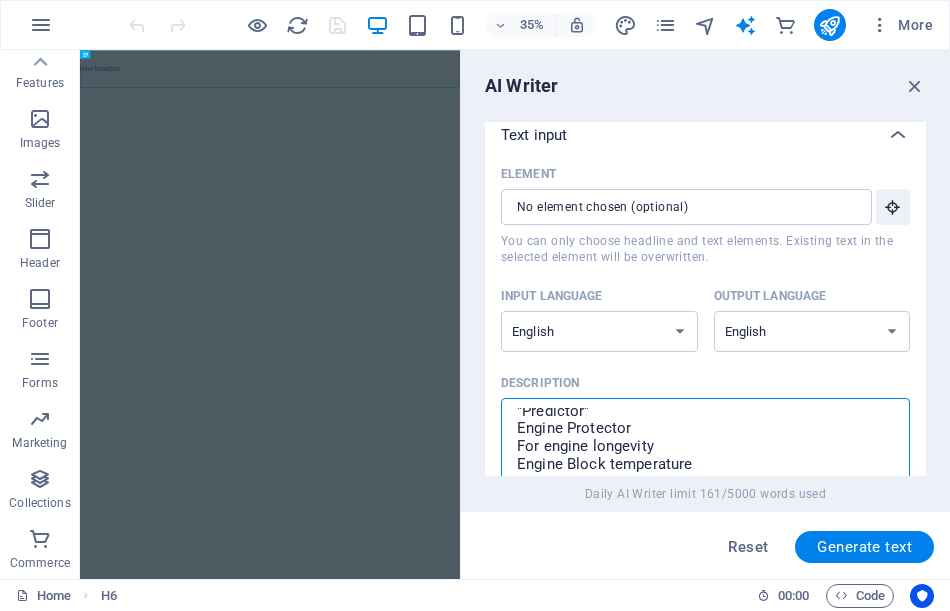 type on "Prevent disastrous engine damage, with  new leading edge technology !!
"Predictor”
Engine Protector
For engine longevity
Engine lock temperature
Water level
Oil pressure" 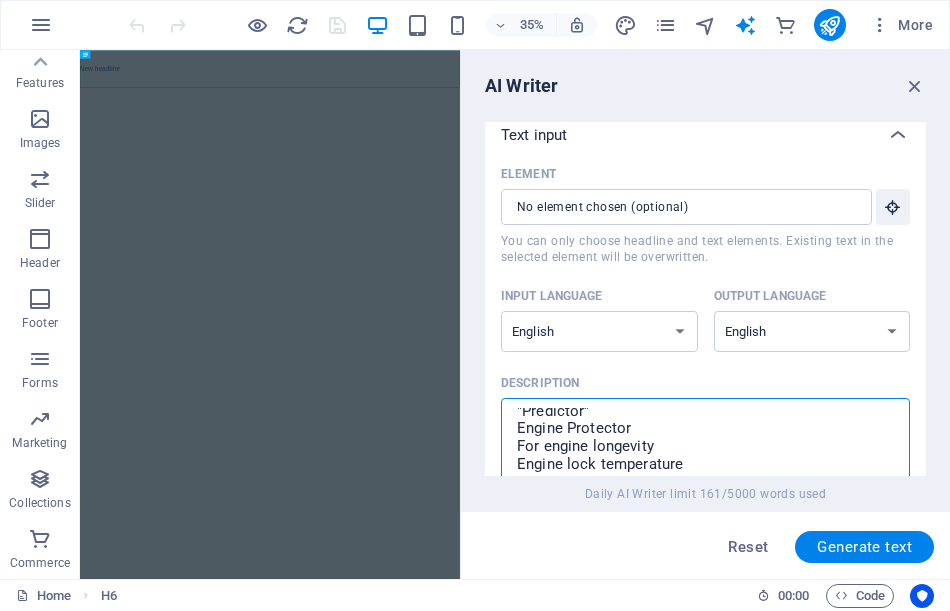 type on "Prevent disastrous engine damage, with  new leading edge technology !!
"Predictor”
Engine Protector
For engine longevity
Engine block temperature
Water level
Oil pressure" 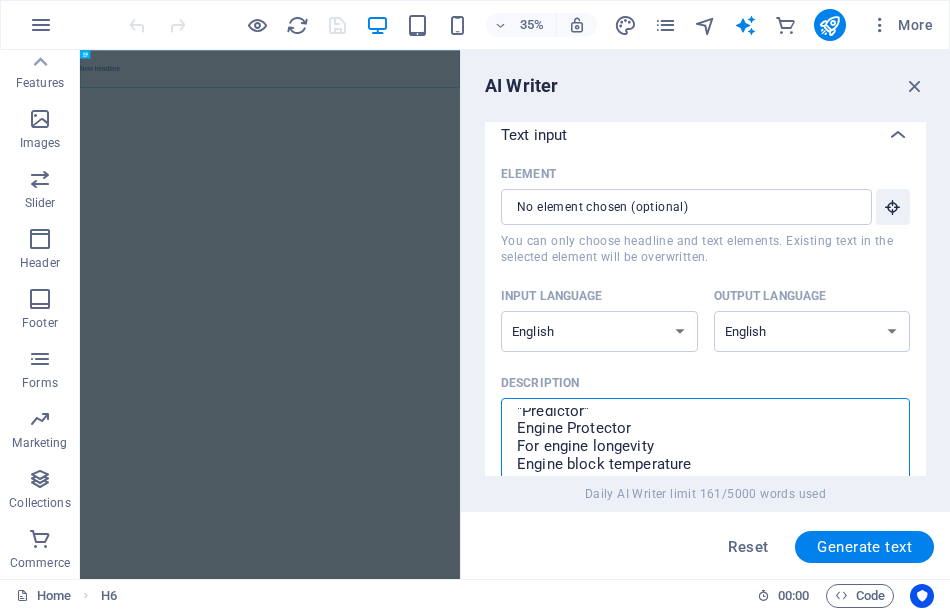 type on "Prevent disastrous engine damage, with  new leading edge technology !!
"Predictor”
Engine Protector
For engine longevity
Engine block temperature
Water level
Oil pressure" 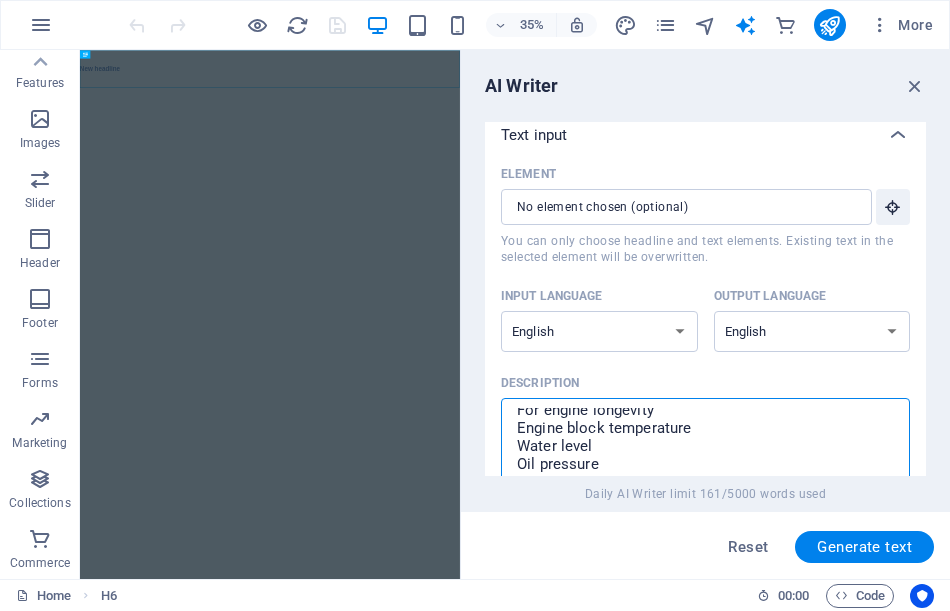 scroll, scrollTop: 100, scrollLeft: 0, axis: vertical 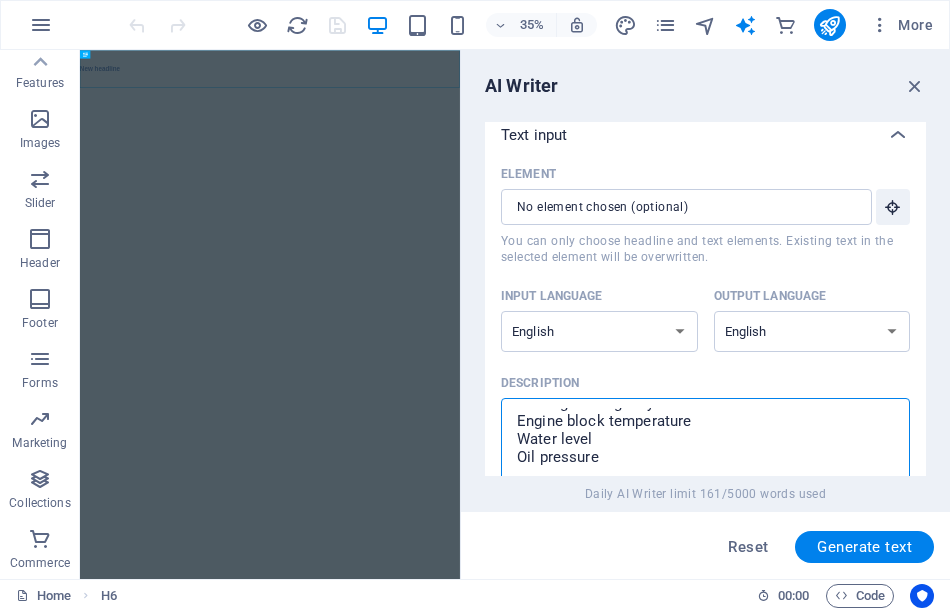 paste on "We prevent disastrous breakdowns, and enhance engine longevity !!" 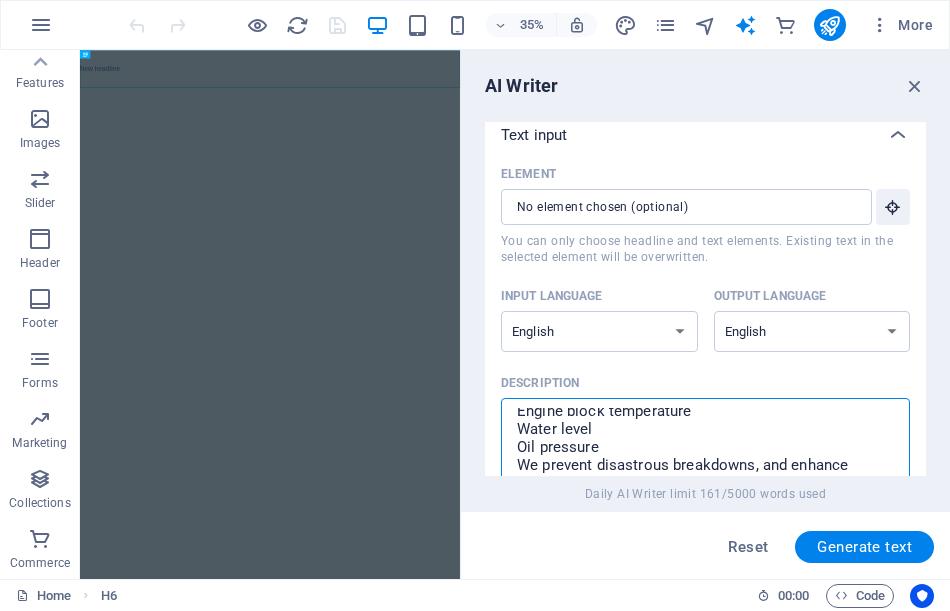 type on "x" 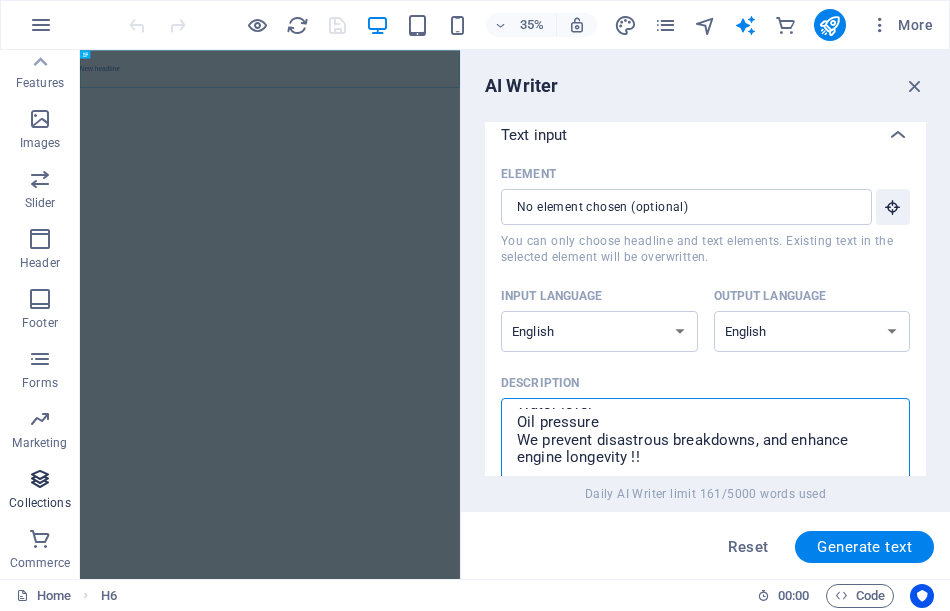 type on "Prevent disastrous engine damage, with  new leading edge technology !!
"Predictor”
Engine Protector
For engine longevity
Engine block temperature
Water level
Oil pressure
We prevent disastrous breakdowns, and enhance engine longevity !!" 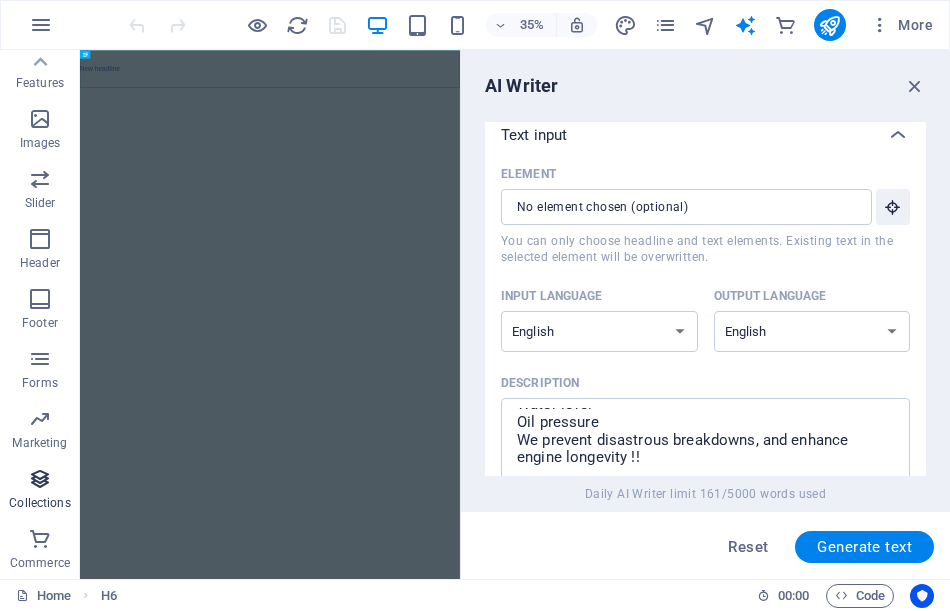 type on "x" 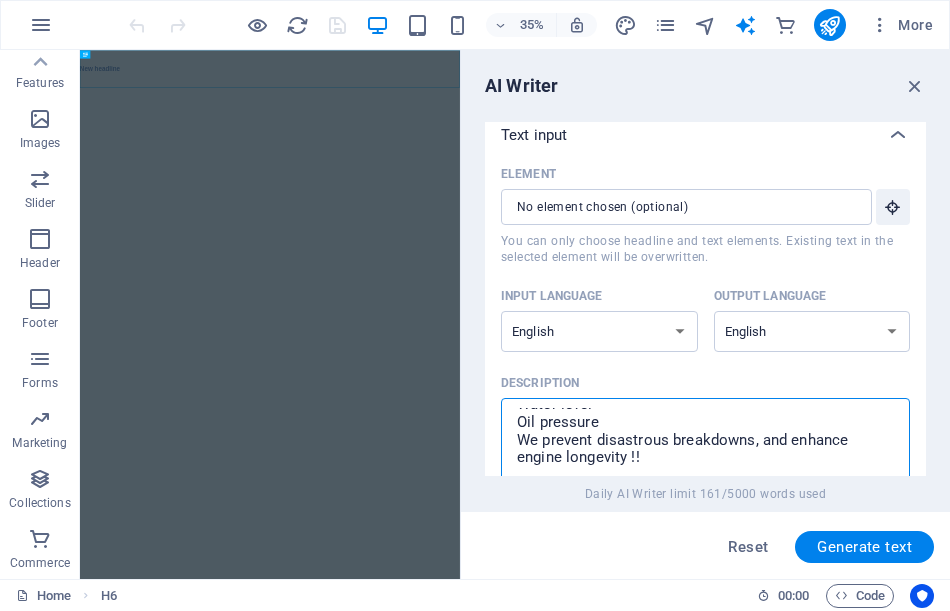 paste on "See the actual temperature of the engine block.
This is much more precise than the vehicle’s heat gauge.
See how the block temperature changes while driving.
Accurate information while warming up the engine.
Early warning alarm when temperature  rises above normal.
Early warning of coolant and oil pressure problems.
Engine shut down to prevent damage, with automatic reset." 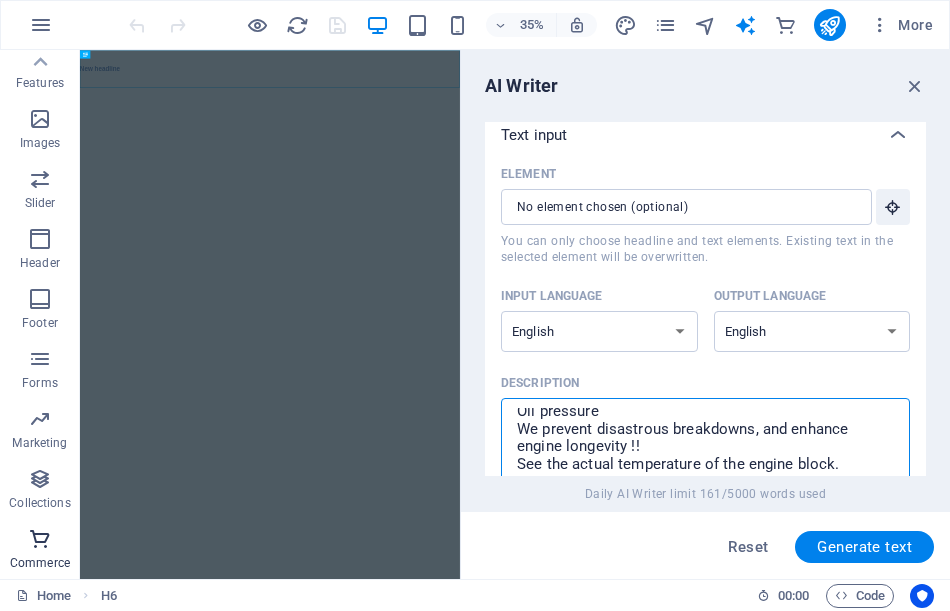 type on "Prevent disastrous engine damage, with  new leading edge technology !!
"Predictor”
Engine Protector
For engine longevity
Engine block temperature
Water level
Oil pressure
We prevent disastrous breakdowns, and enhance engine longevity !!
See the actual temperature of the engine block.
This is much more precise than the vehicle’s heat gauge.
See how the block temperature changes while driving.
Accurate information while warming up the engine.
Early warning alarm when temperature  rises above normal.
Early warning of coolant and oil pressure problems.
Engine shut down to prevent damage, with automatic reset." 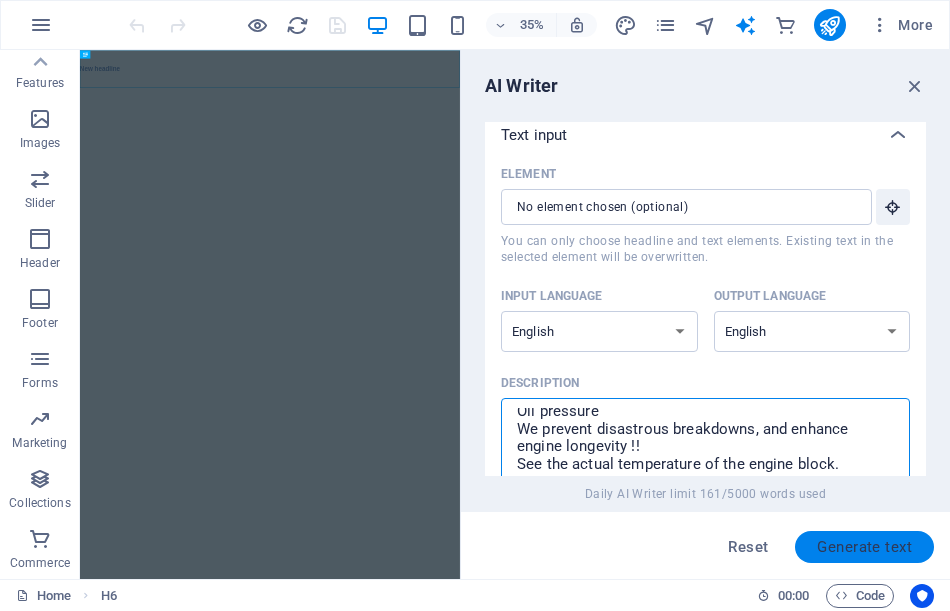 click on "Generate text" at bounding box center [864, 547] 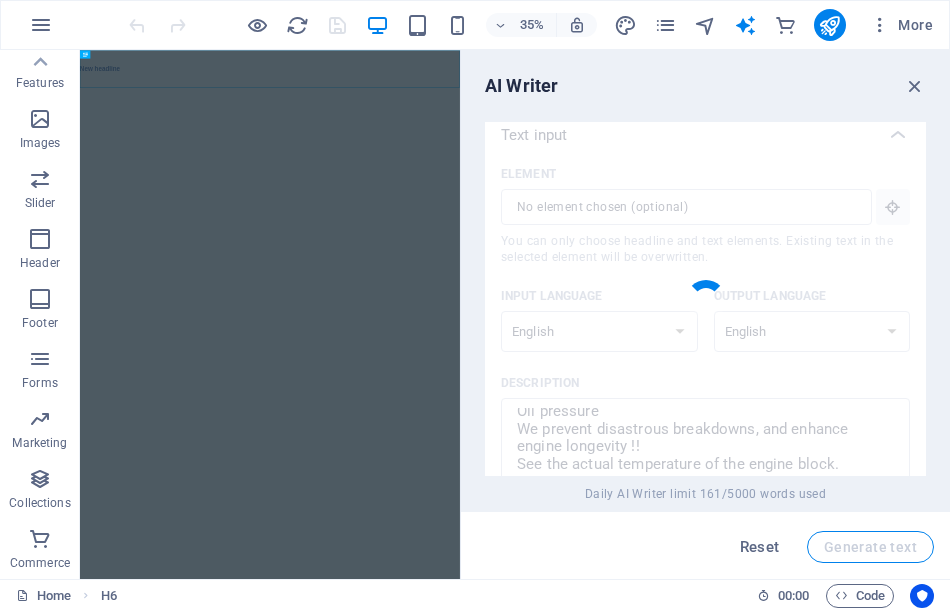 type on "x" 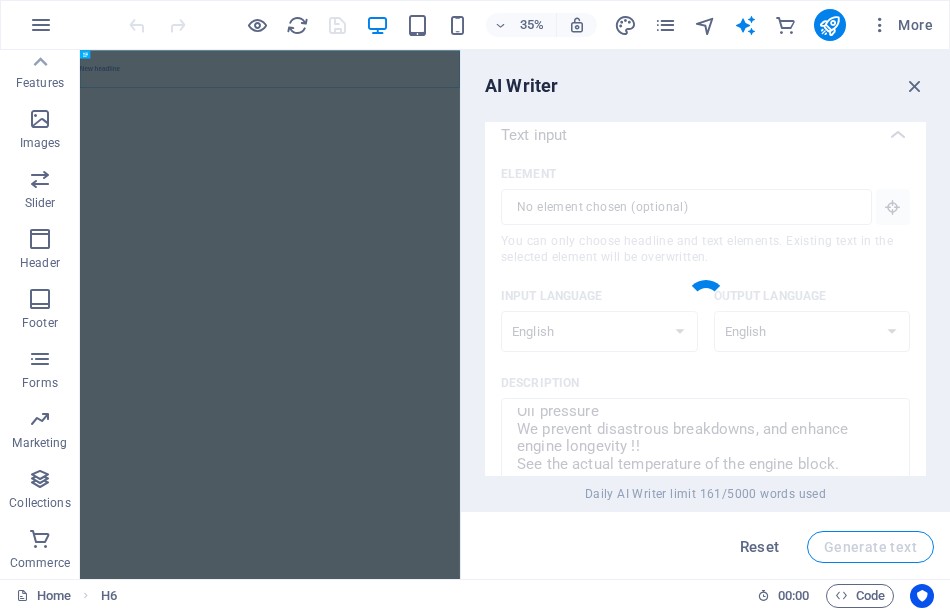 type on "Protect your engine with cutting-edge technology designed for longevity. Our Predictor Engine Protector provides real-time insights on engine block temperature, water levels, and oil pressure. Experience enhanced precision beyond standard gauges, ensuring you monitor changes while driving. Receive early warning alarms for rising temperatures, coolant, and oil pressure issues. In critical situations, the system shuts down the engine to prevent damage and features an automatic reset. Safeguard against catastrophic breakdowns and extend your engine's life with our innovative solution!" 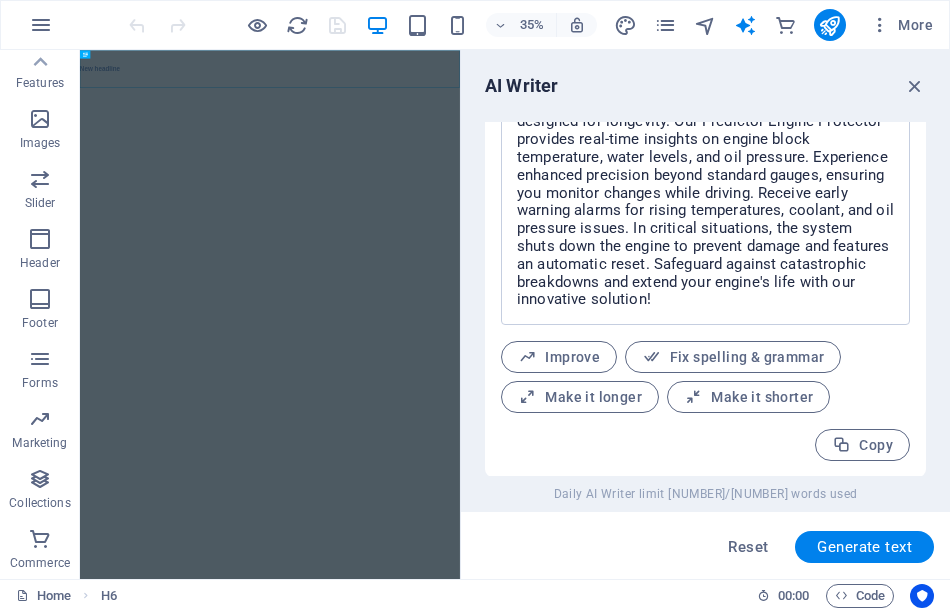 drag, startPoint x: 922, startPoint y: 421, endPoint x: 921, endPoint y: 331, distance: 90.005554 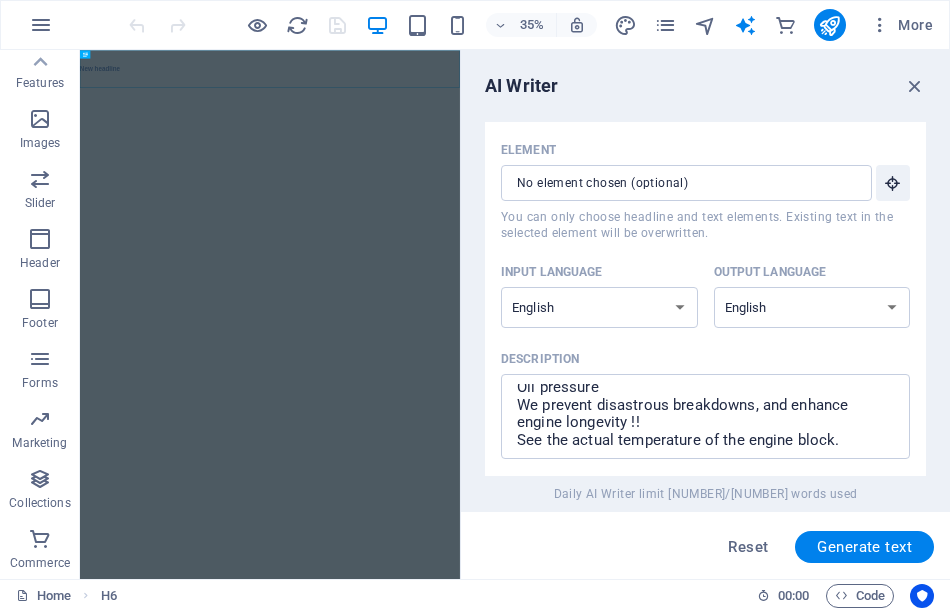 scroll, scrollTop: 0, scrollLeft: 0, axis: both 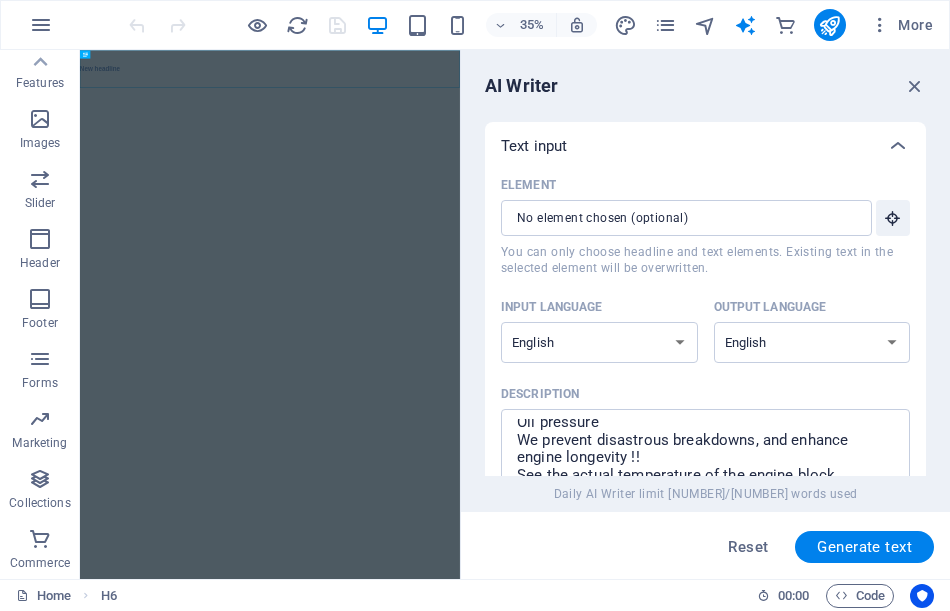 drag, startPoint x: 922, startPoint y: 168, endPoint x: 922, endPoint y: 269, distance: 101 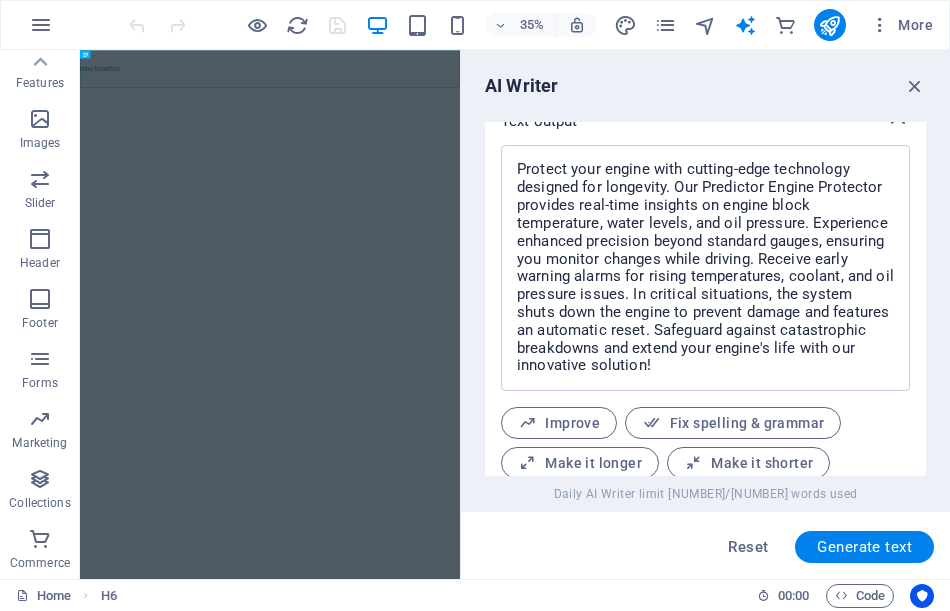 scroll, scrollTop: 844, scrollLeft: 0, axis: vertical 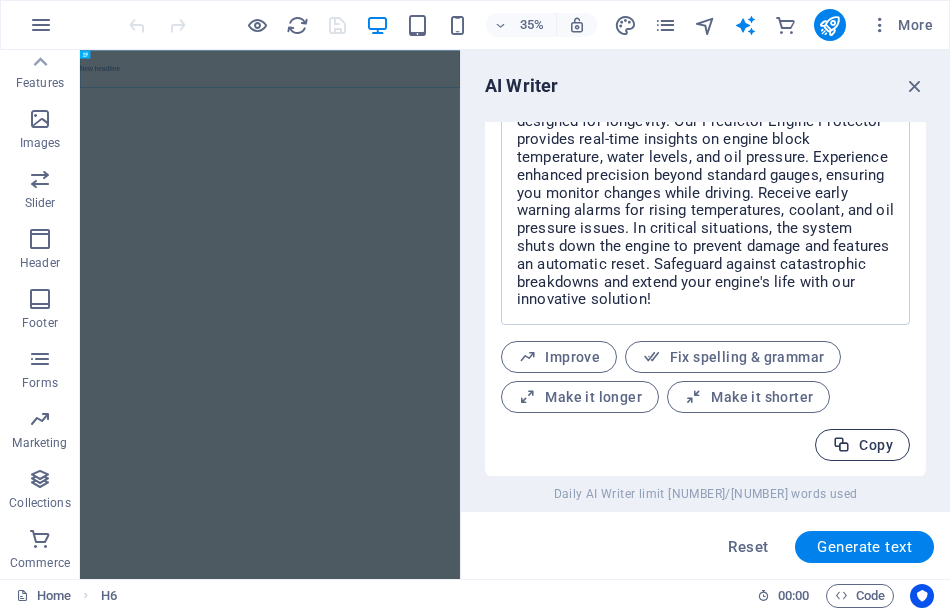 click on "Copy" at bounding box center (862, 445) 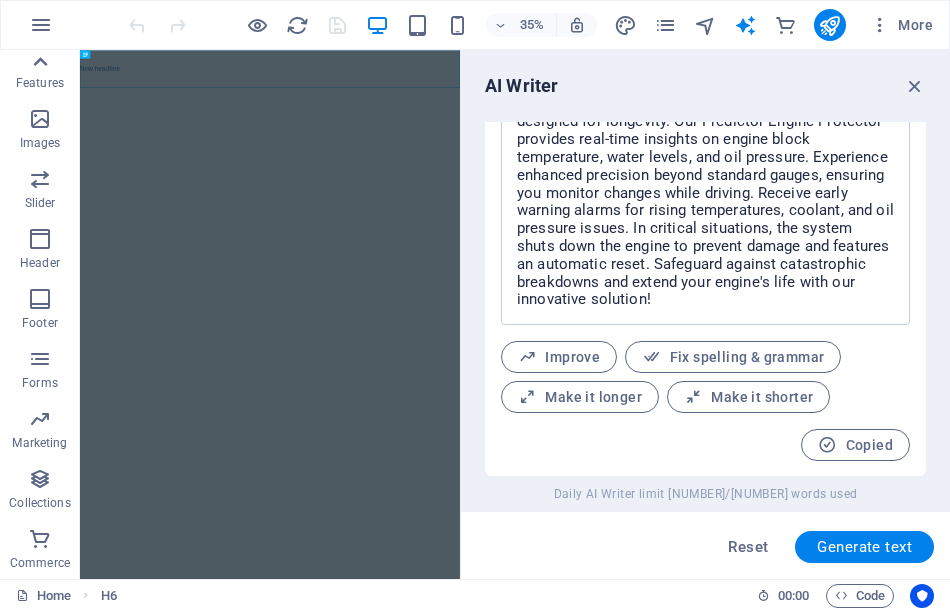 click 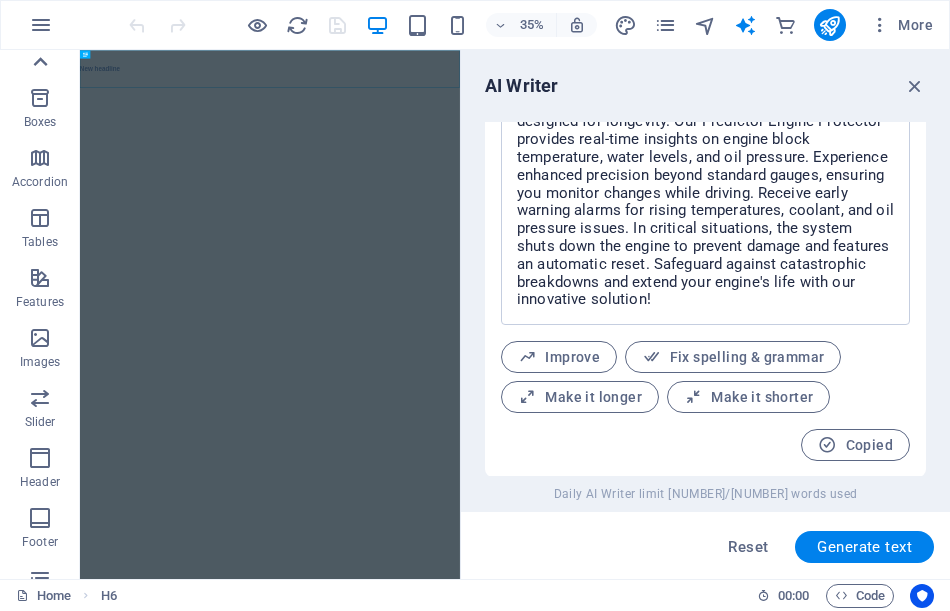scroll, scrollTop: 0, scrollLeft: 0, axis: both 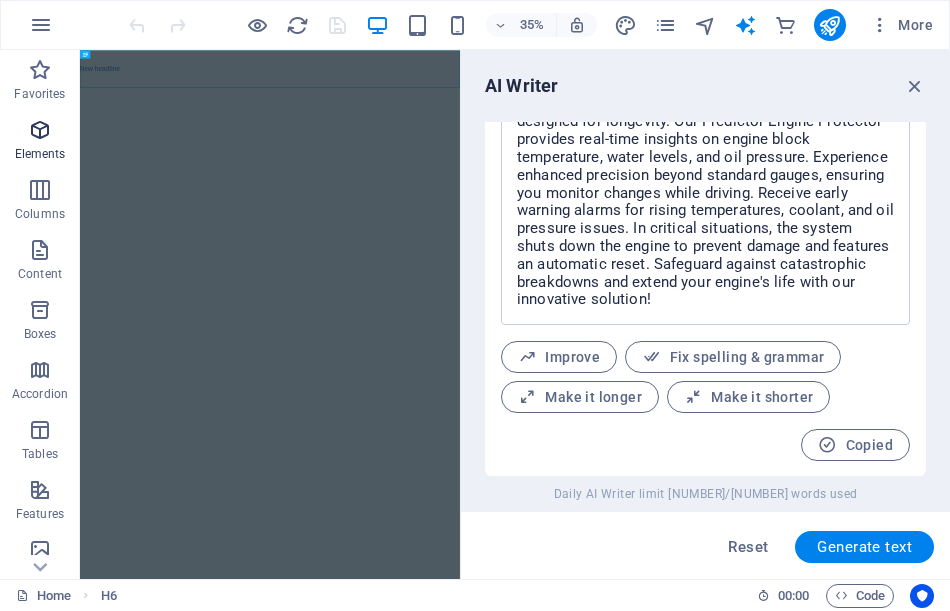 click at bounding box center [40, 130] 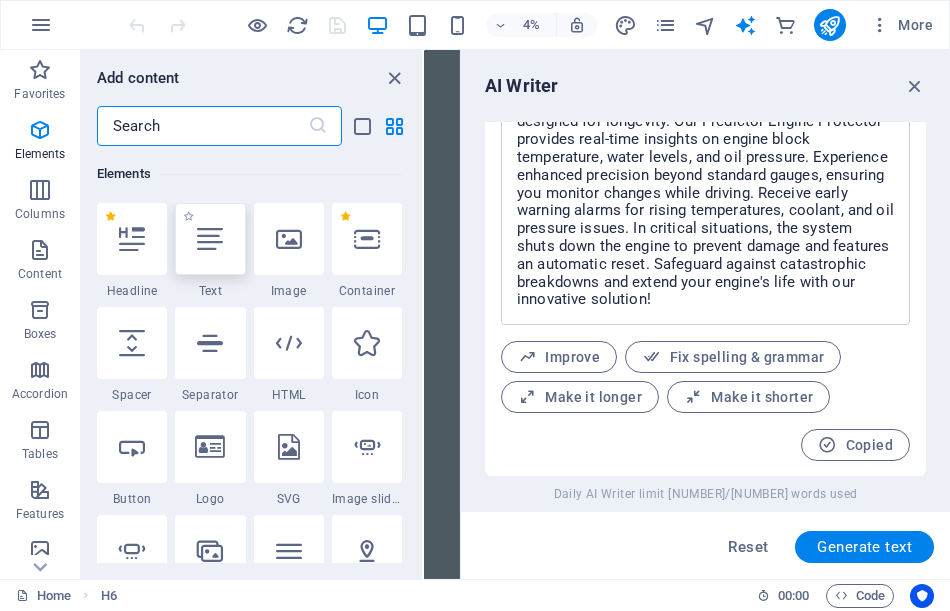 scroll, scrollTop: 213, scrollLeft: 0, axis: vertical 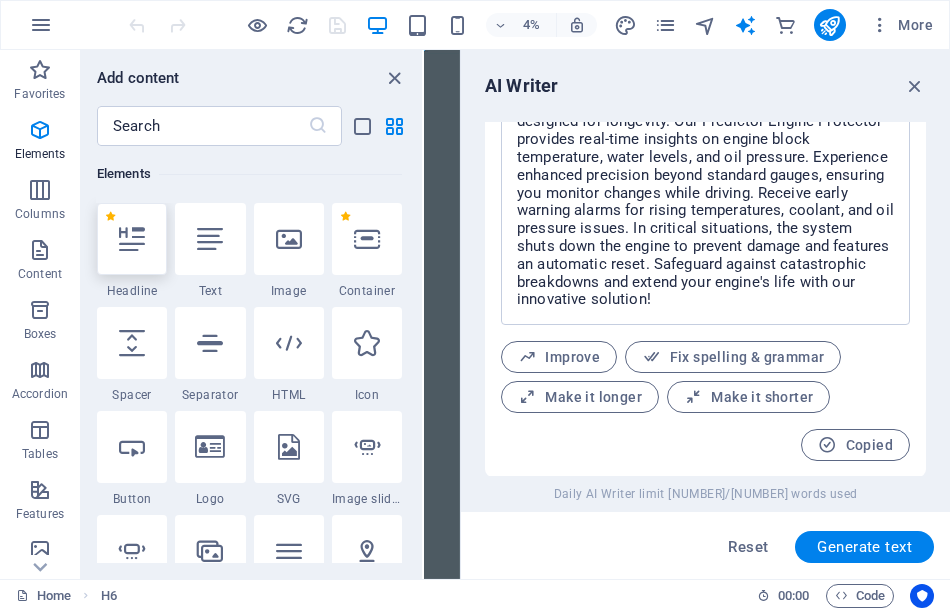click at bounding box center [132, 239] 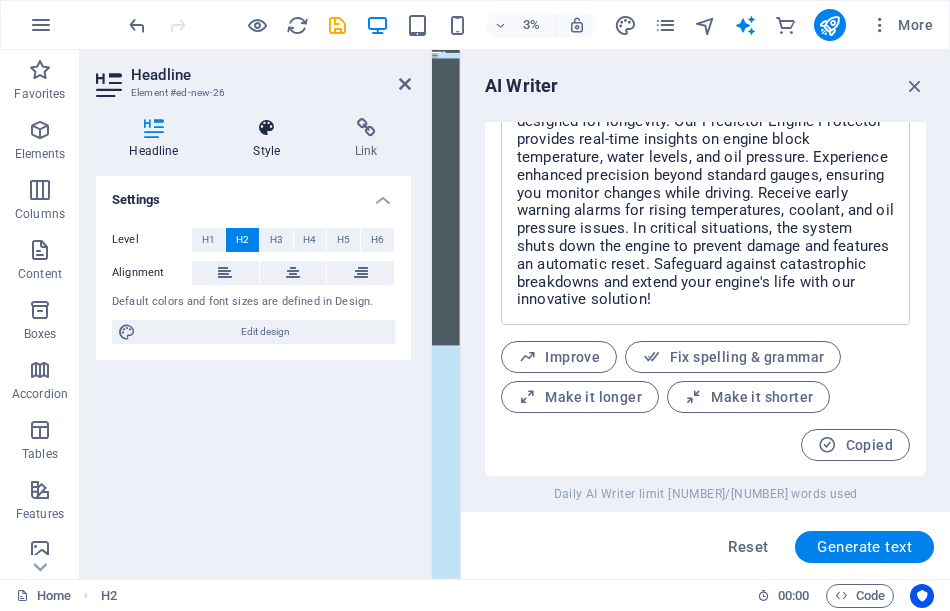 click on "Style" at bounding box center (271, 139) 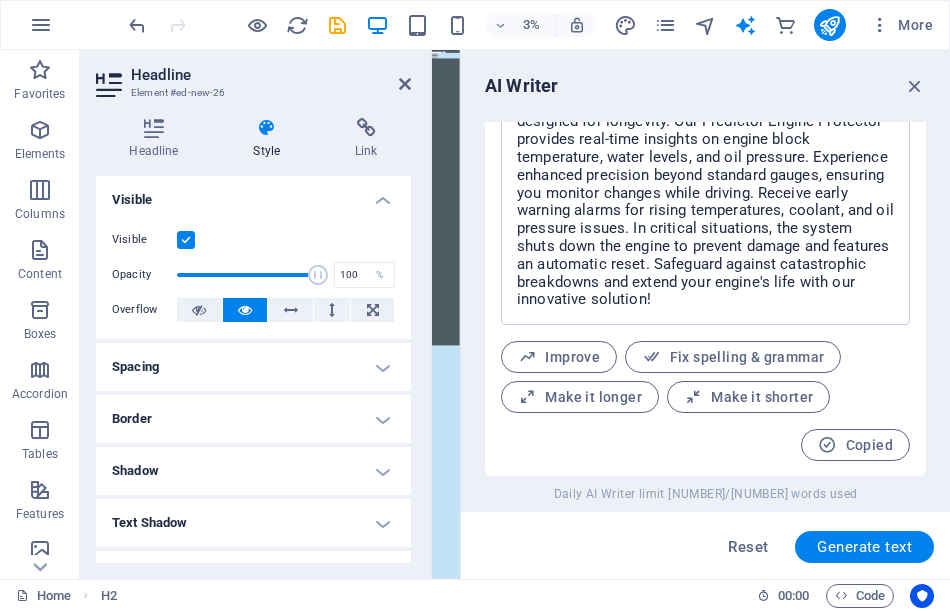click at bounding box center (267, 128) 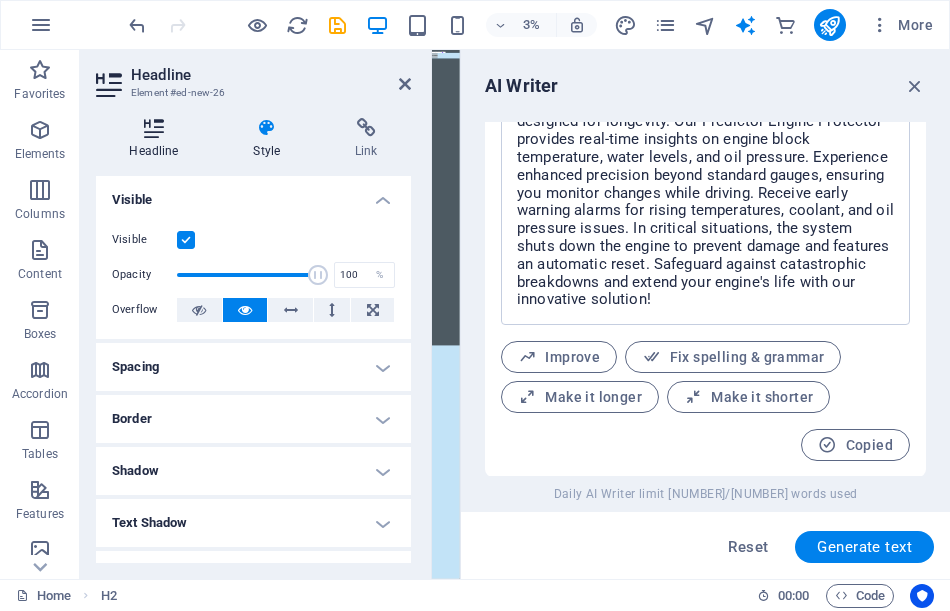click at bounding box center [154, 128] 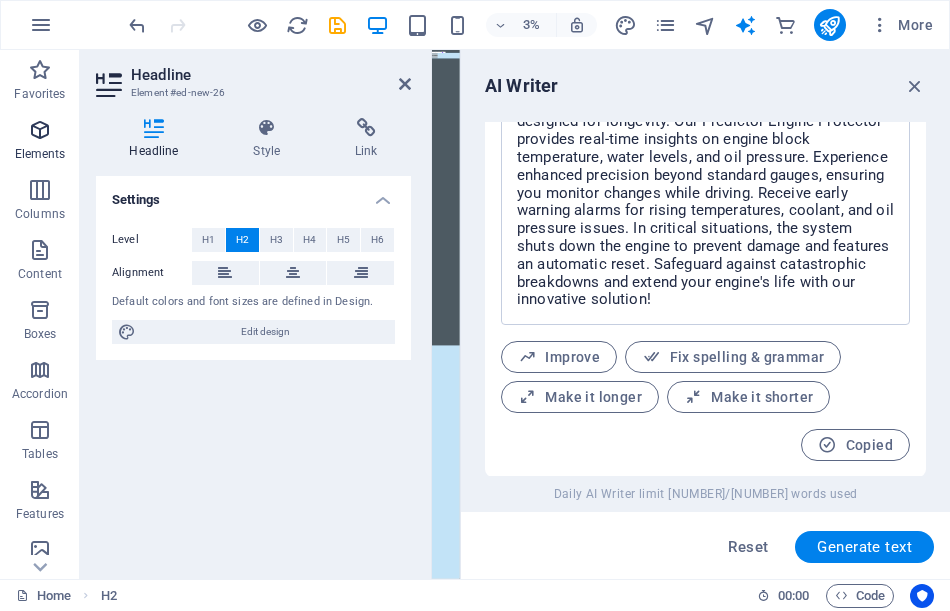 click at bounding box center [40, 130] 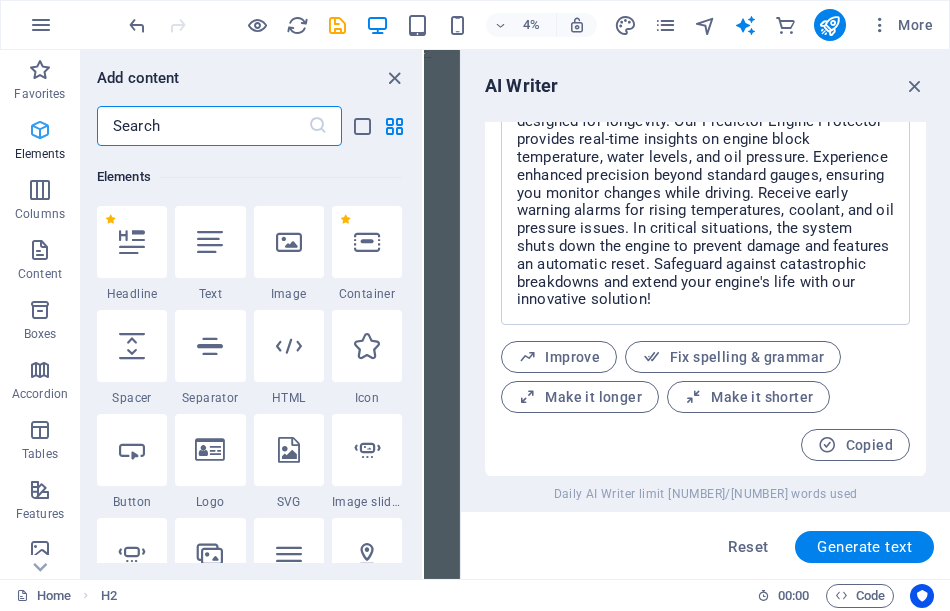 scroll, scrollTop: 213, scrollLeft: 0, axis: vertical 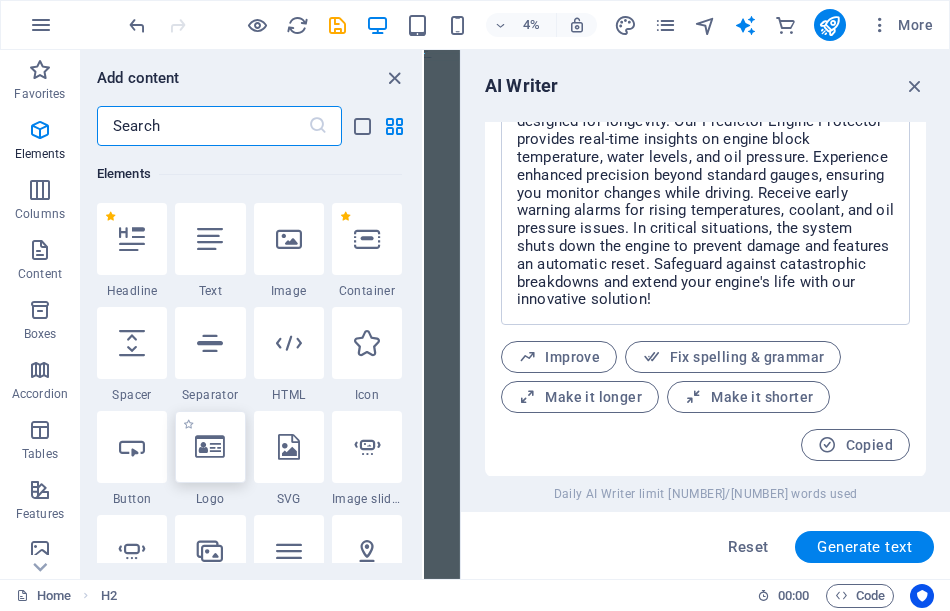 click at bounding box center (210, 447) 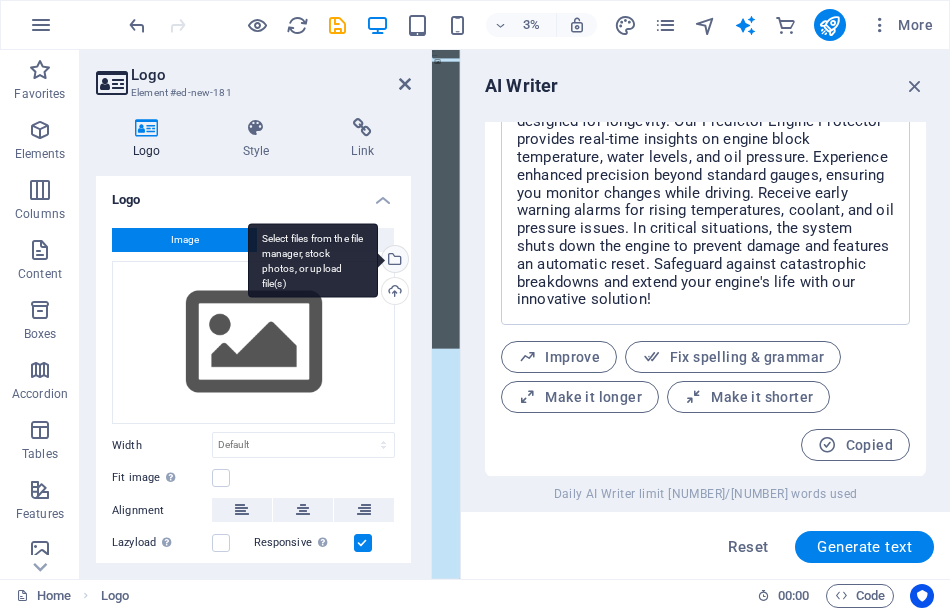 click on "Select files from the file manager, stock photos, or upload file(s)" at bounding box center [393, 261] 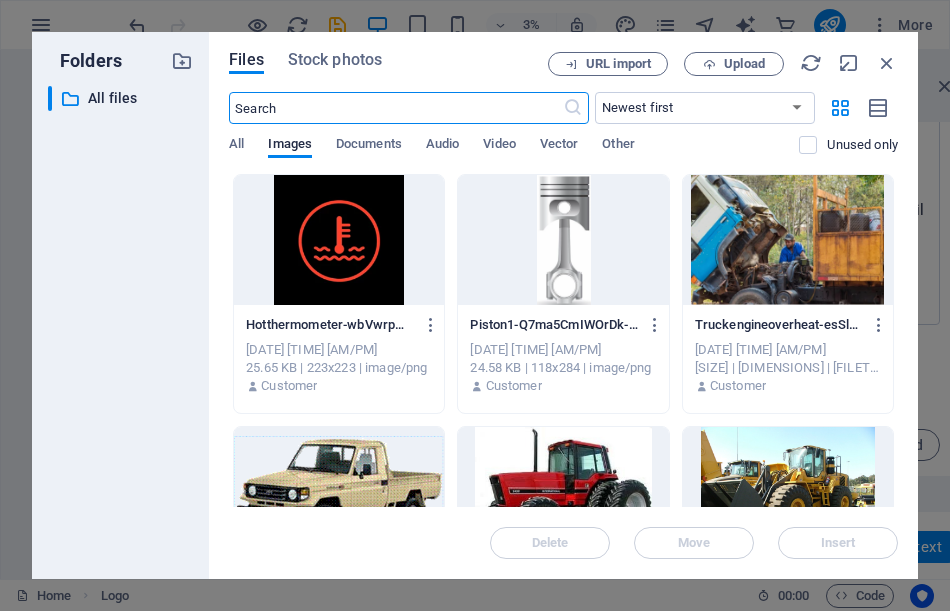 scroll, scrollTop: 48, scrollLeft: 0, axis: vertical 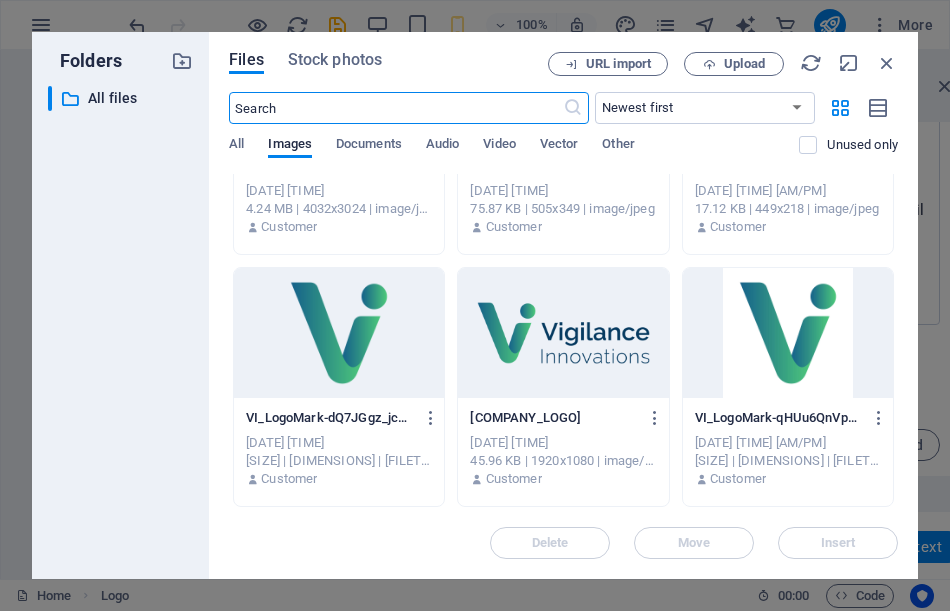 click at bounding box center (563, 333) 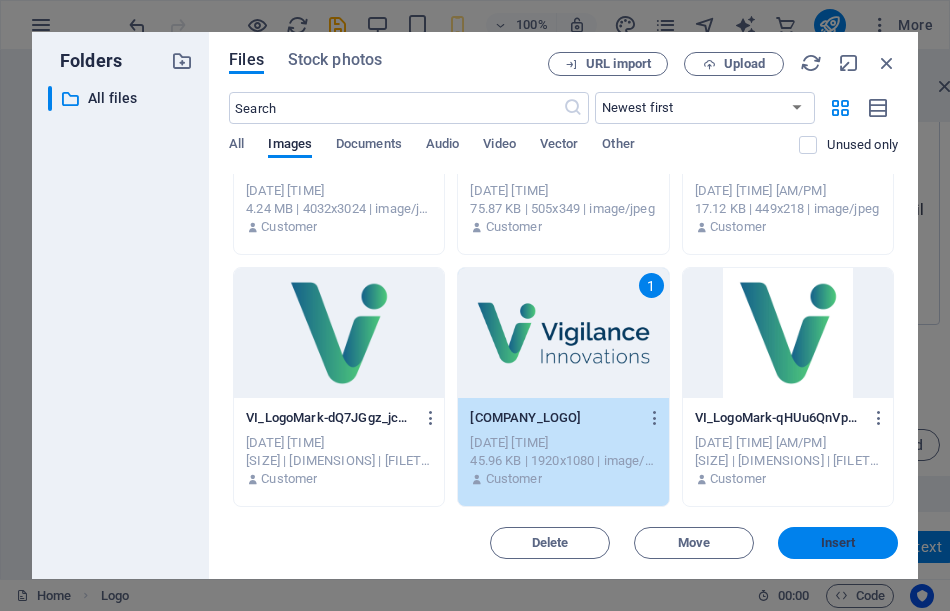 click on "Insert" at bounding box center (838, 543) 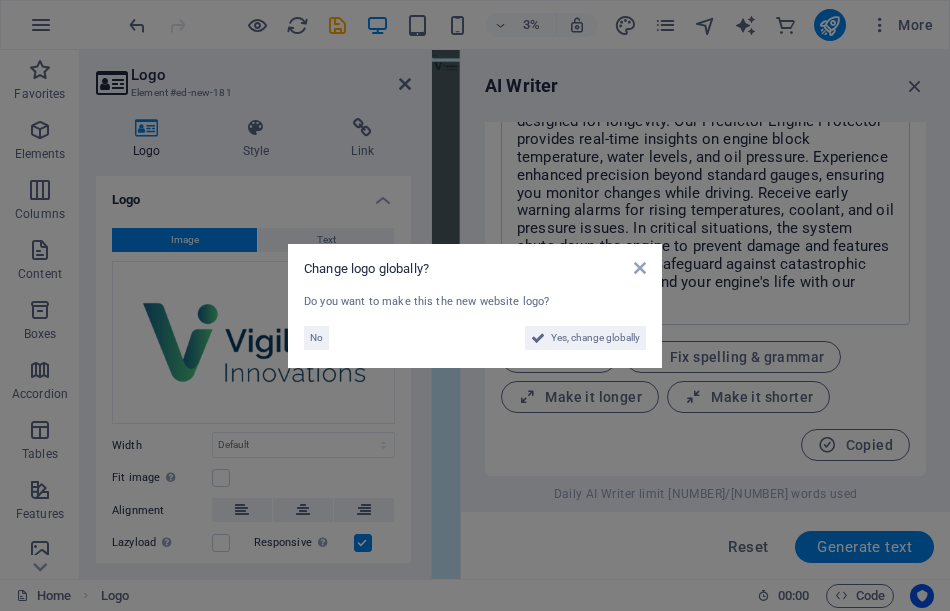 scroll, scrollTop: 0, scrollLeft: 0, axis: both 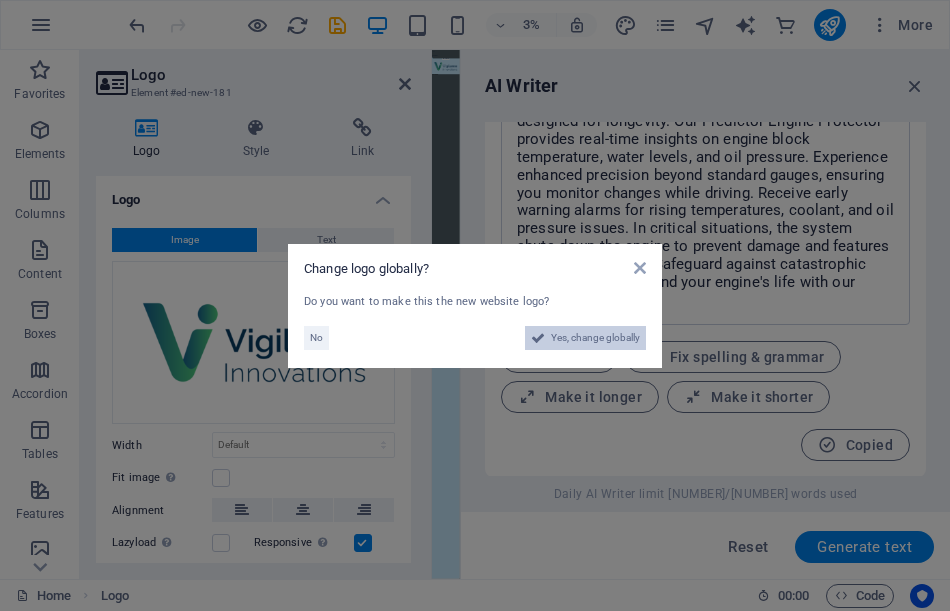 click on "Yes, change globally" at bounding box center (595, 338) 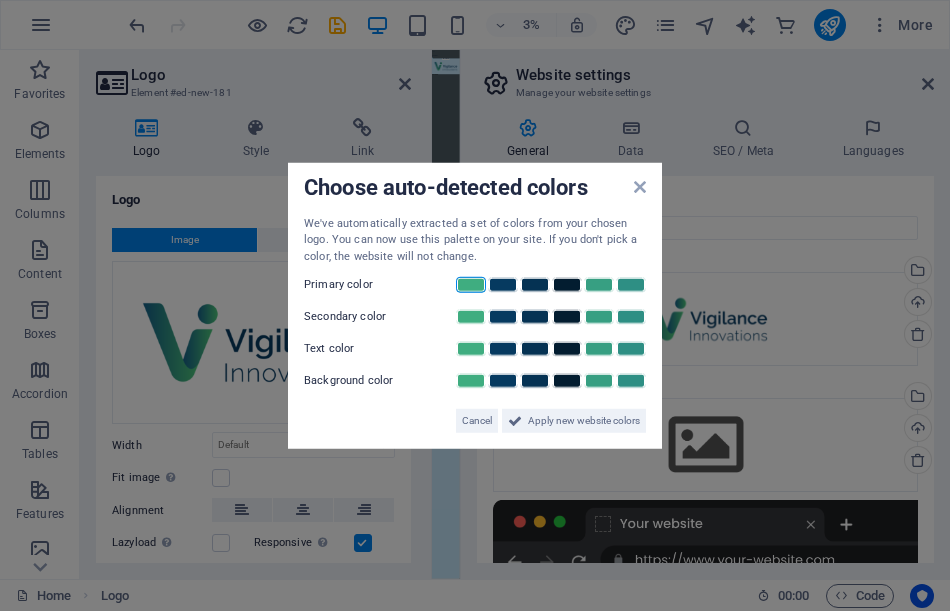 click at bounding box center [471, 285] 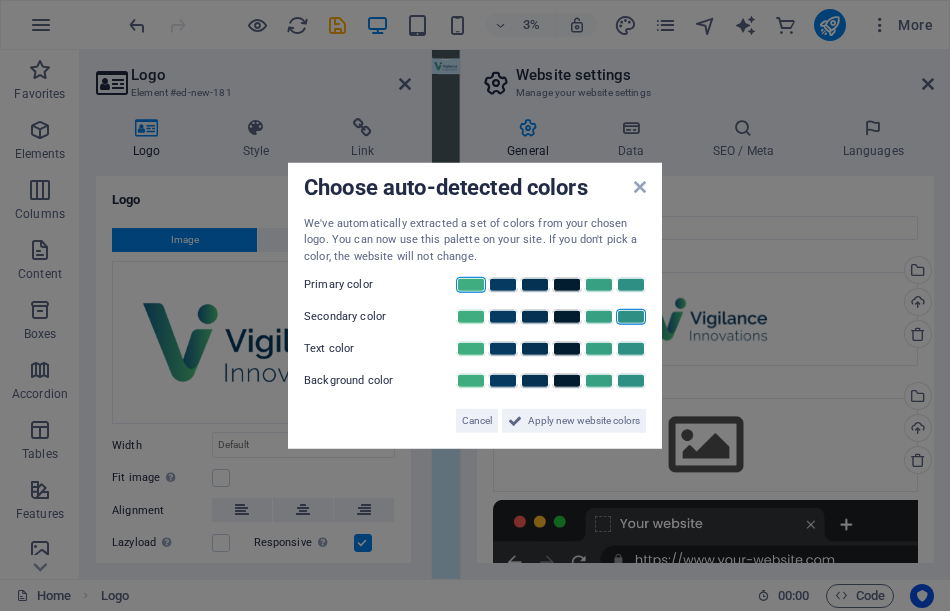click at bounding box center [631, 317] 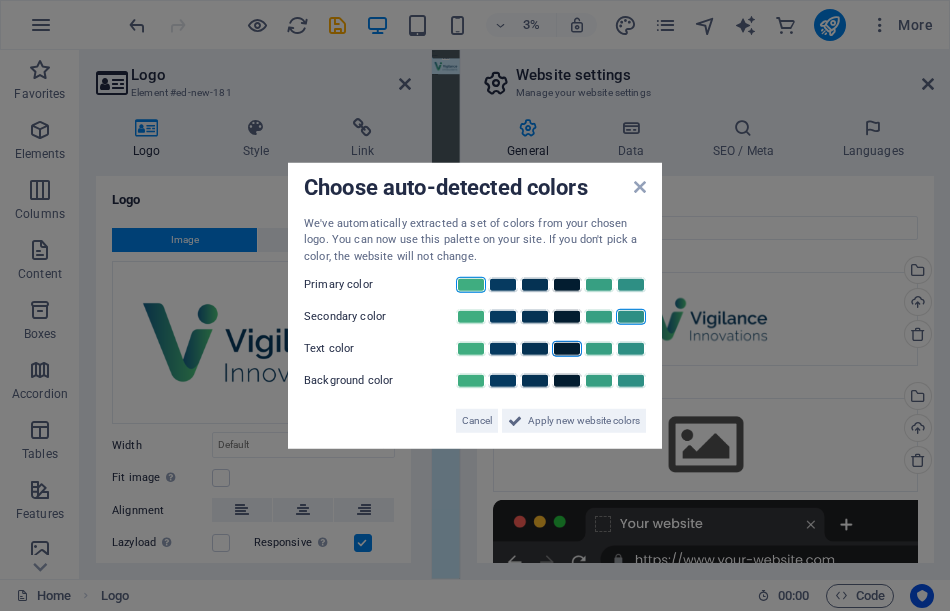 click at bounding box center (567, 349) 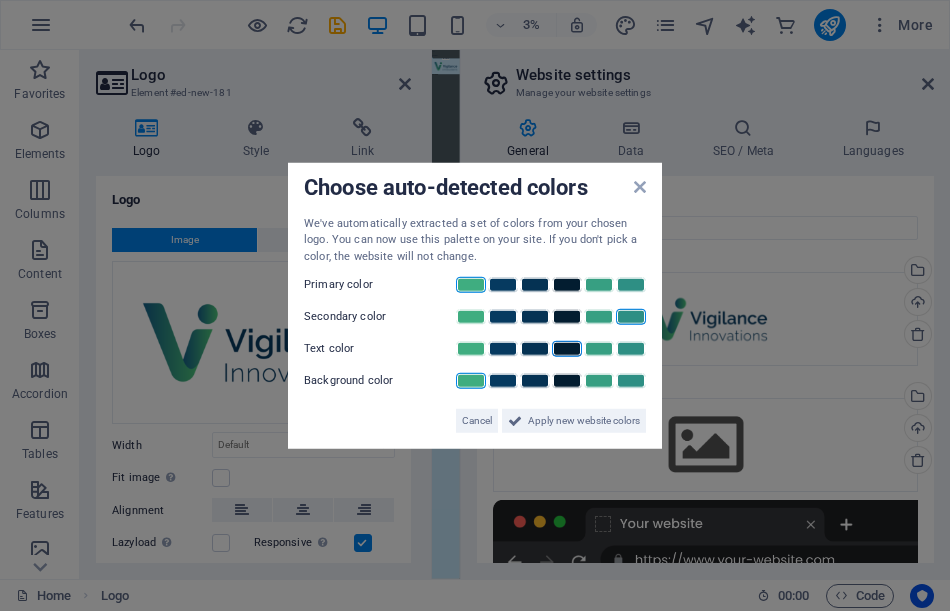 click at bounding box center [471, 381] 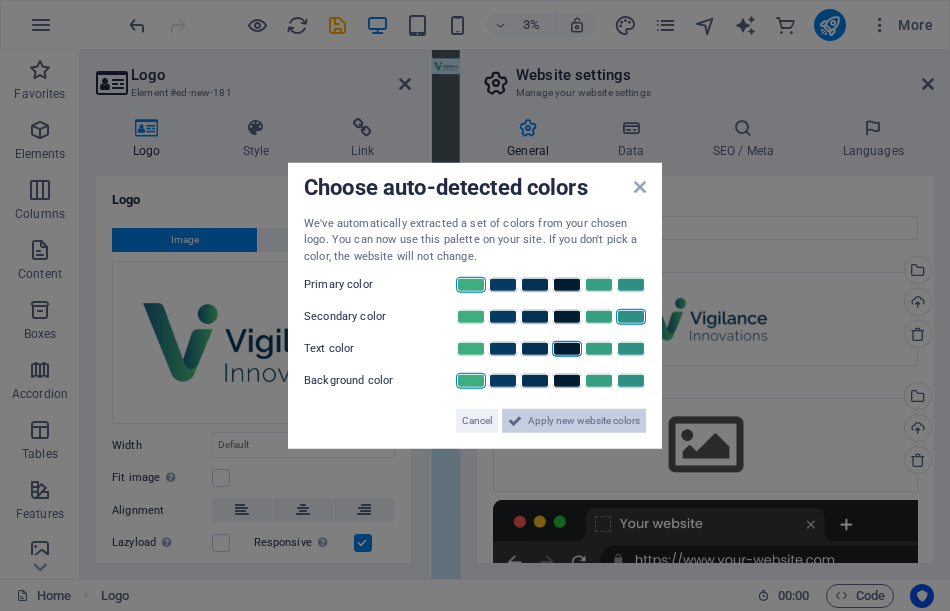click on "Apply new website colors" at bounding box center (584, 421) 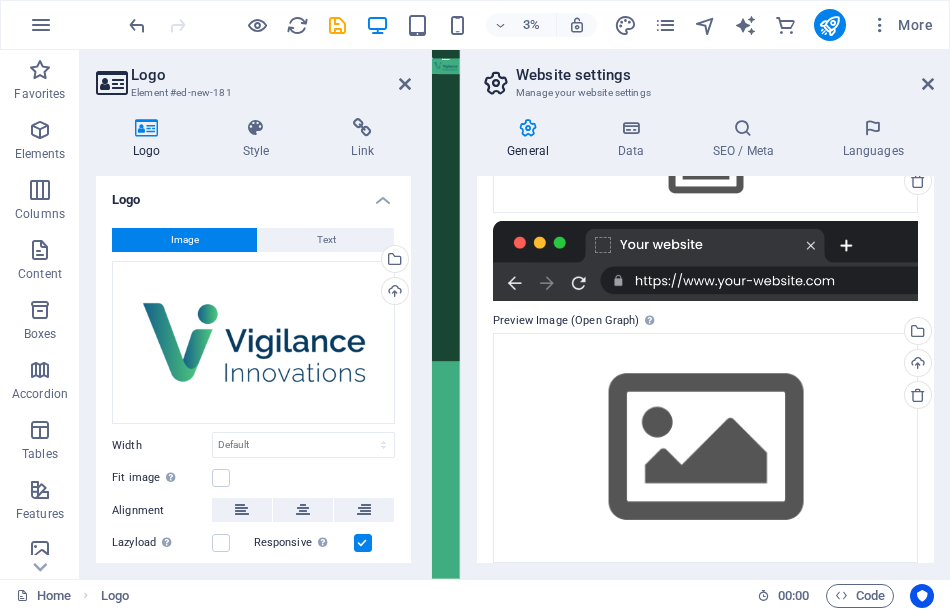 scroll, scrollTop: 294, scrollLeft: 0, axis: vertical 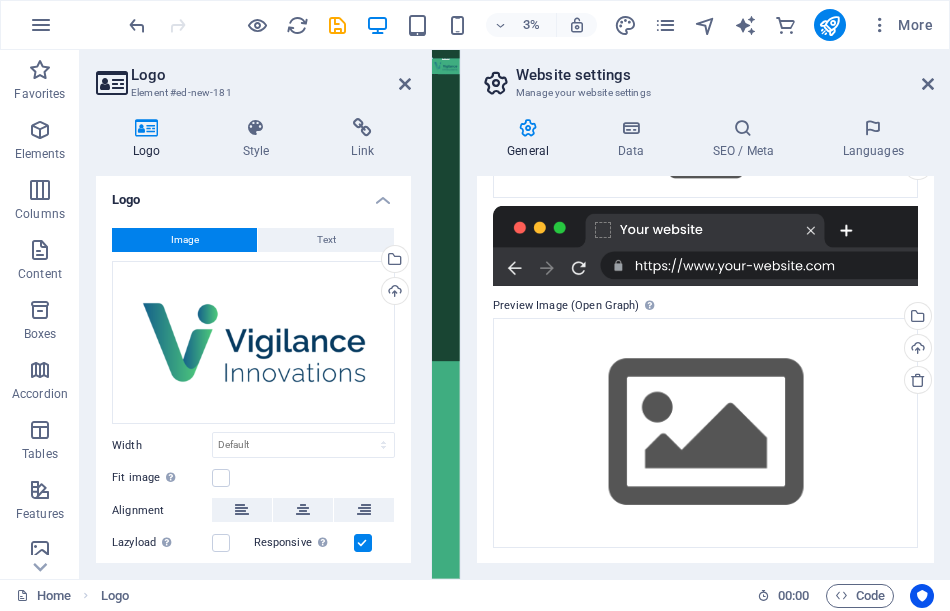 click on "Preview Image (Open Graph) This image will be shown when the website is shared on social networks" at bounding box center [705, 306] 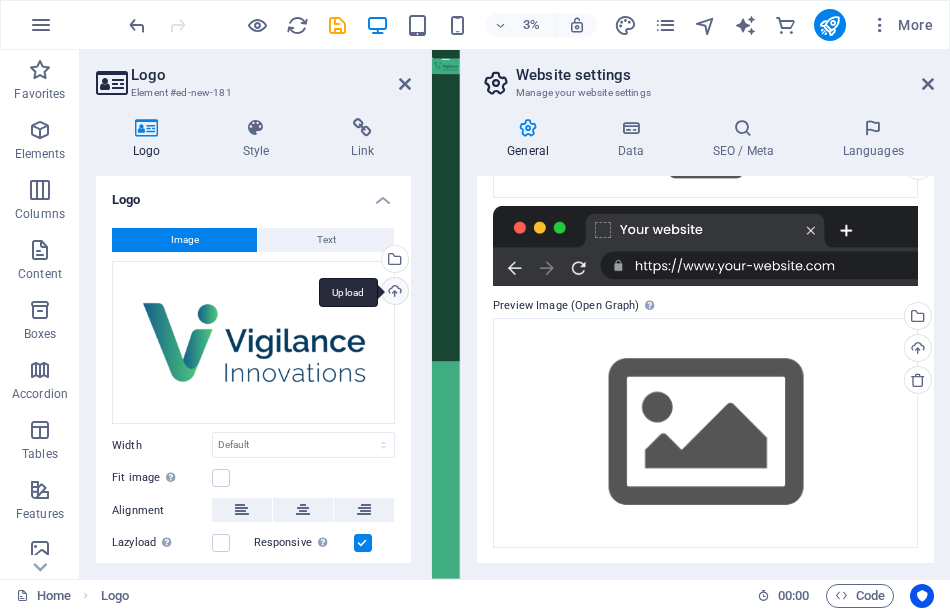 click on "Upload" at bounding box center (393, 293) 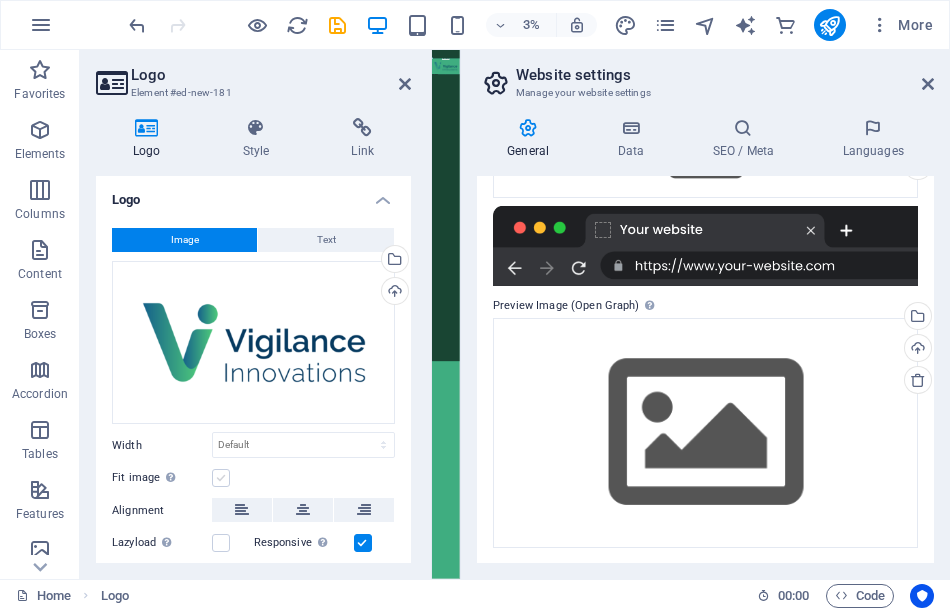 click at bounding box center (221, 478) 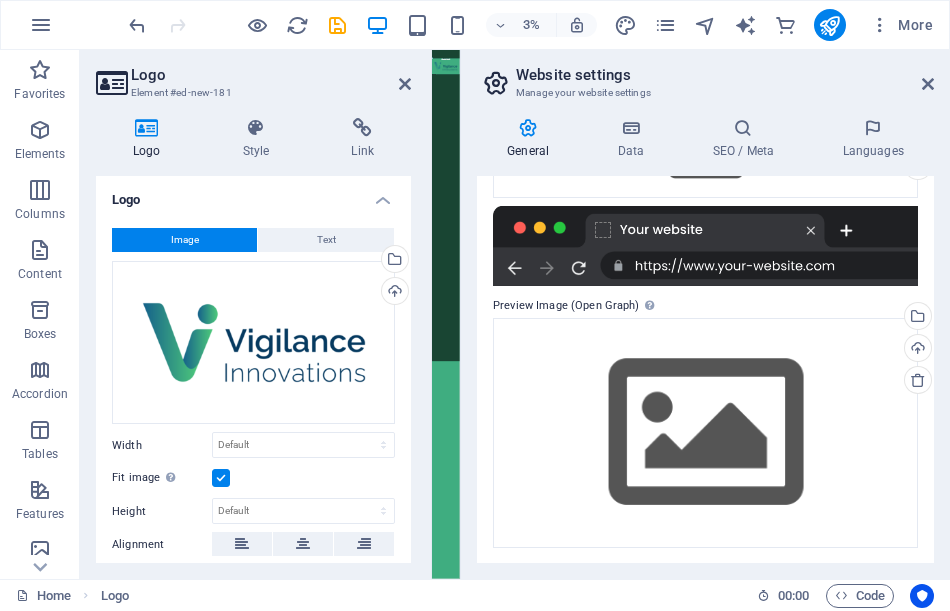 drag, startPoint x: 409, startPoint y: 352, endPoint x: 410, endPoint y: 404, distance: 52.009613 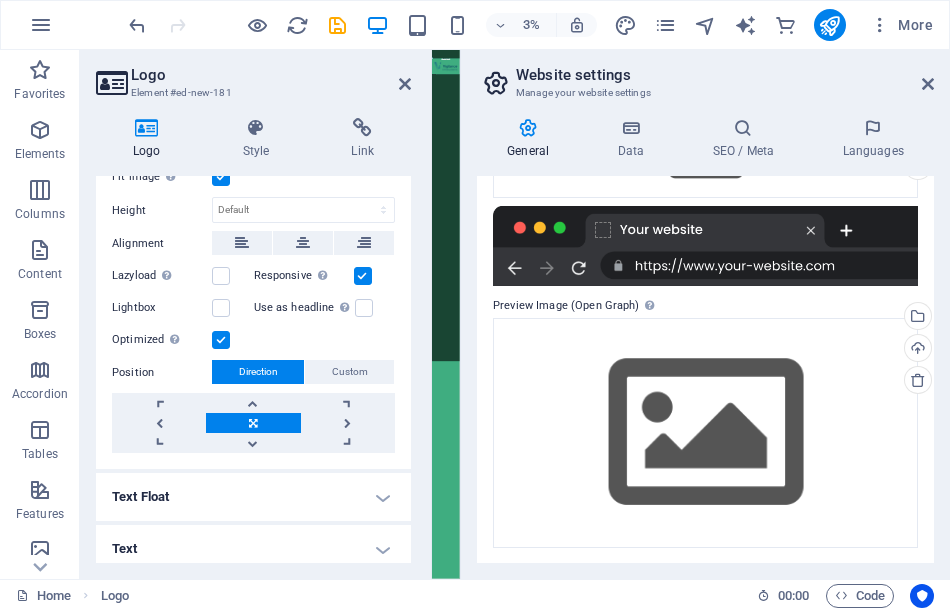 scroll, scrollTop: 308, scrollLeft: 0, axis: vertical 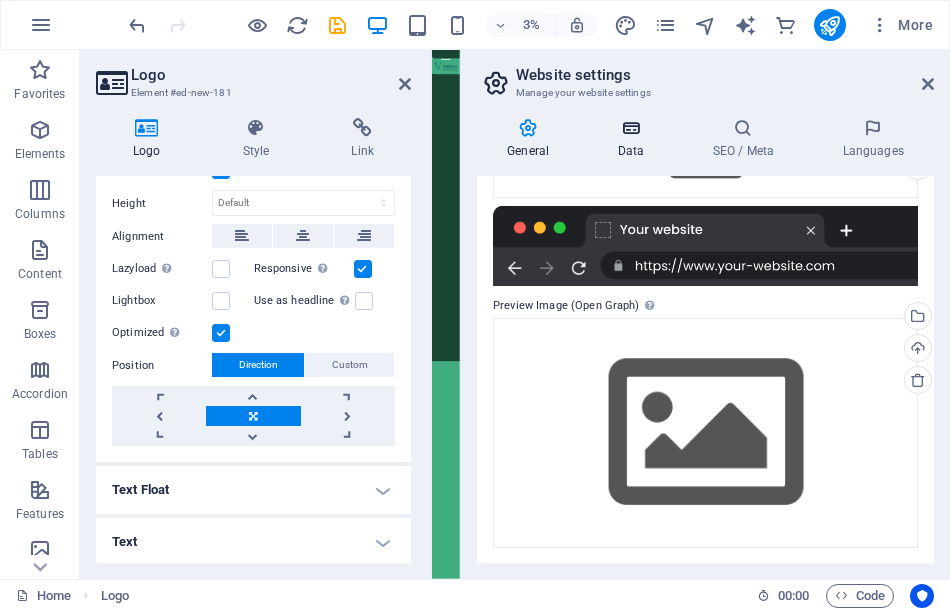 click at bounding box center (630, 128) 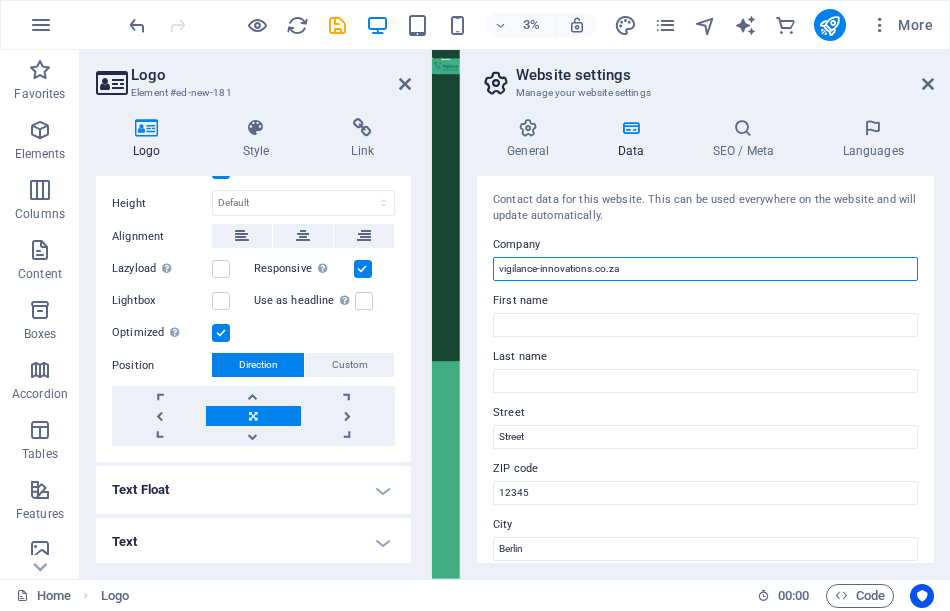 click on "vigilance-innovations.co.za" at bounding box center (705, 269) 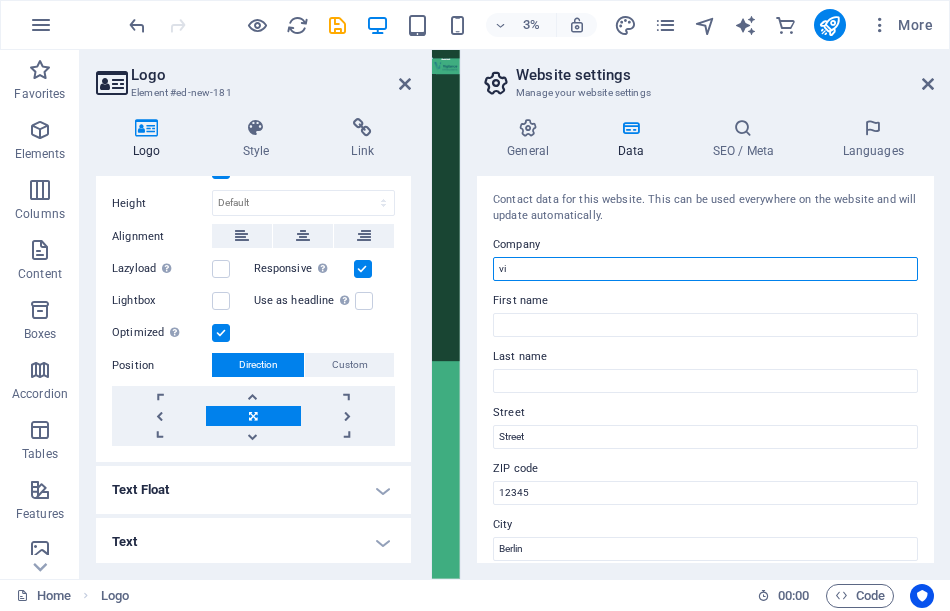 type on "v" 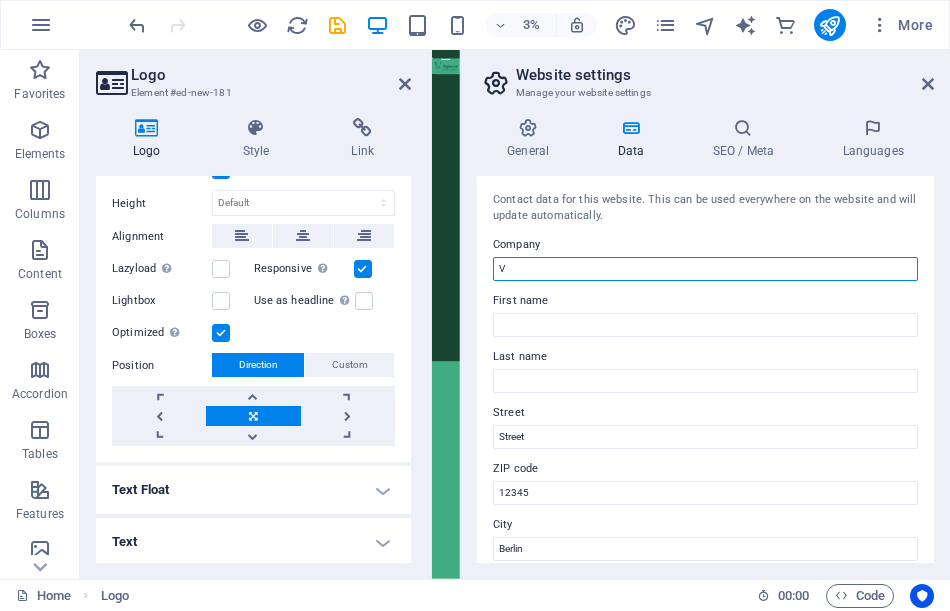 type on "Vigilance Innovations" 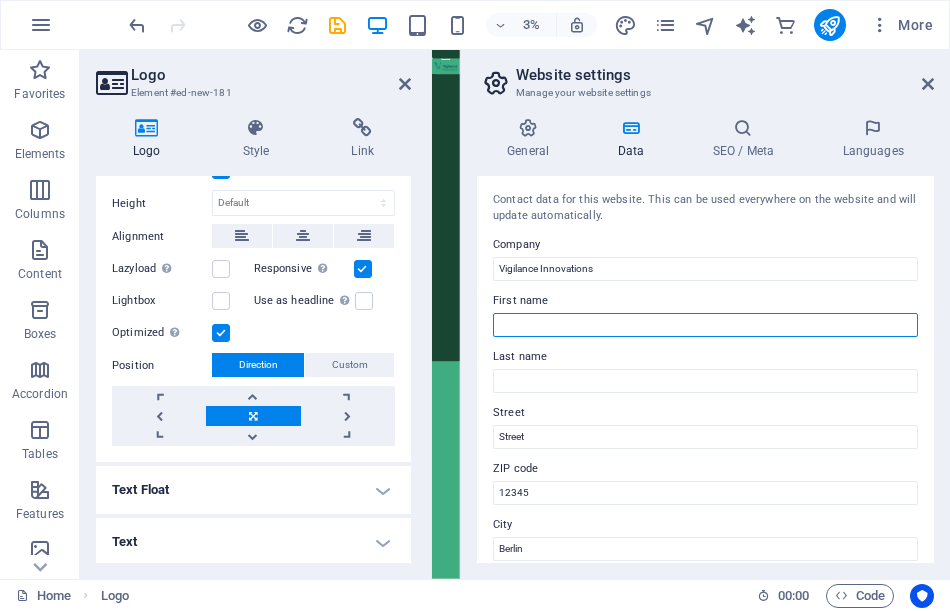 type on "Leon" 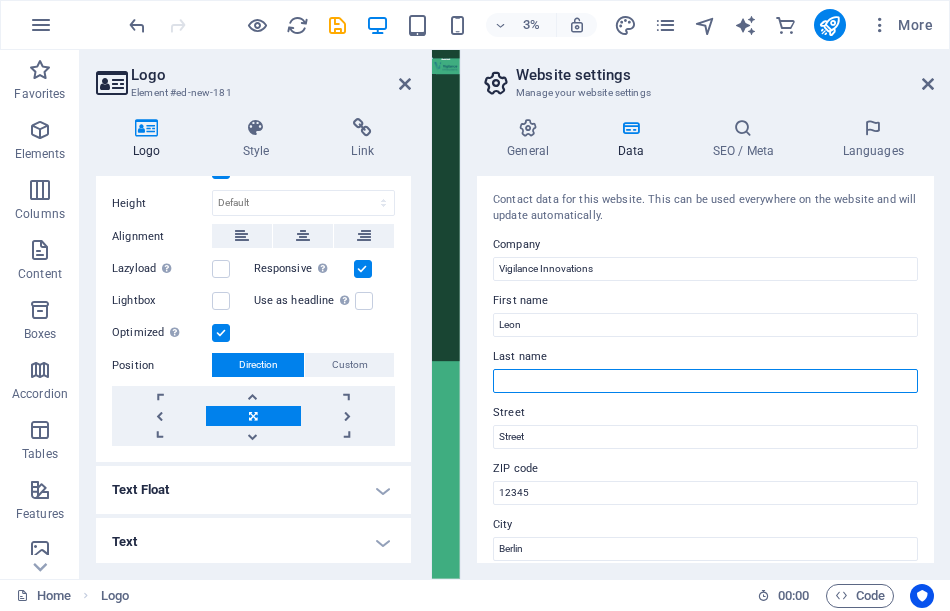 type on "[LAST_NAME]" 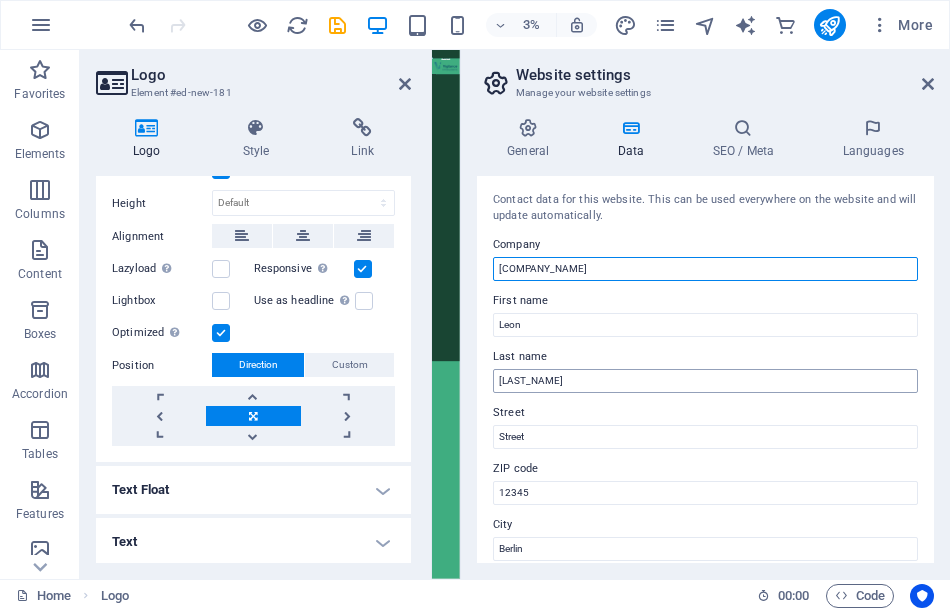 type on "[COMPANY_NAME]" 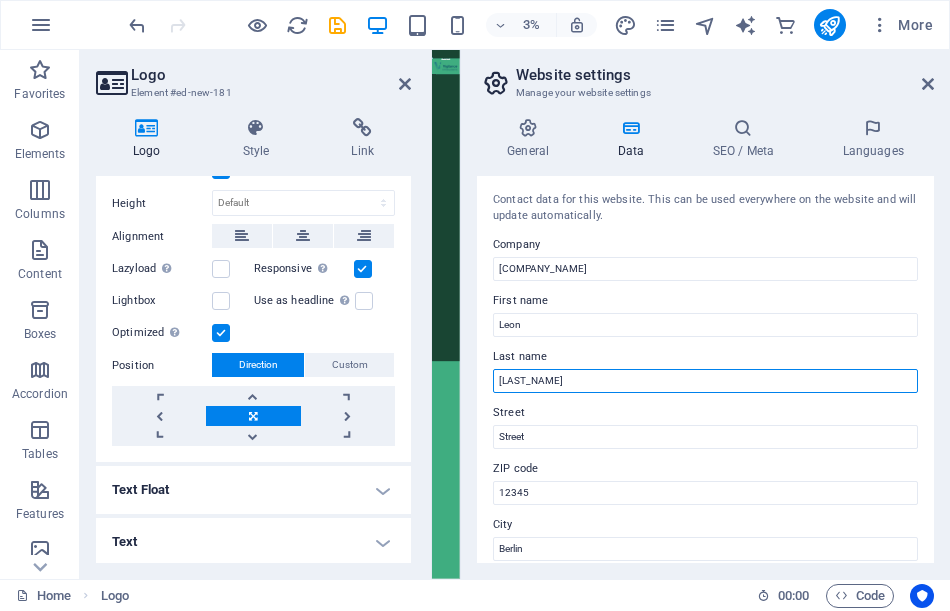 click on "[LAST_NAME]" at bounding box center [705, 381] 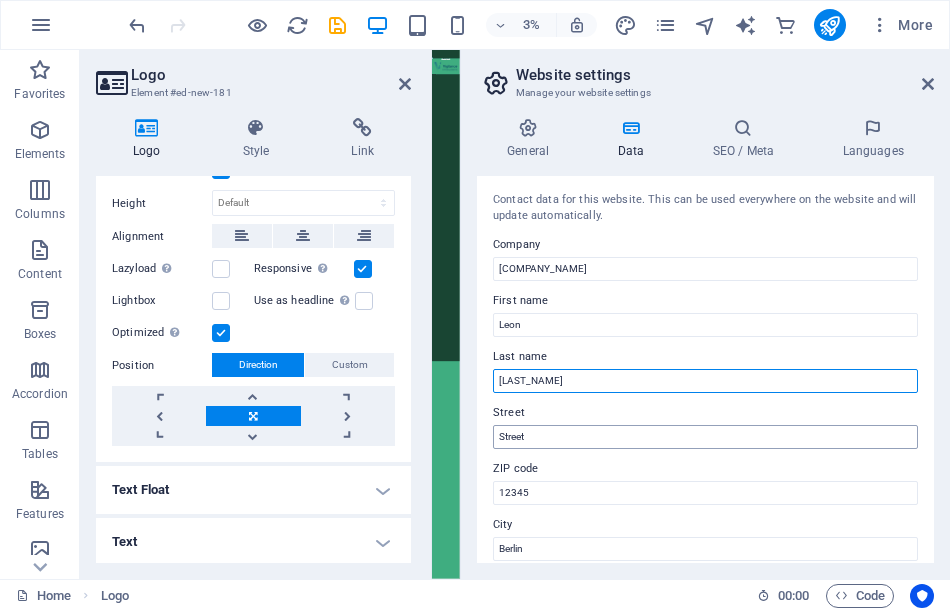 type on "[LAST_NAME]" 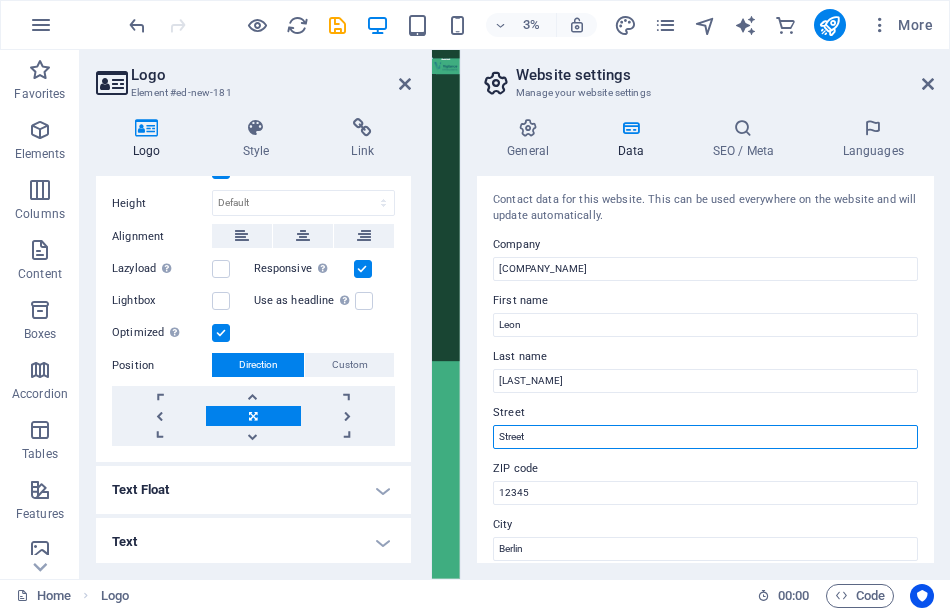 click on "Street" at bounding box center [705, 437] 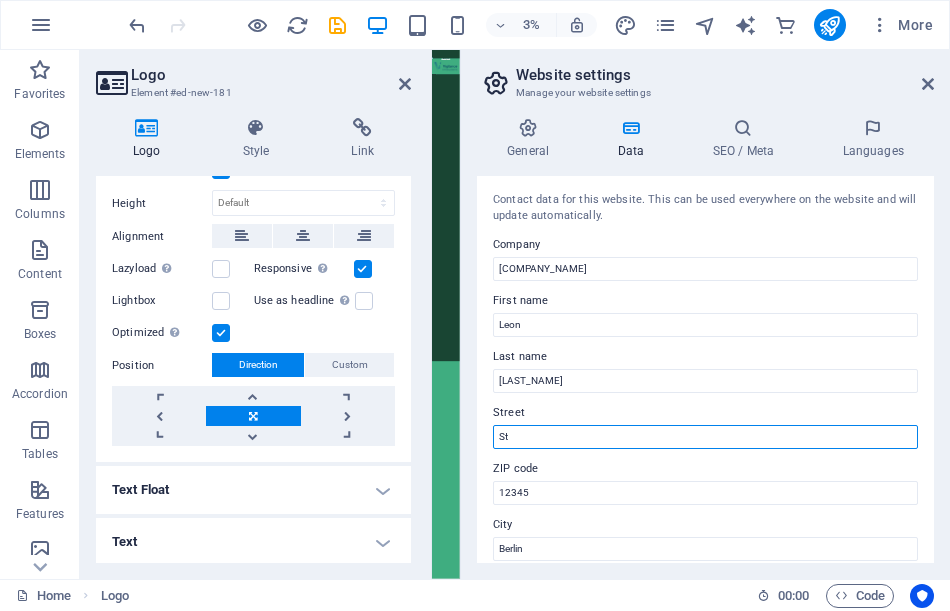 type on "S" 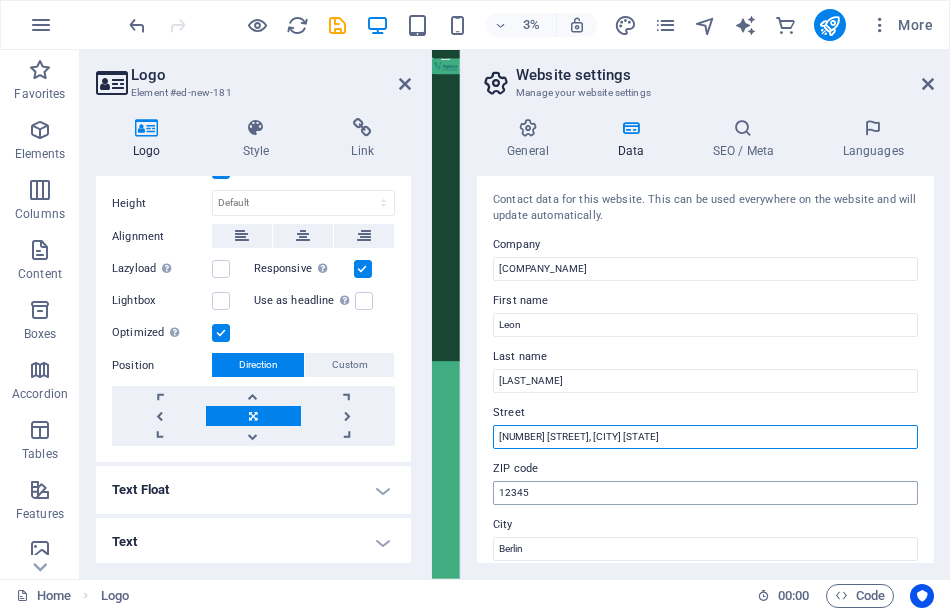type on "[NUMBER] [STREET], [CITY] [STATE]" 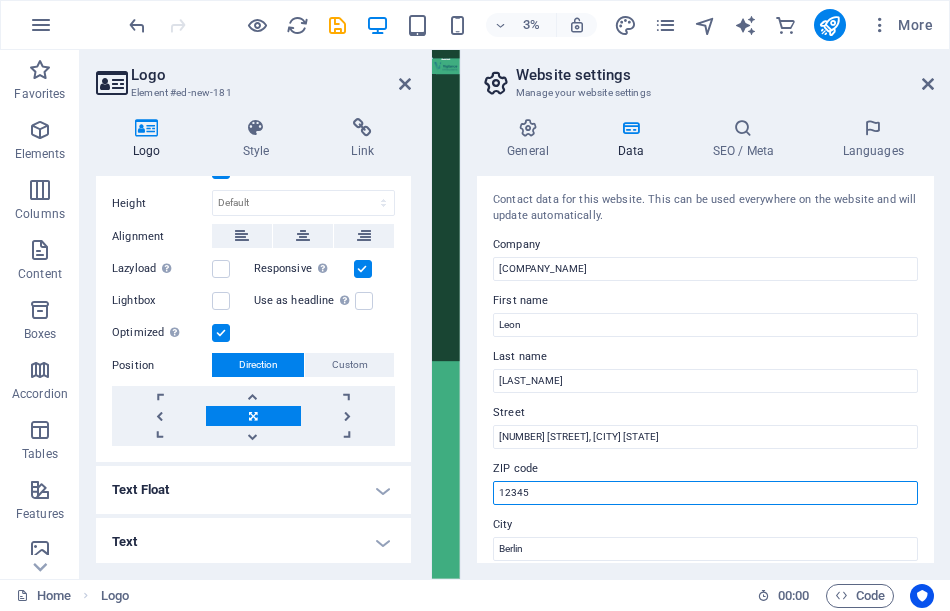click on "12345" at bounding box center [705, 493] 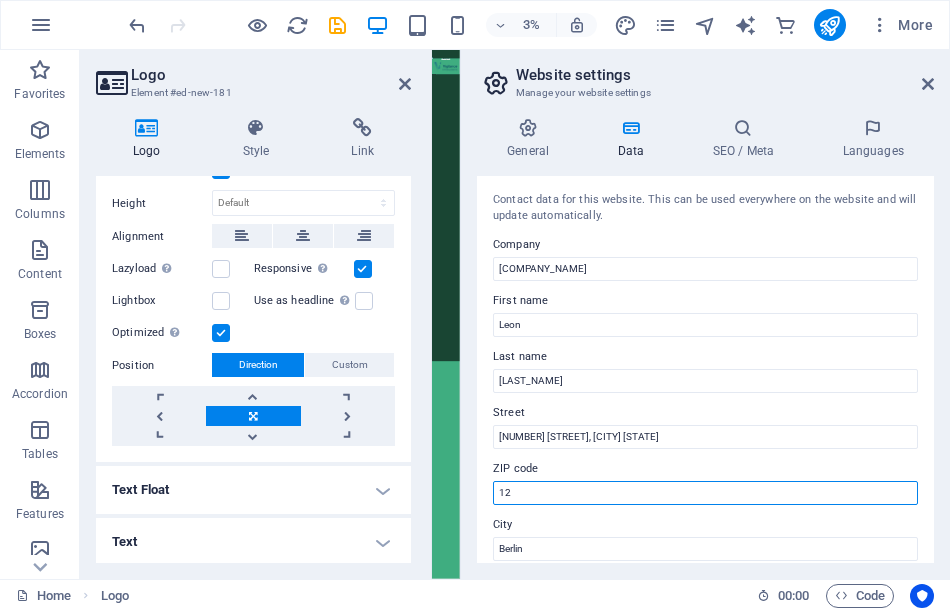 type on "1" 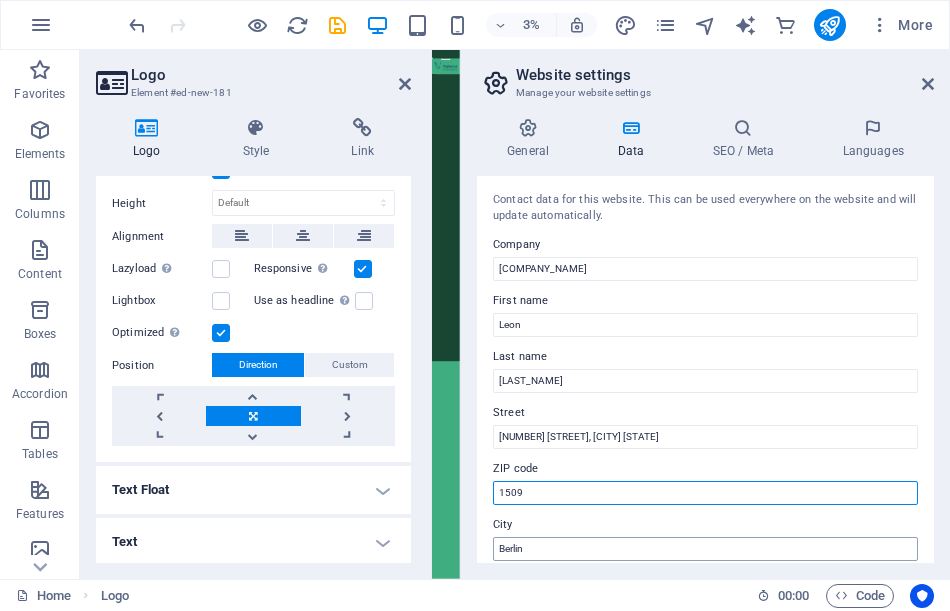 type on "1509" 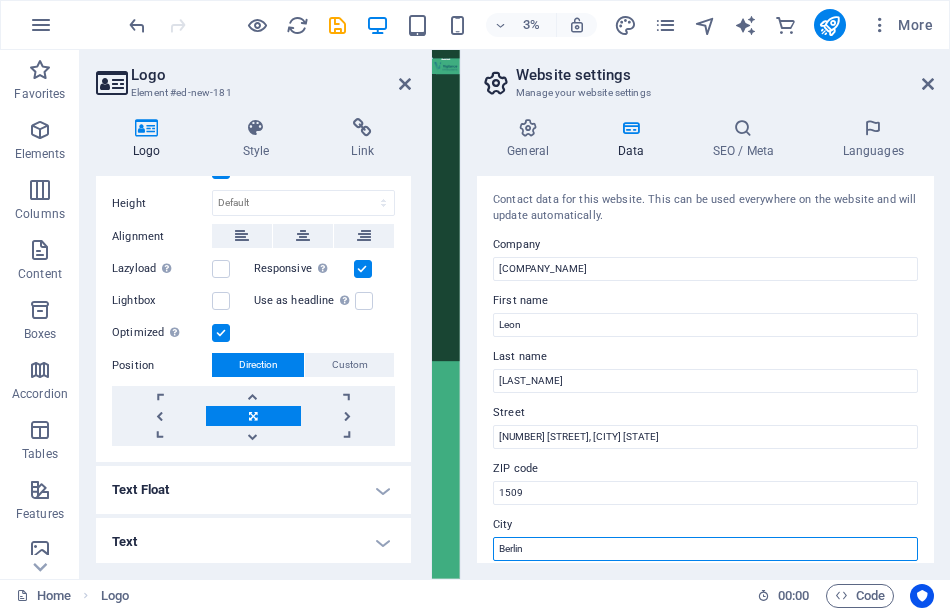 click on "Berlin" at bounding box center (705, 549) 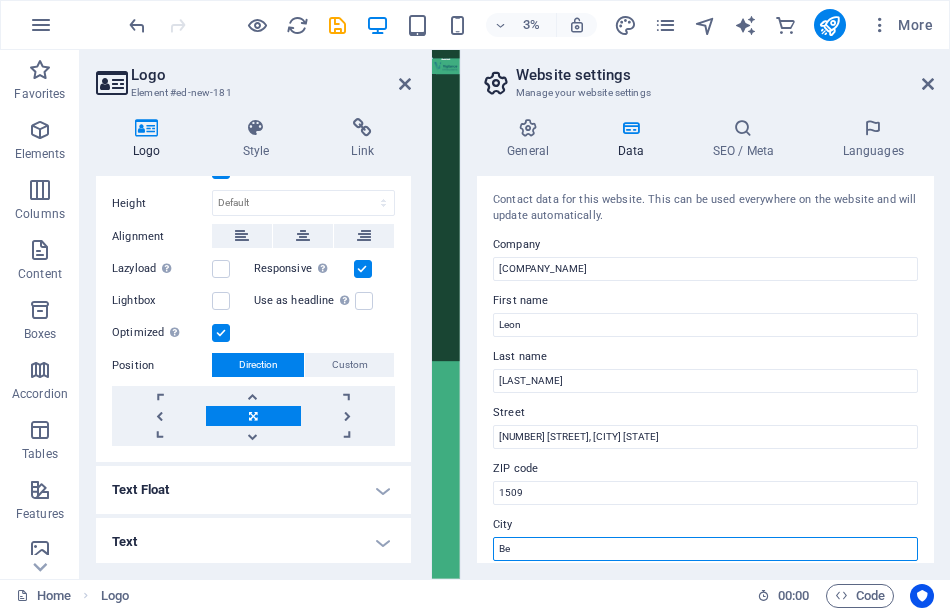 type on "B" 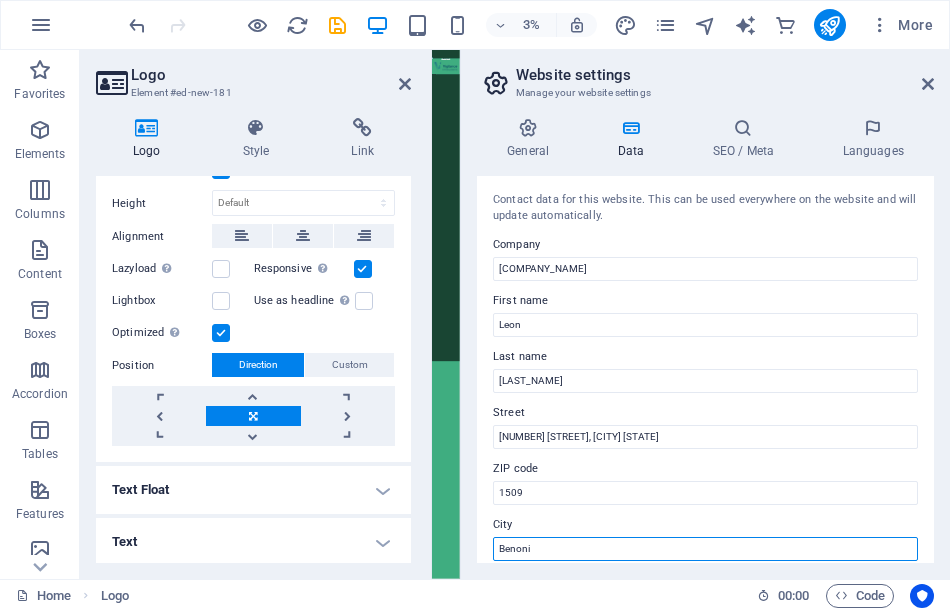 type on "Benoni" 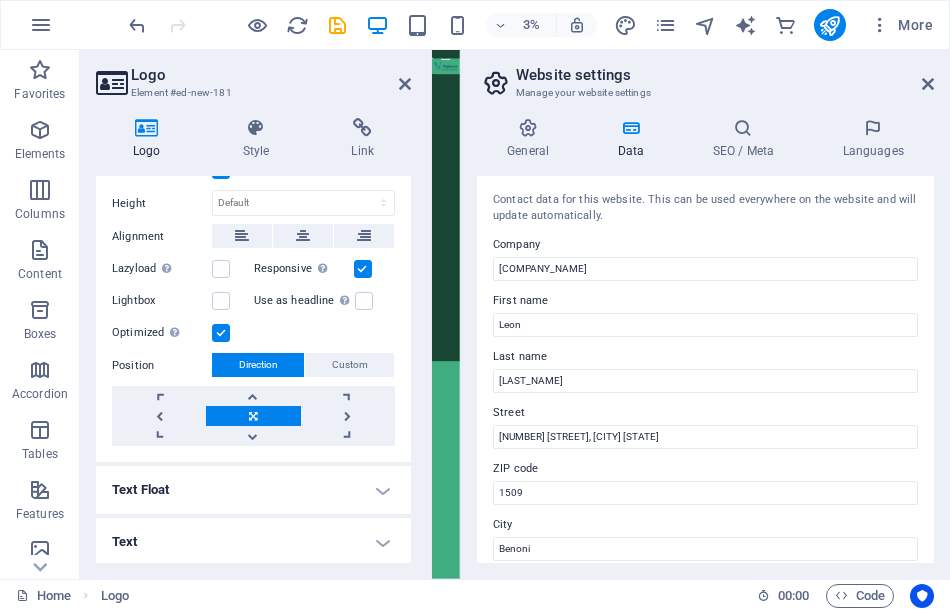 drag, startPoint x: 933, startPoint y: 301, endPoint x: 937, endPoint y: 329, distance: 28.284271 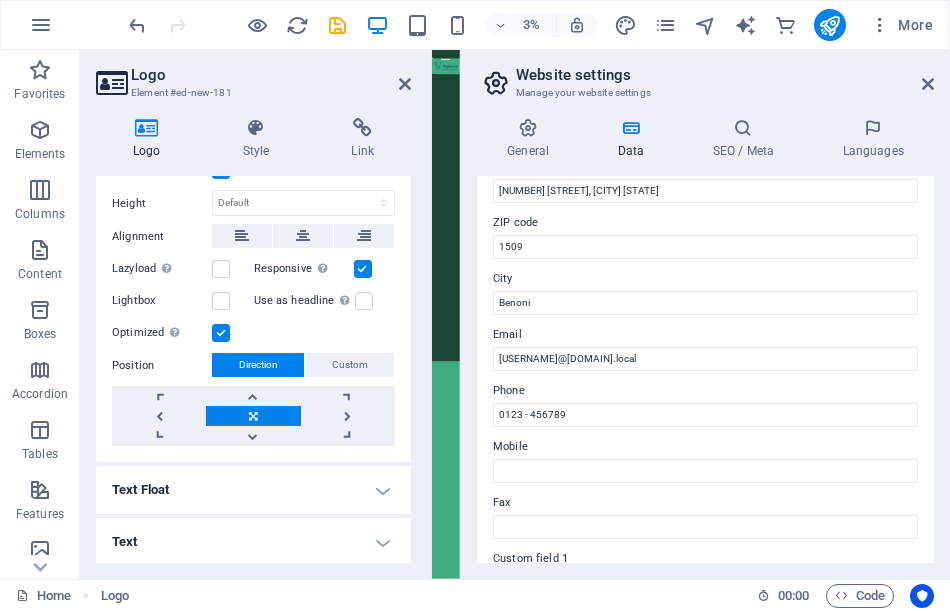 scroll, scrollTop: 249, scrollLeft: 0, axis: vertical 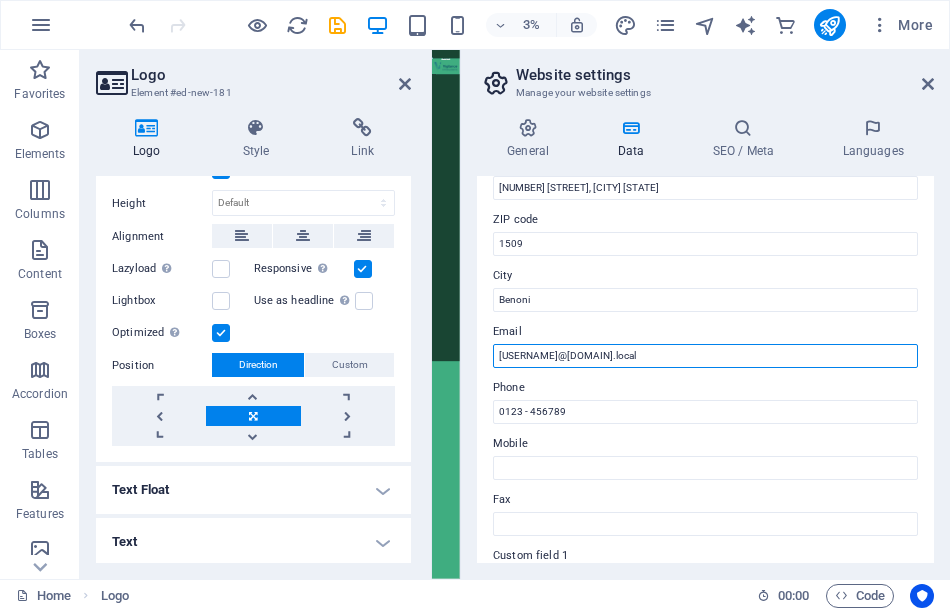 click on "[USERNAME]@[DOMAIN].local" at bounding box center (705, 356) 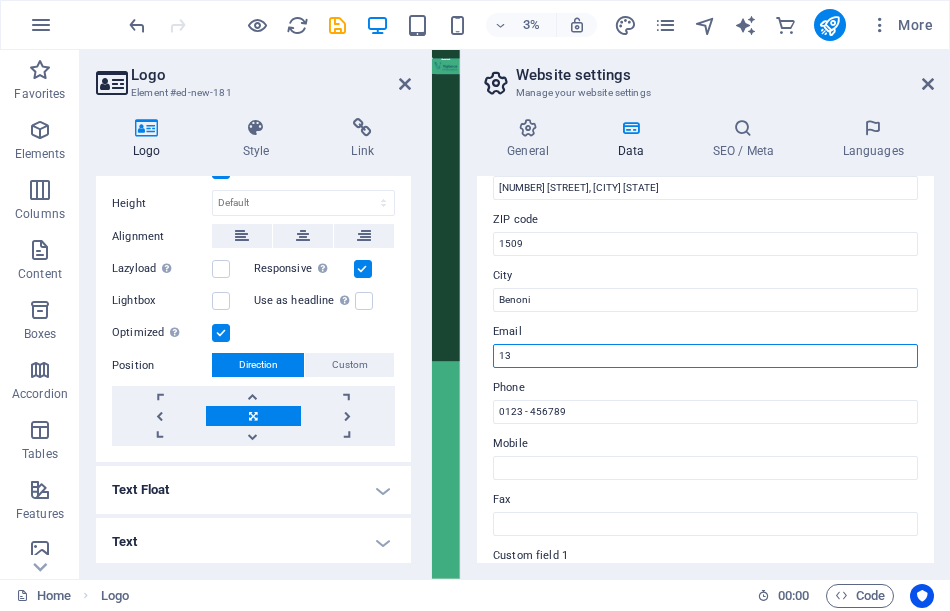 type on "1" 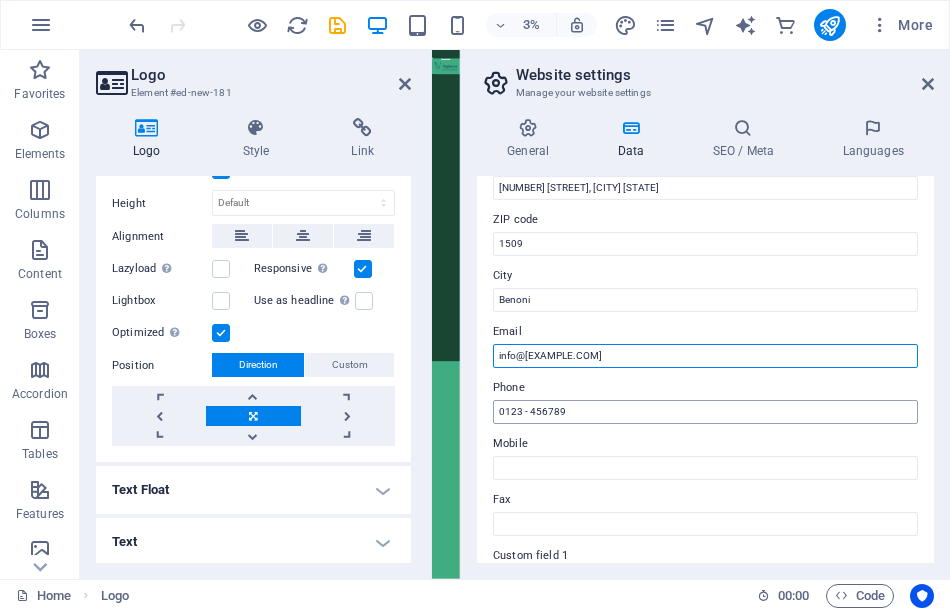type on "info@[EXAMPLE.COM]" 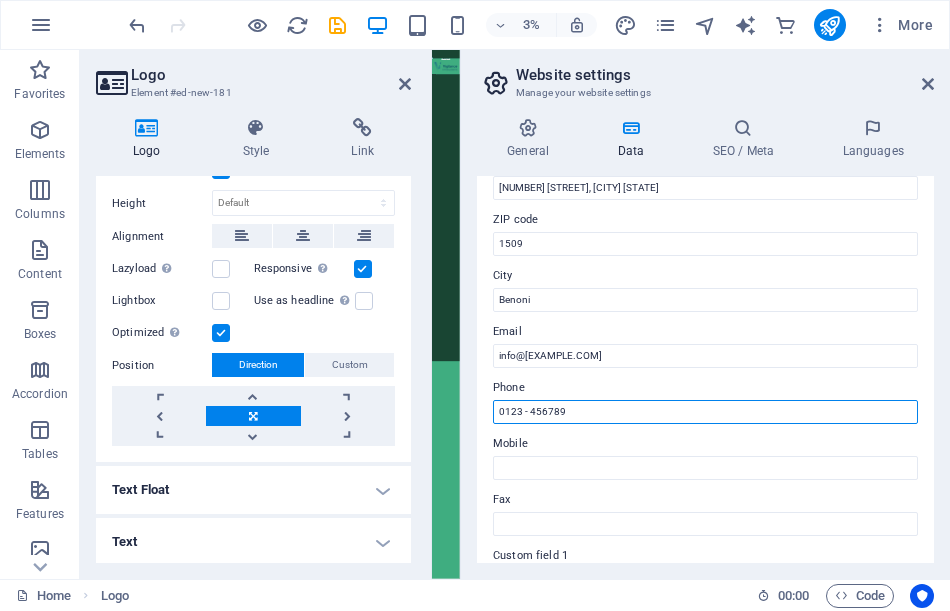 click on "0123 - 456789" at bounding box center [705, 412] 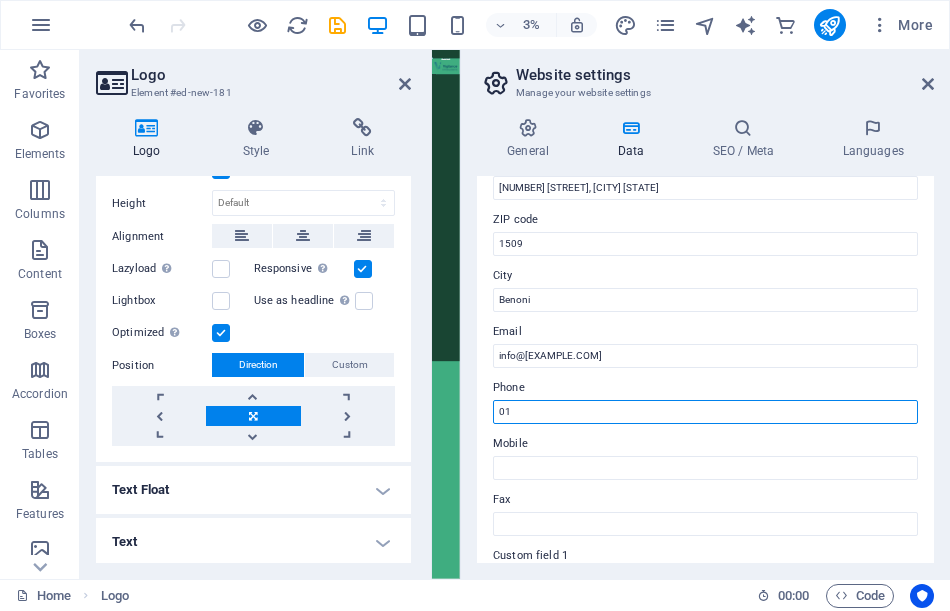 type on "0" 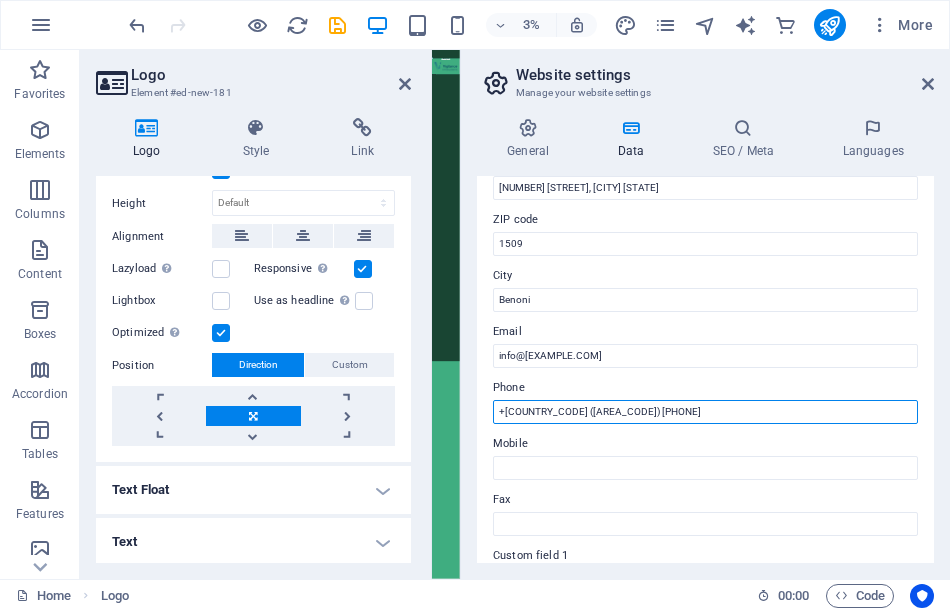 type on "[PHONE]" 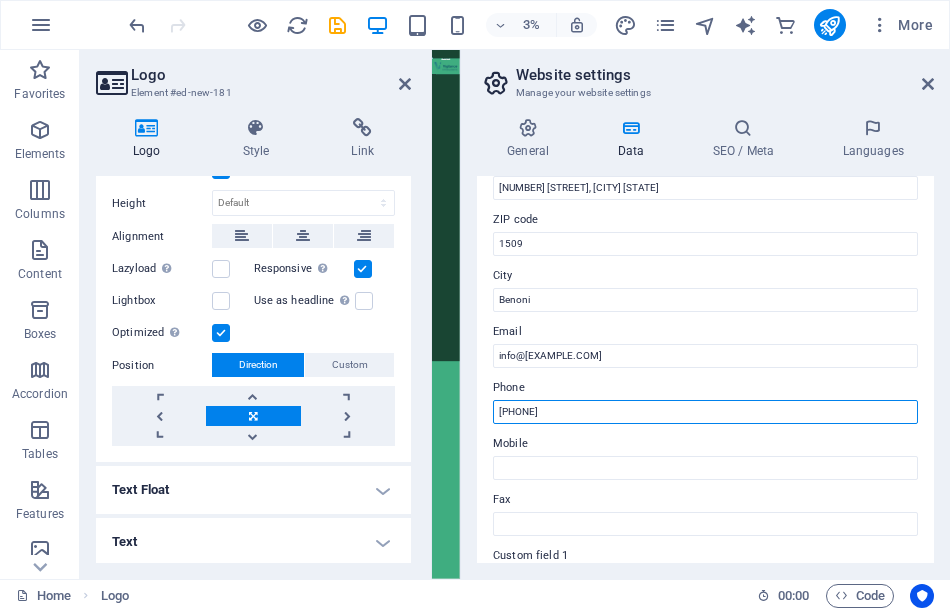 drag, startPoint x: 604, startPoint y: 408, endPoint x: 488, endPoint y: 406, distance: 116.01724 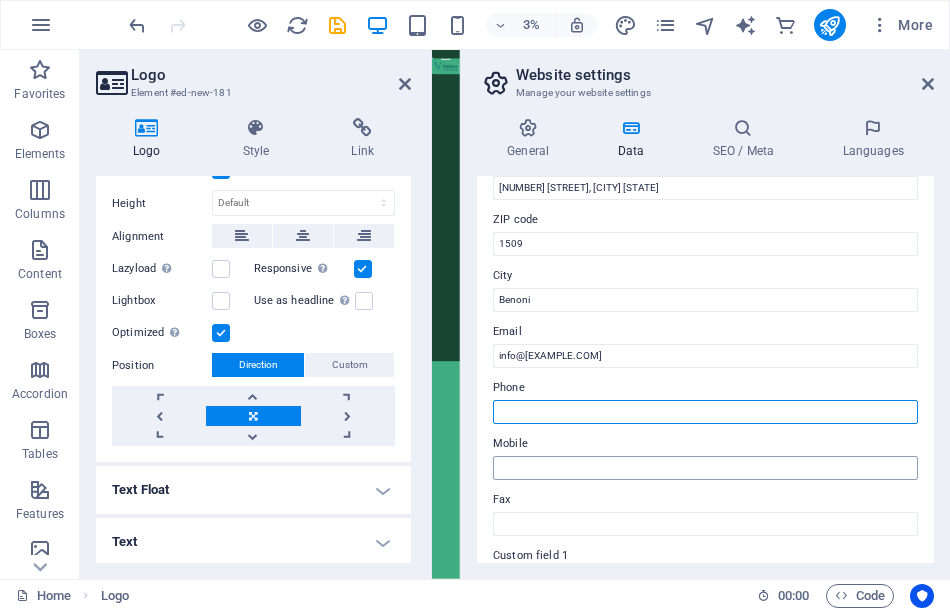type 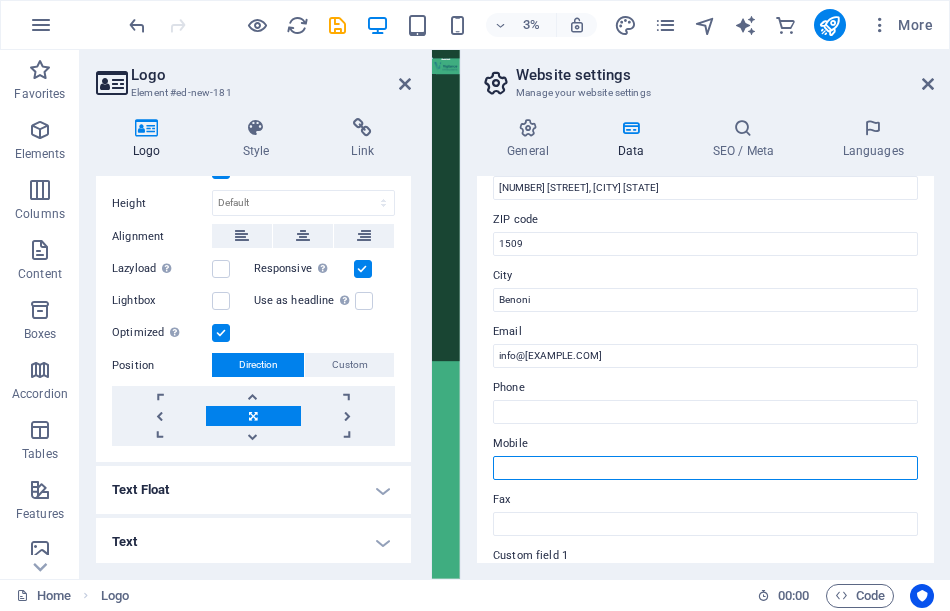 click on "Mobile" at bounding box center [705, 468] 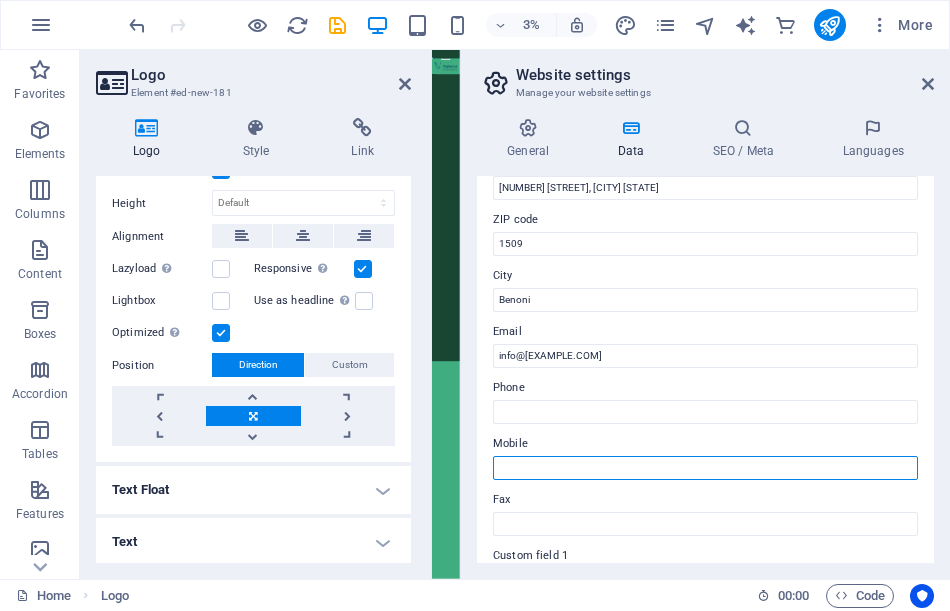 paste on "[PHONE]" 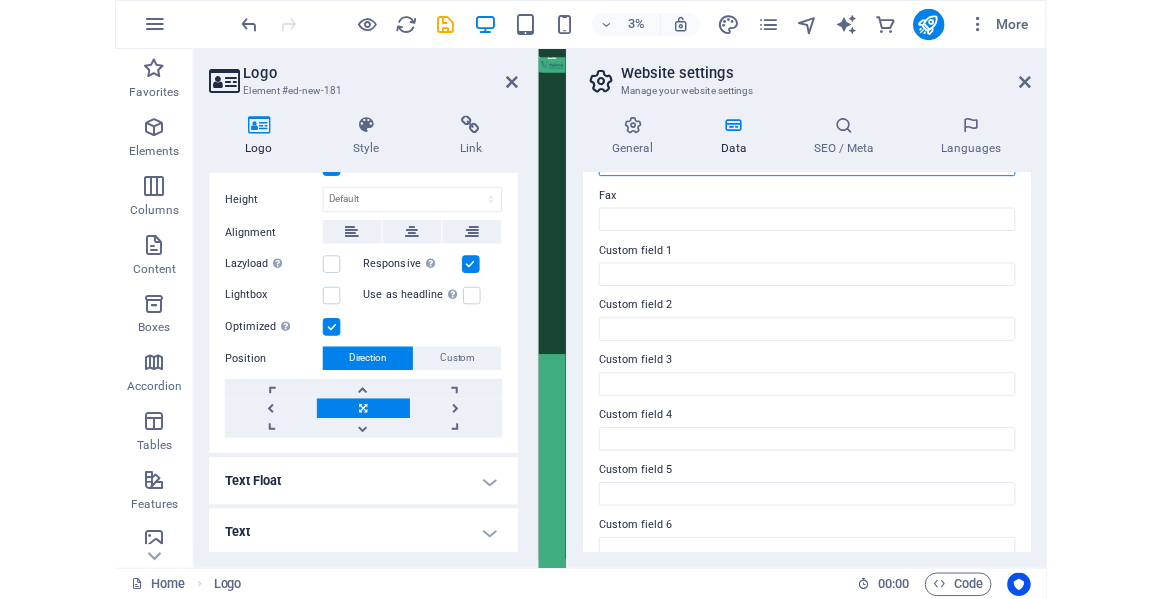 scroll, scrollTop: 573, scrollLeft: 0, axis: vertical 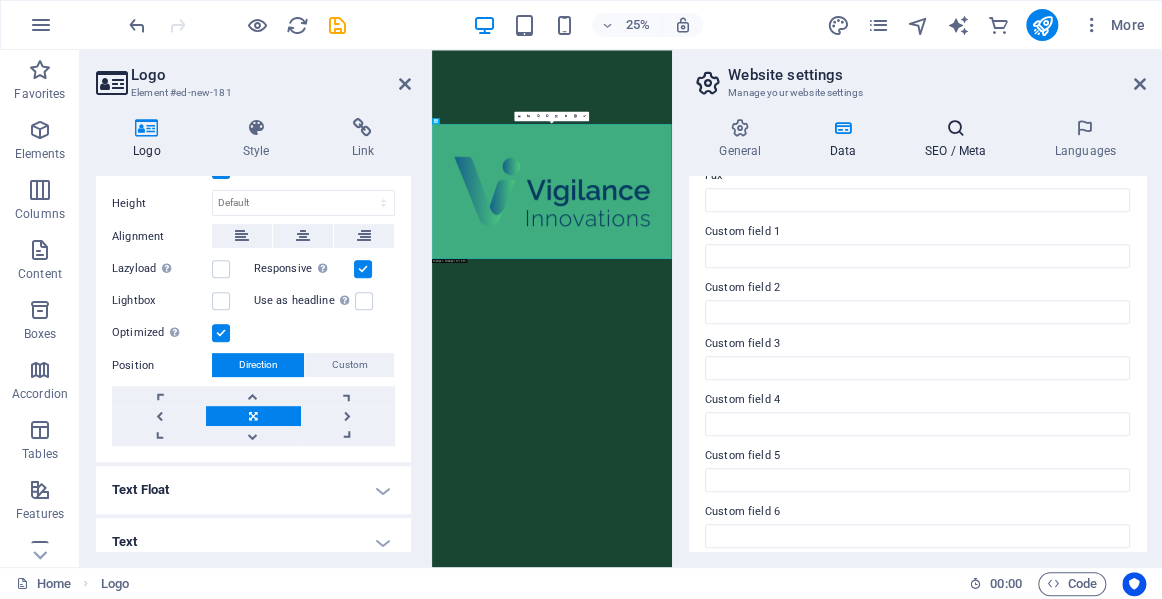 type on "[PHONE]" 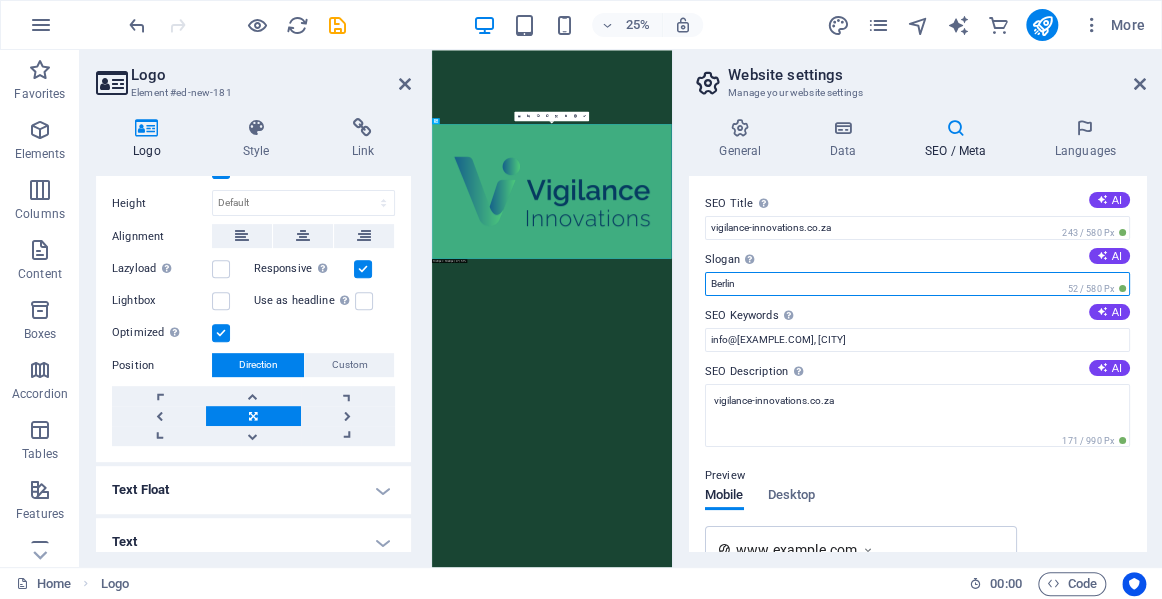 click on "Berlin" at bounding box center (917, 284) 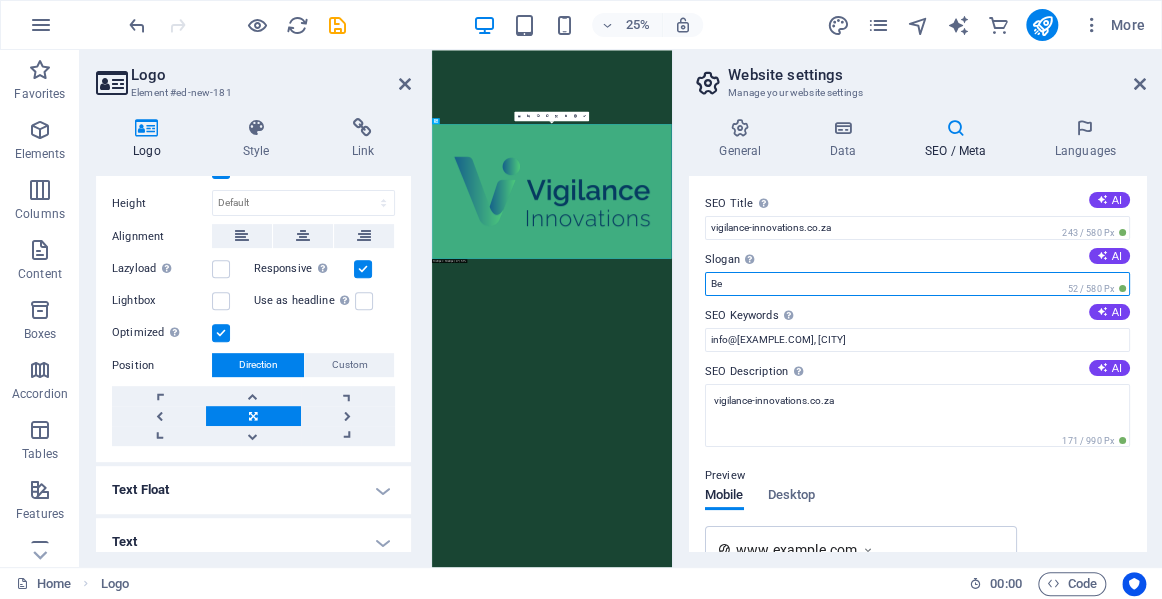 type on "B" 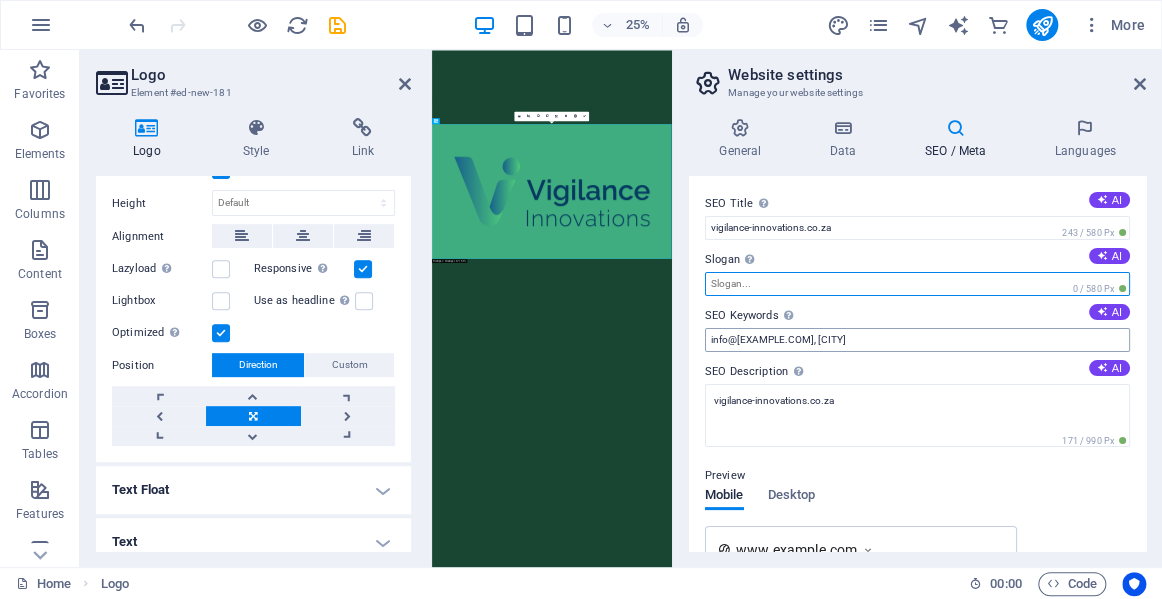 type 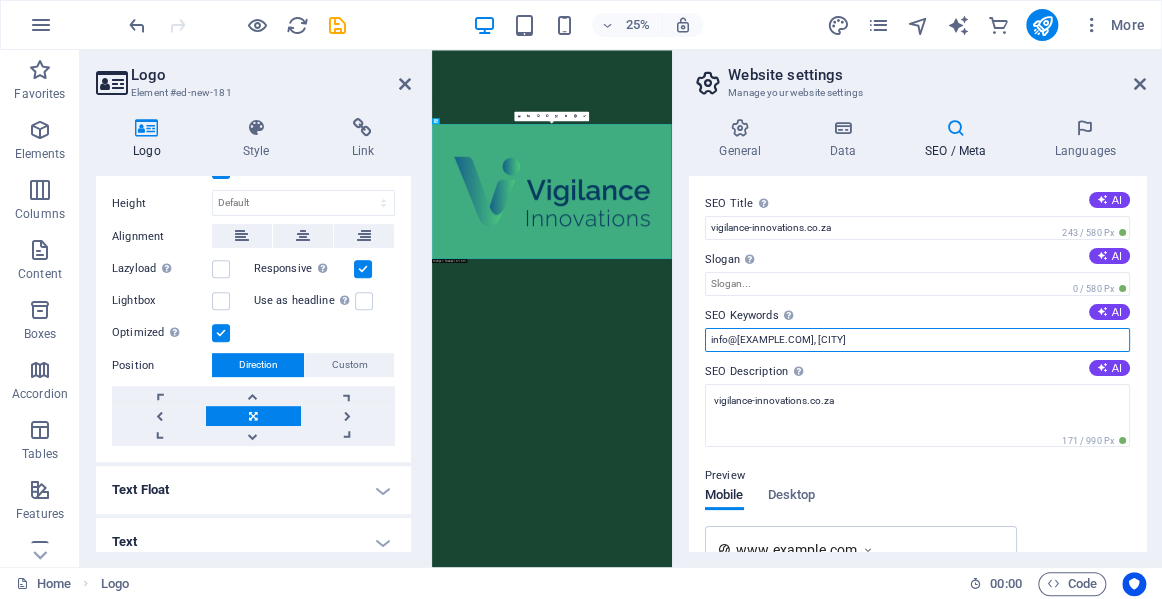 click on "info@[EXAMPLE.COM], [CITY]" at bounding box center [917, 340] 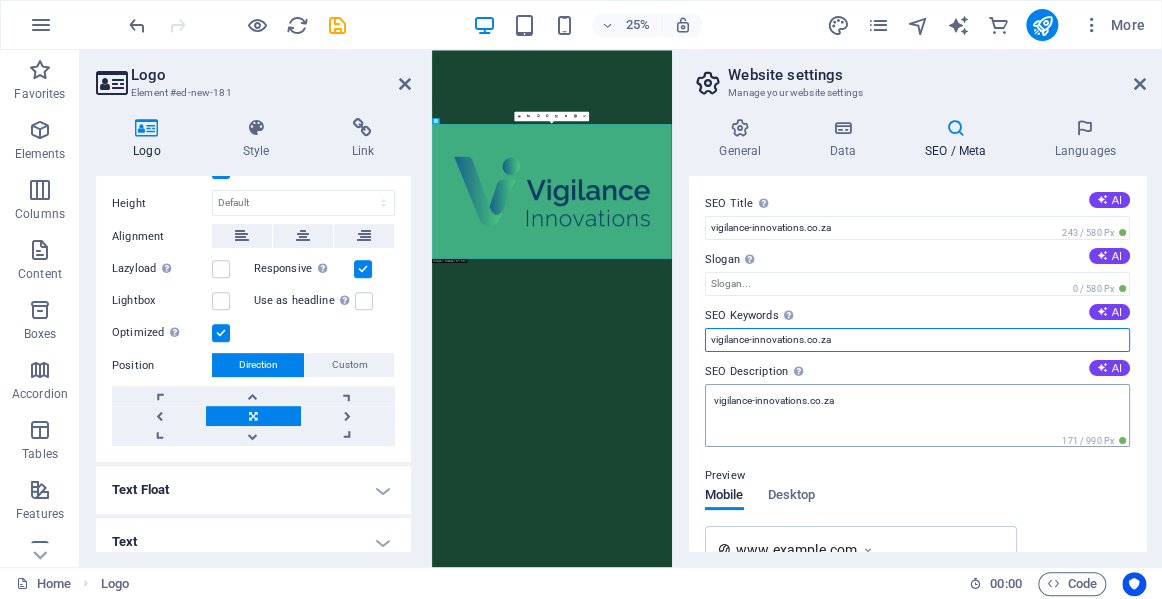 type on "vigilance-innovations.co.za" 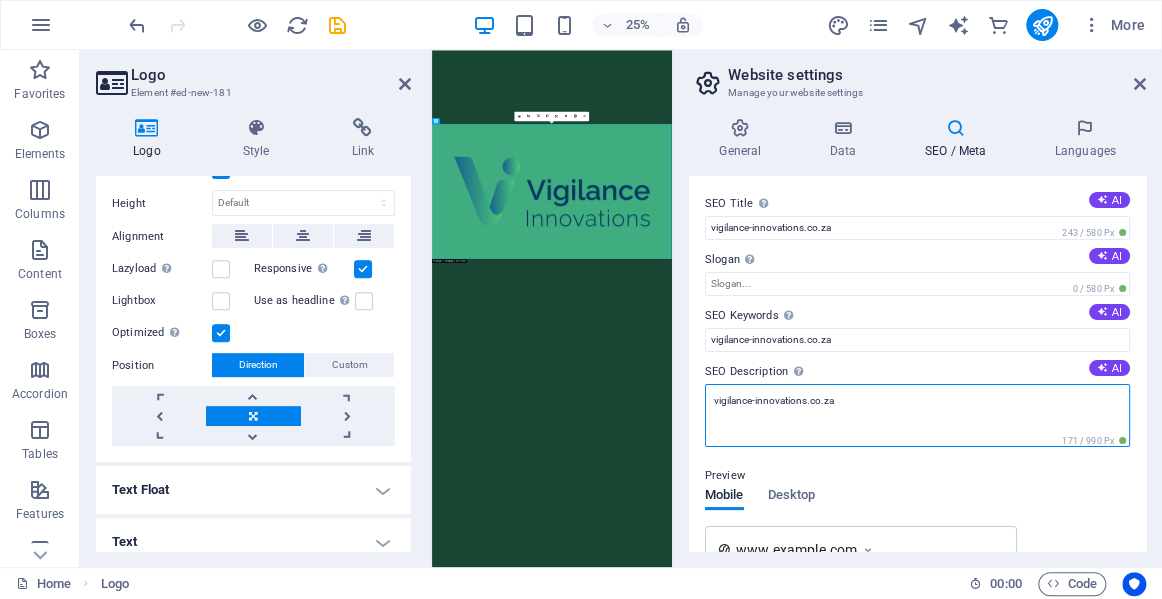 click on "vigilance-innovations.co.za" at bounding box center (917, 415) 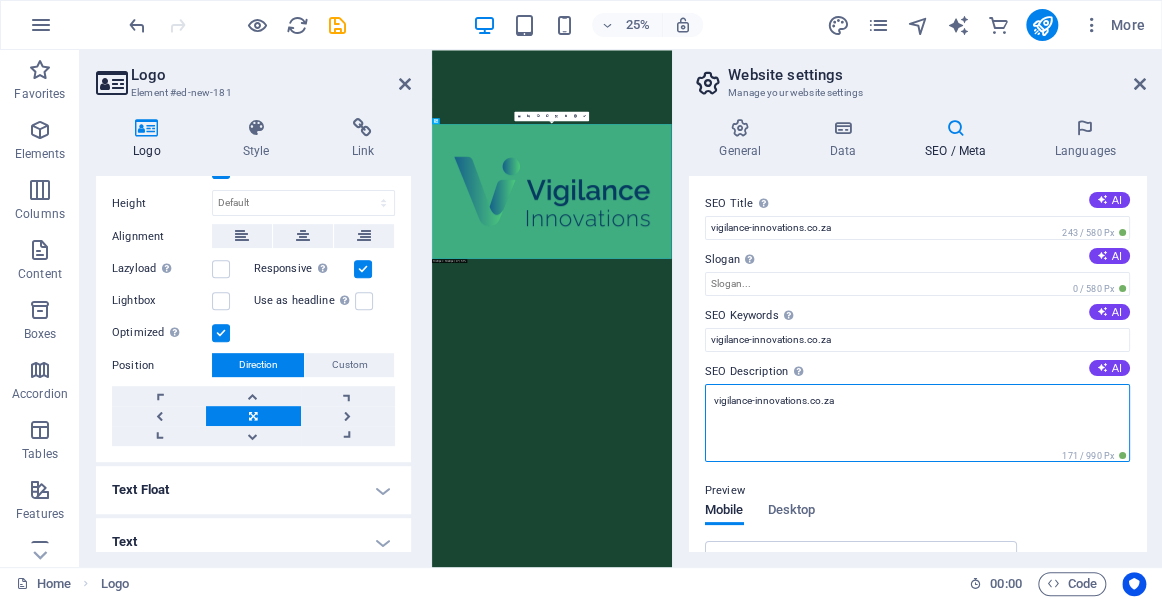 drag, startPoint x: 1145, startPoint y: 296, endPoint x: 1148, endPoint y: 349, distance: 53.08484 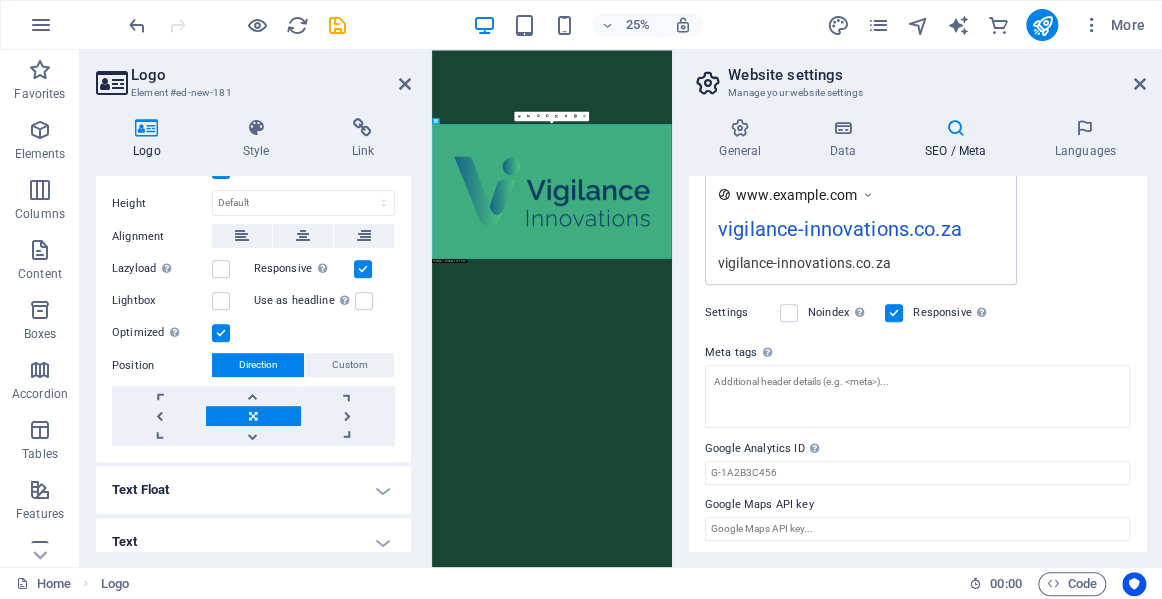 scroll, scrollTop: 374, scrollLeft: 0, axis: vertical 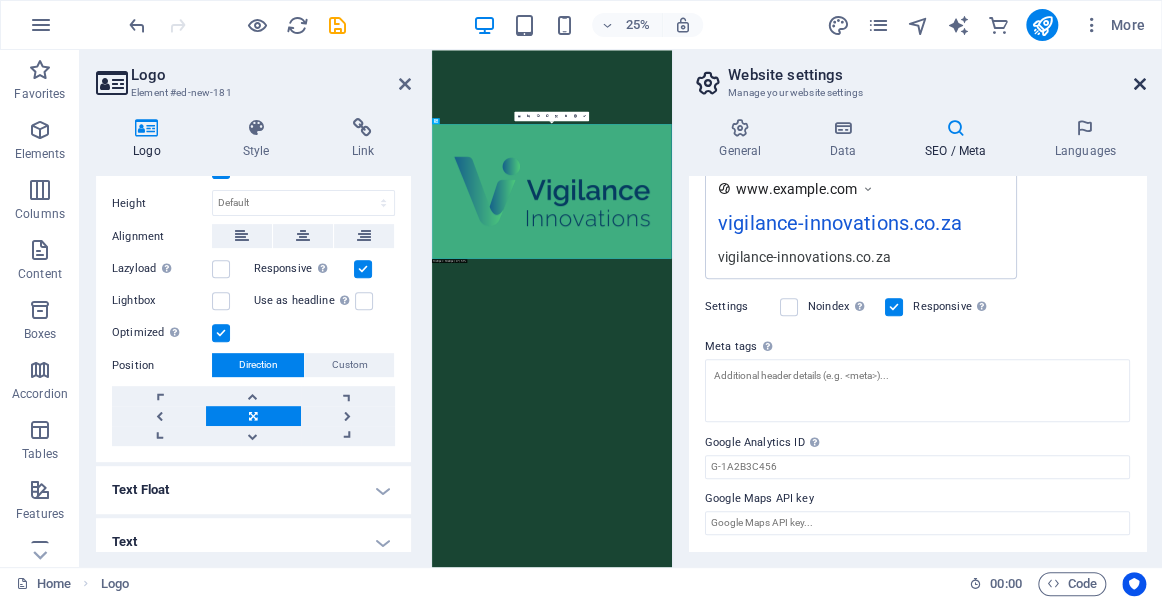 click at bounding box center [1140, 84] 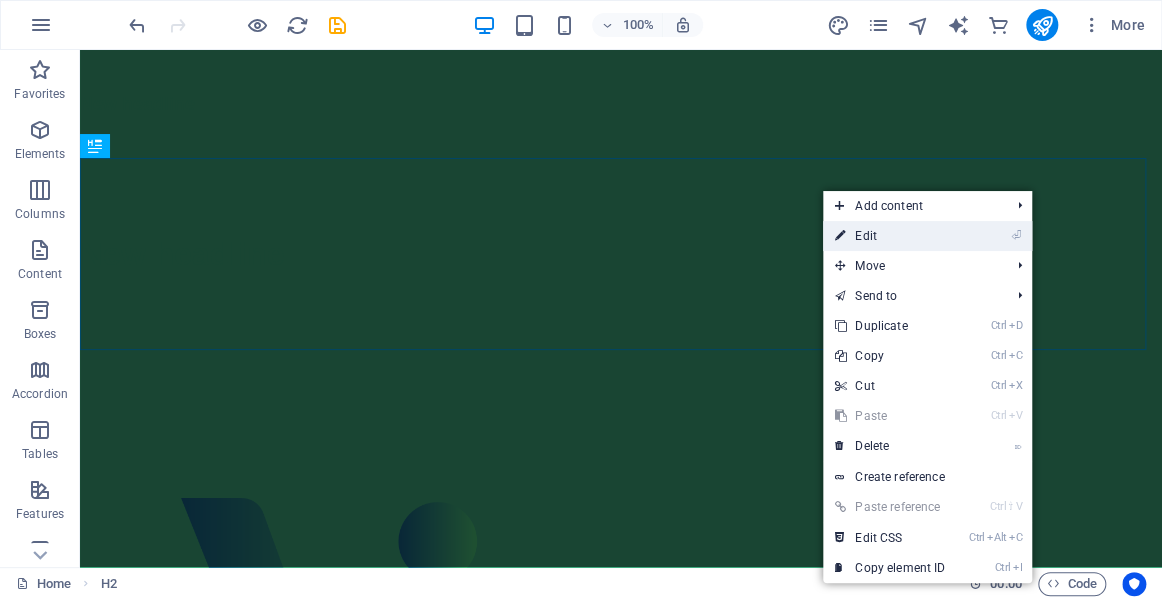 click on "⏎  Edit" at bounding box center [890, 236] 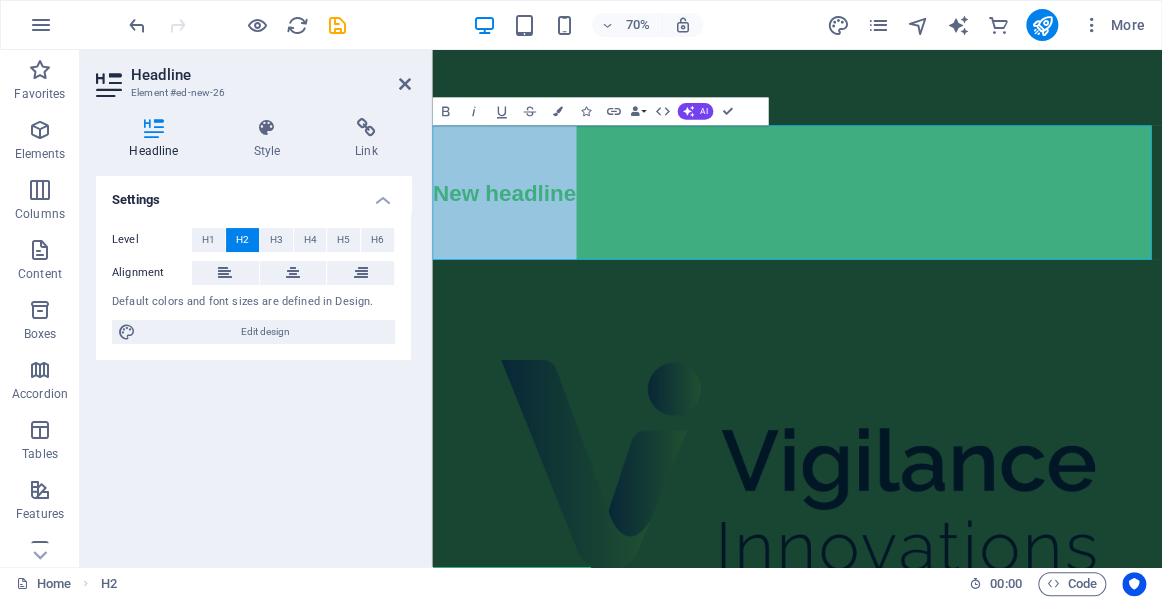 click on "New headline" at bounding box center [953, 254] 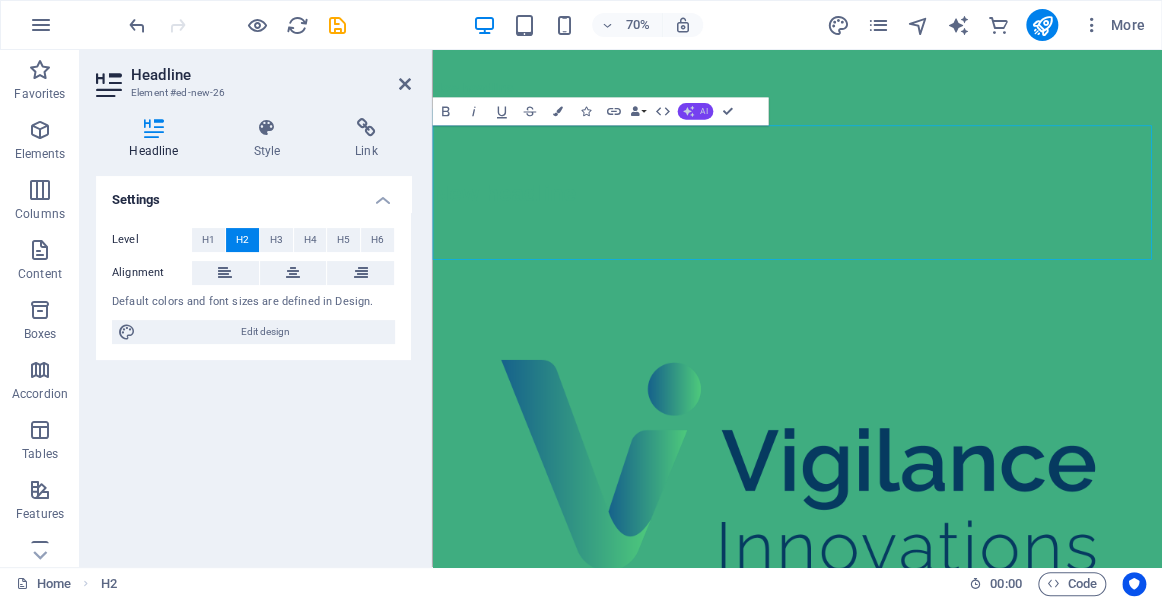 click on "AI" at bounding box center (695, 111) 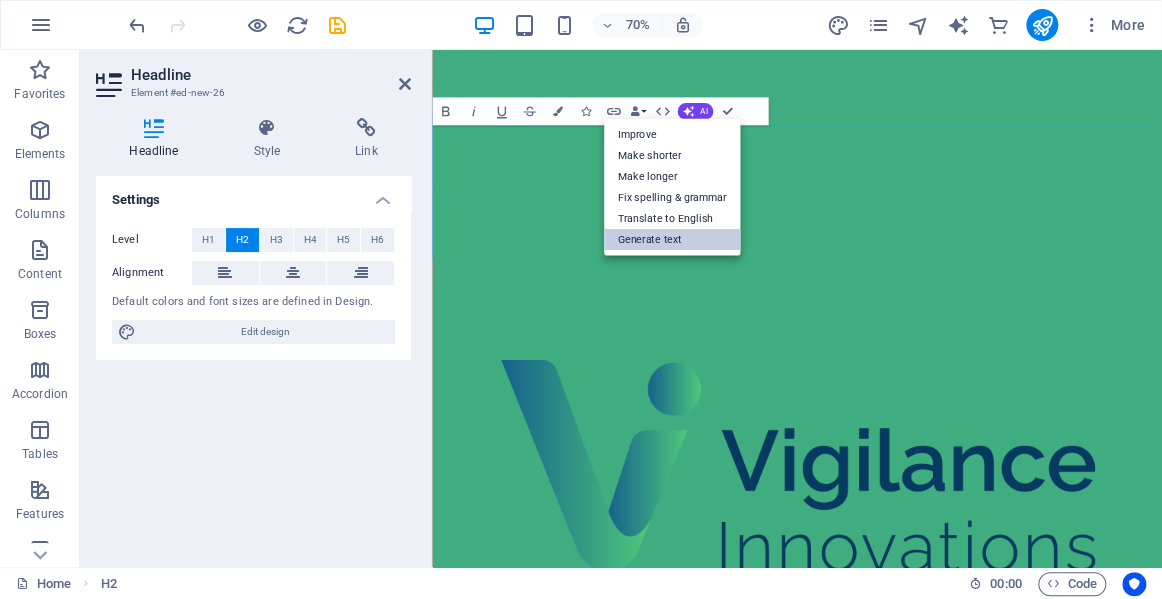 click on "Generate text" at bounding box center (671, 239) 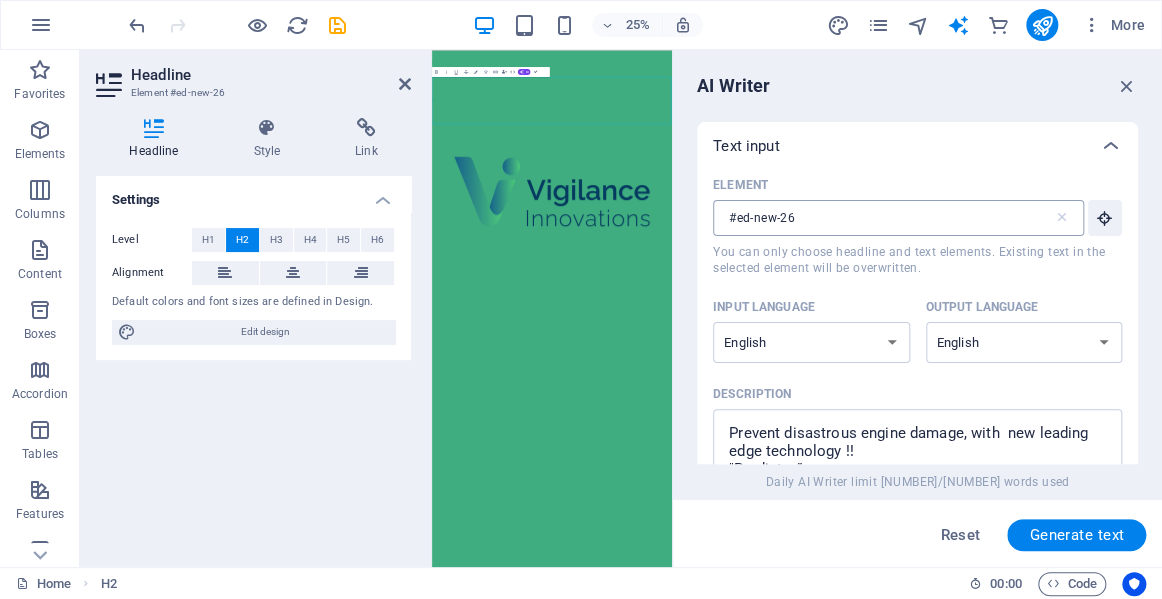 click on "#ed-new-26" at bounding box center (883, 218) 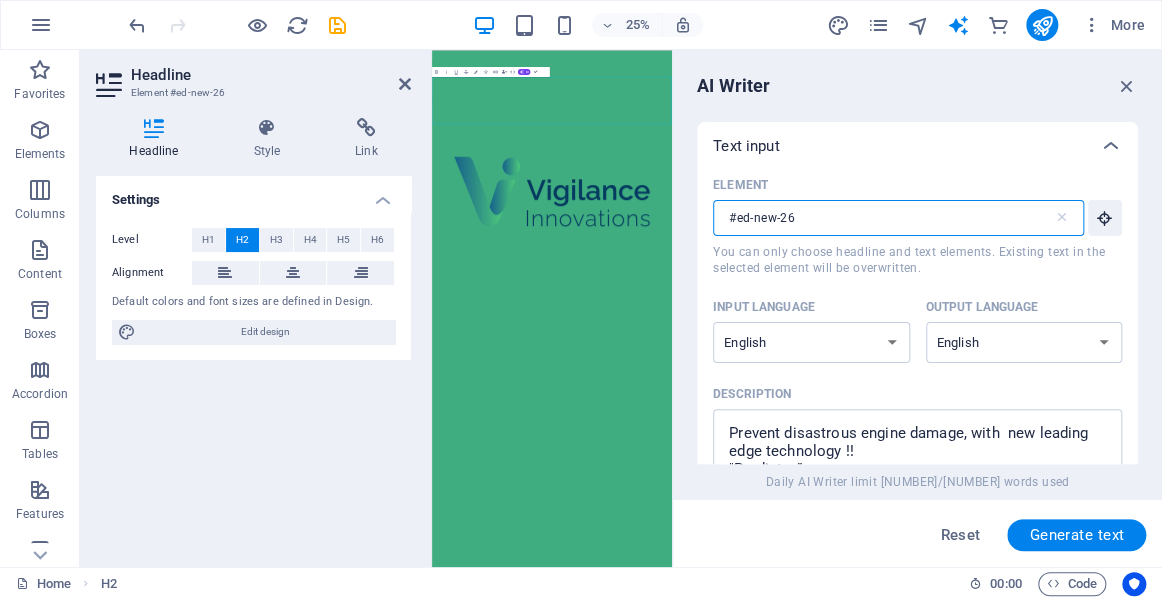 type on "#ed-new-26" 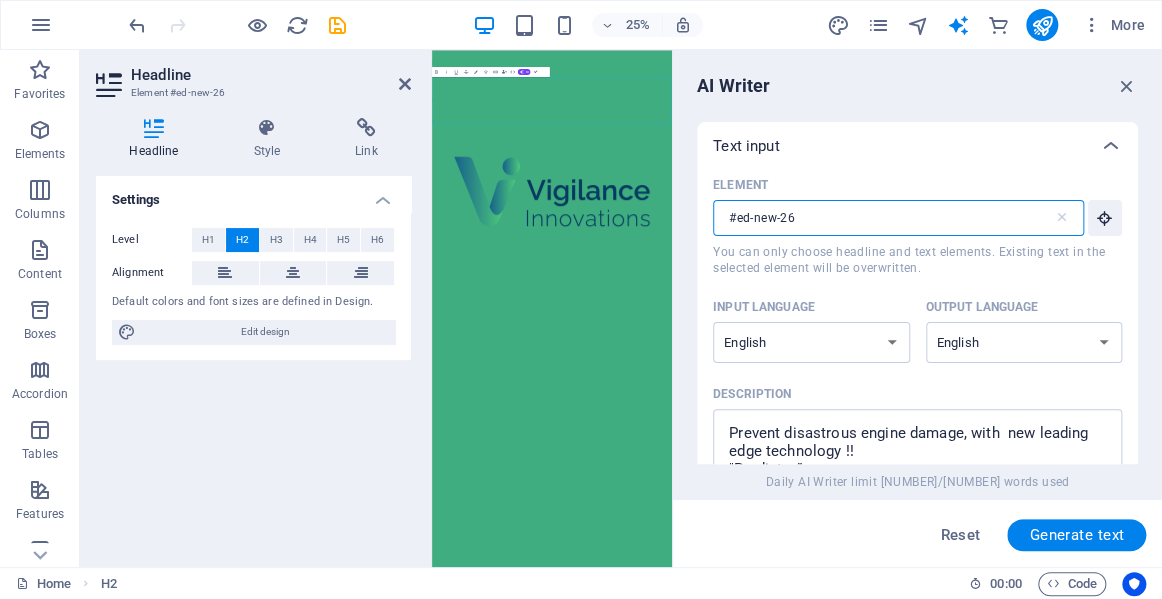 click on "#ed-new-26" at bounding box center [883, 218] 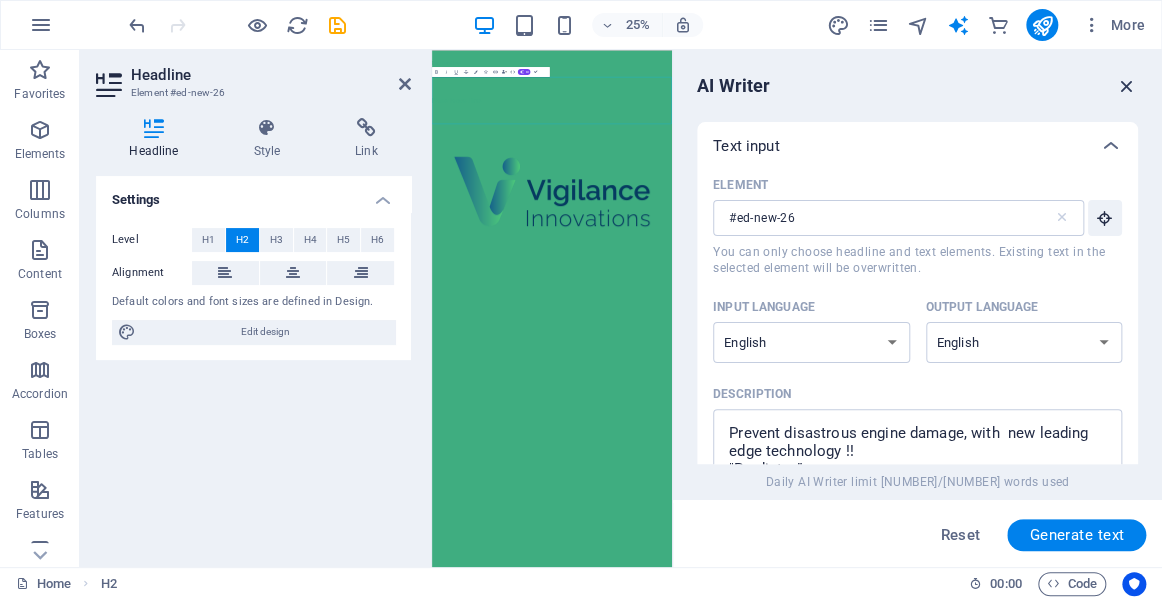 click at bounding box center (1127, 86) 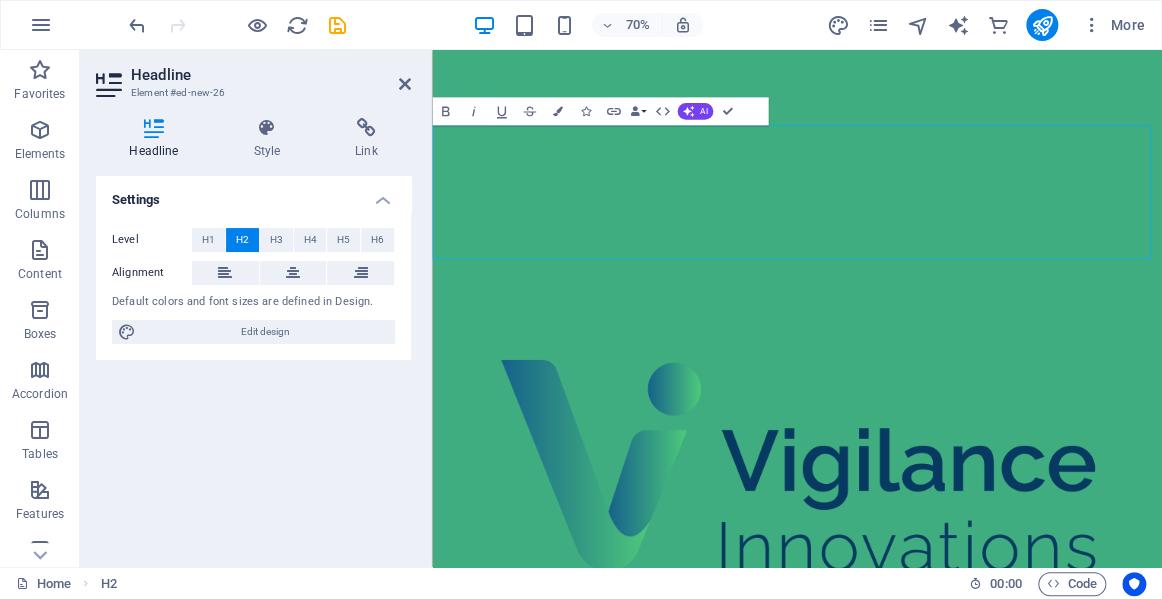 click on "New headline" at bounding box center (953, 254) 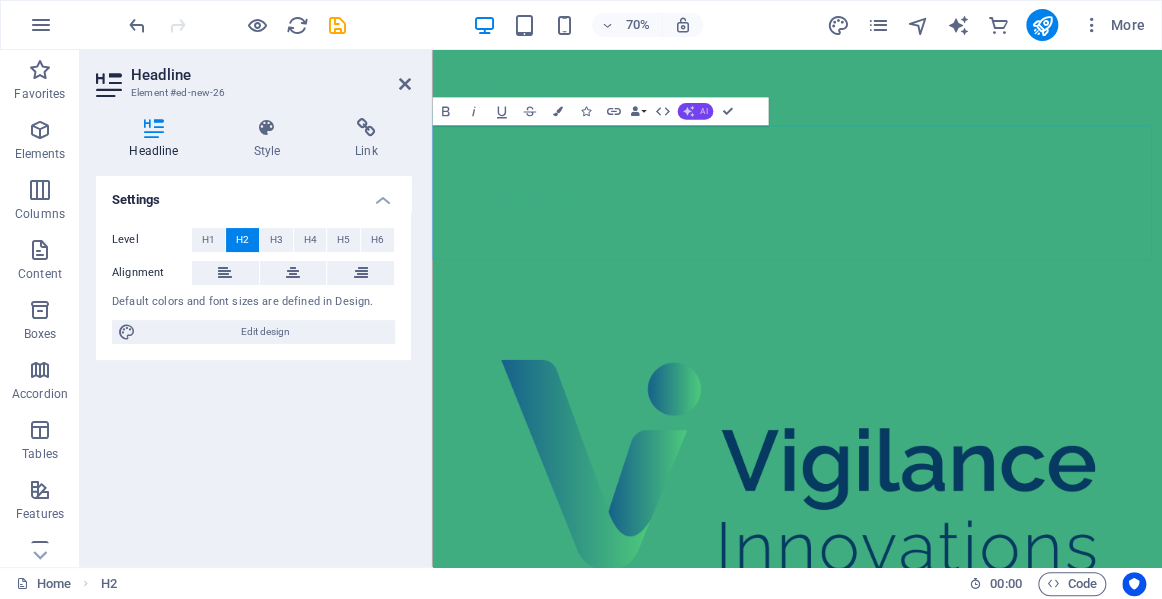 click on "AI" at bounding box center (695, 111) 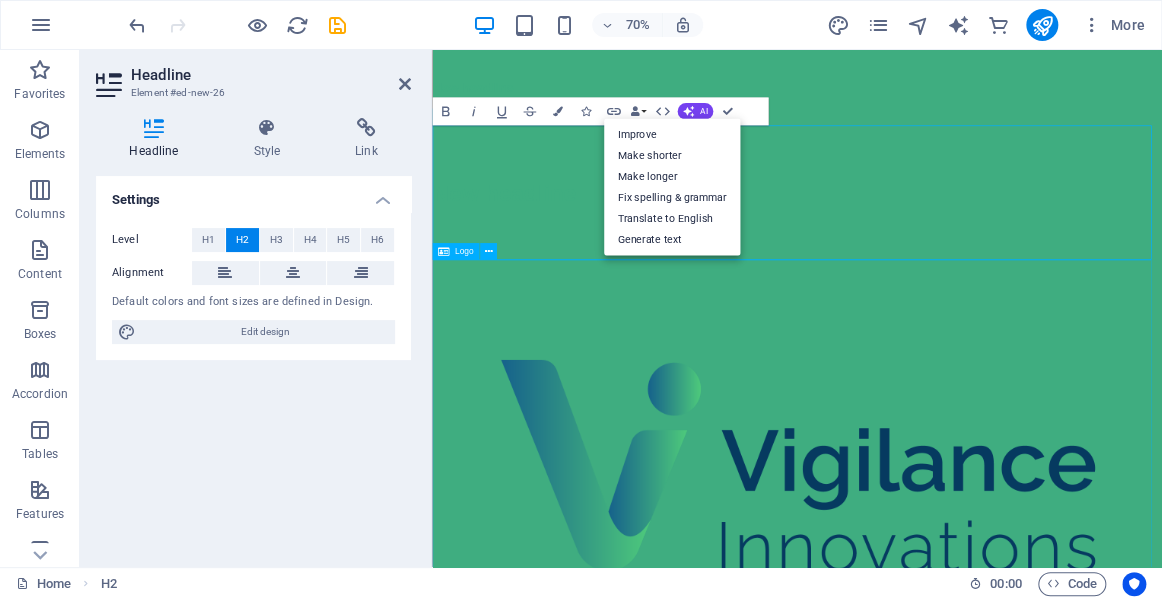 click at bounding box center (953, 643) 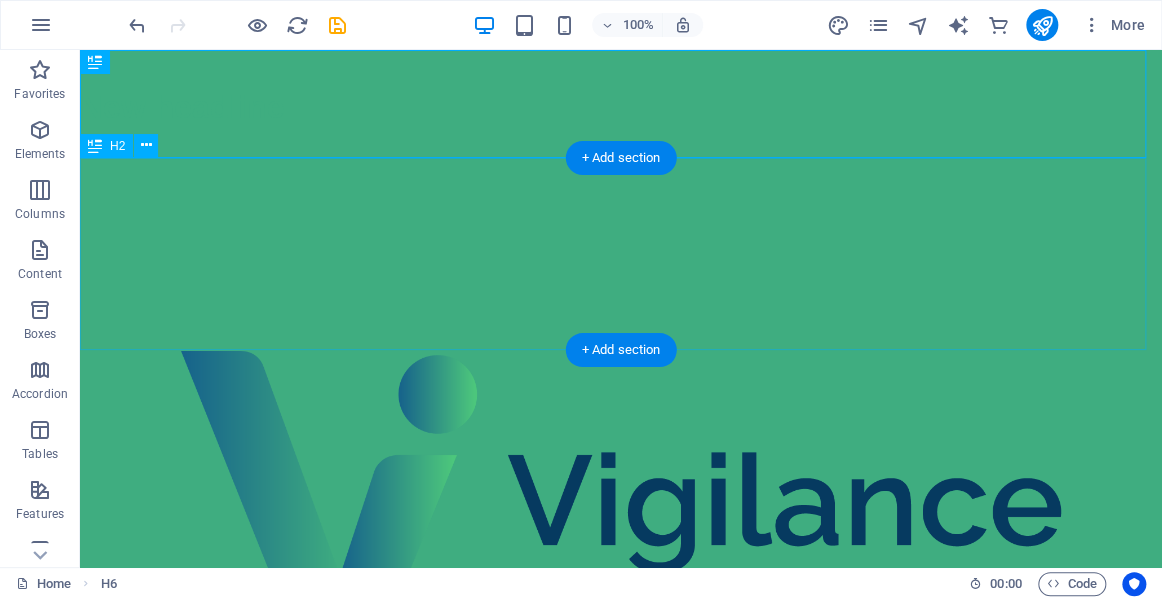 scroll, scrollTop: 0, scrollLeft: 0, axis: both 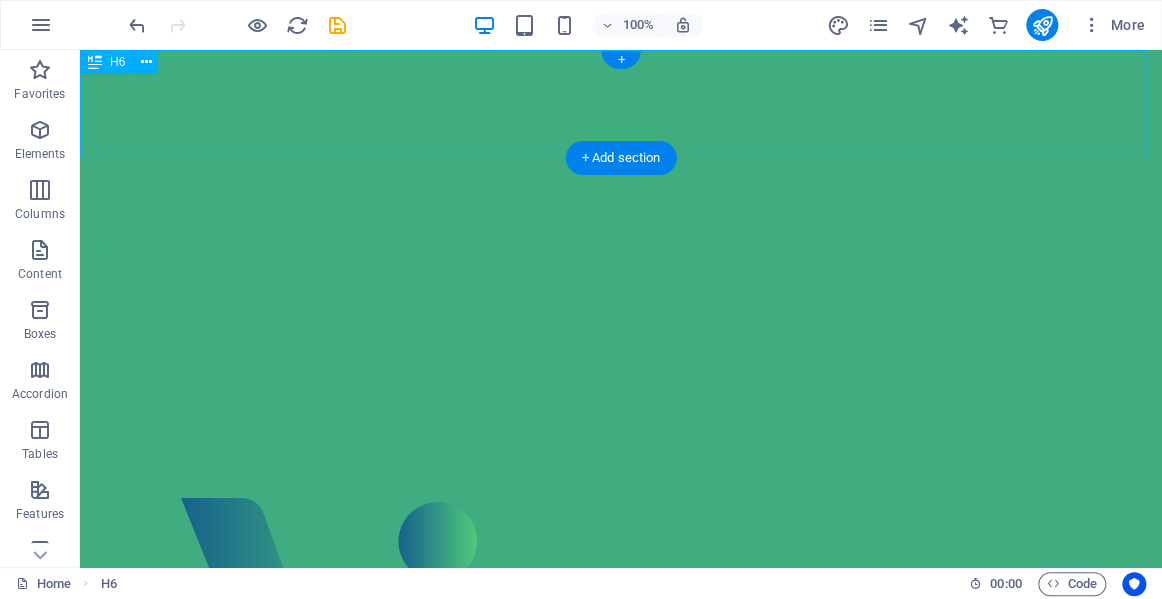 click on "New headline" at bounding box center [621, 104] 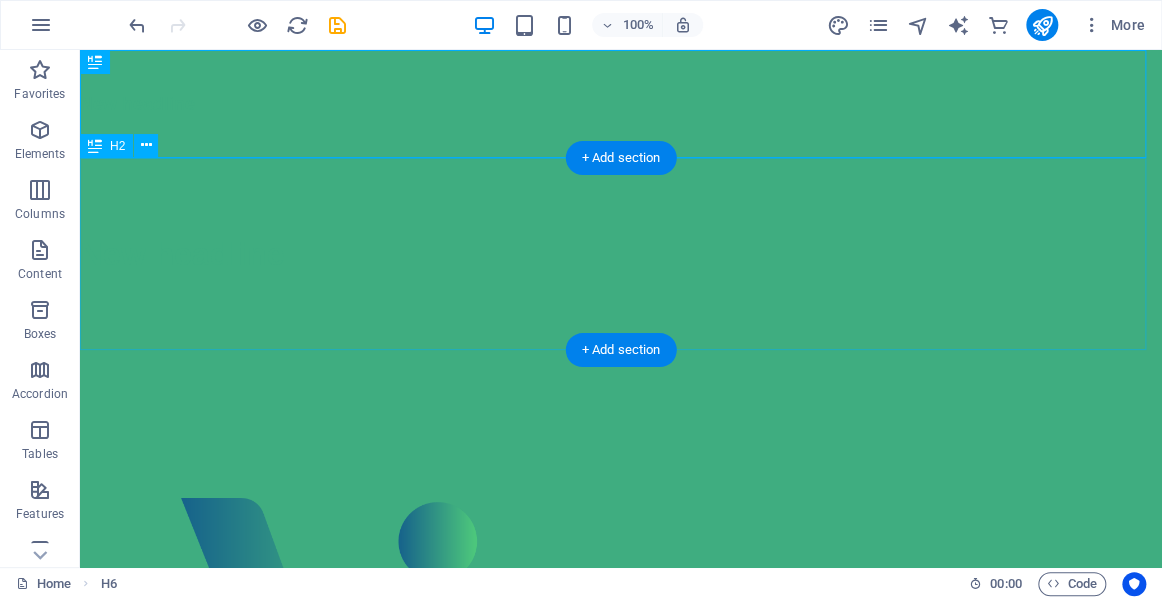 click on "New headline" at bounding box center (621, 254) 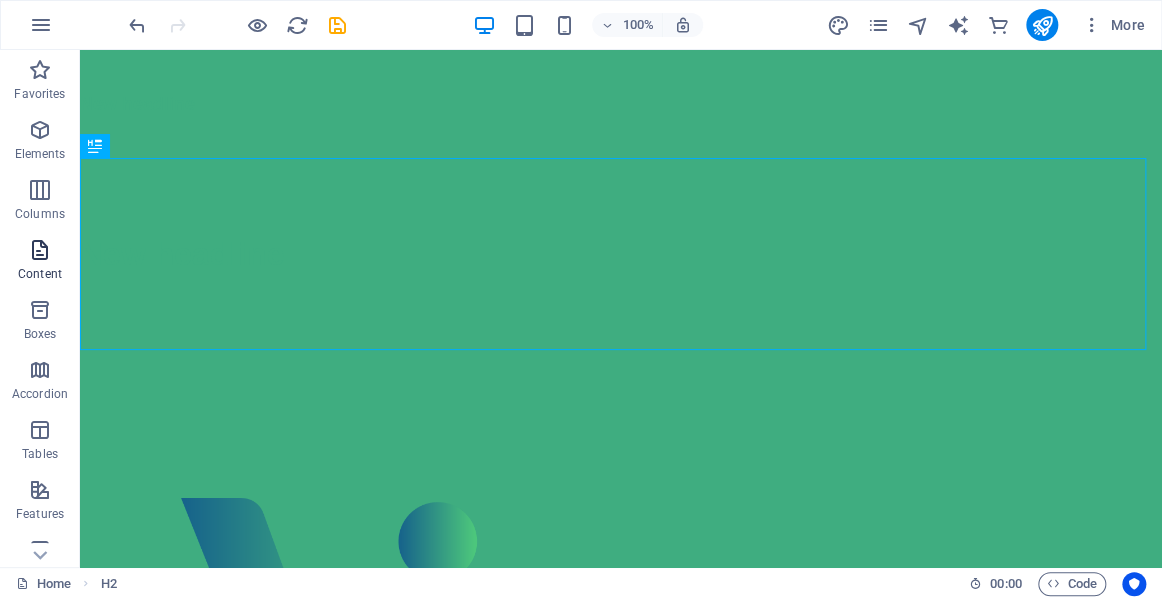 click at bounding box center (40, 250) 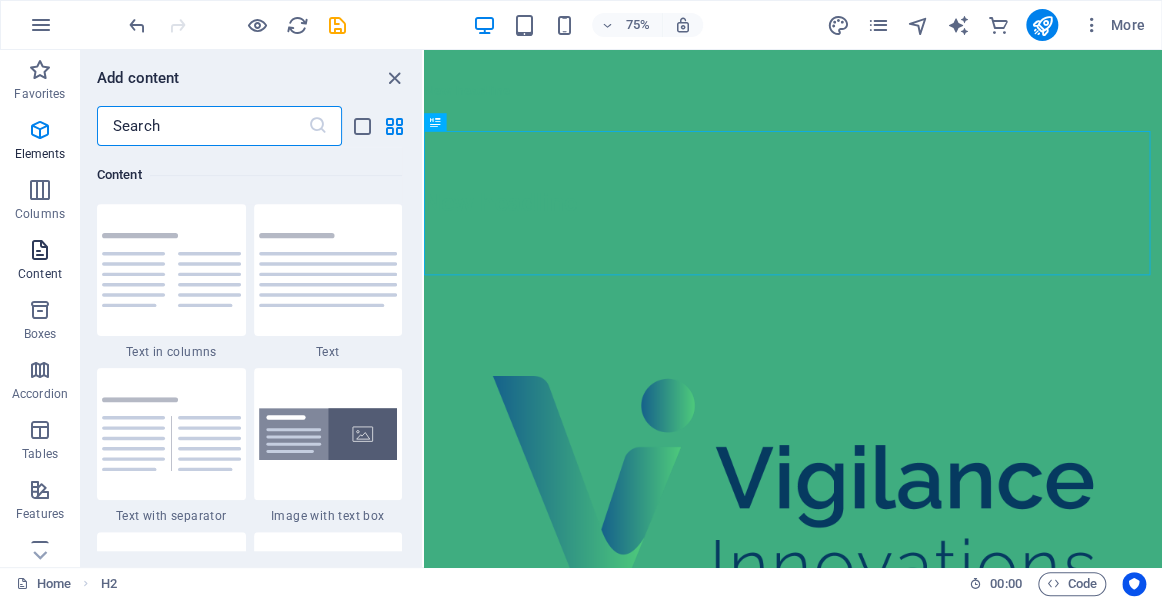 scroll, scrollTop: 3498, scrollLeft: 0, axis: vertical 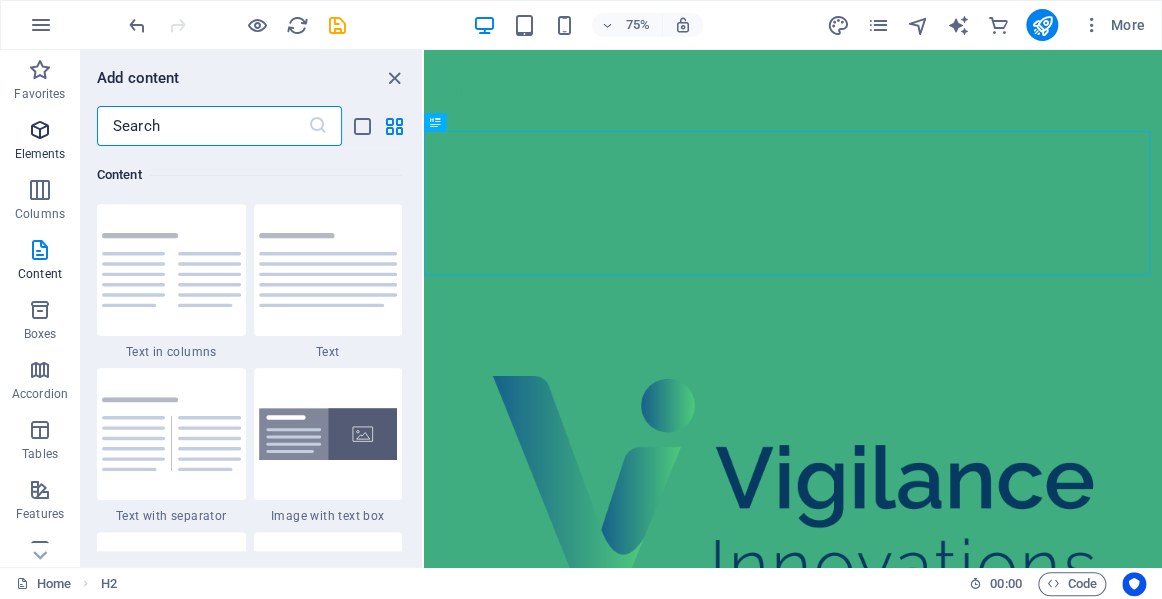 click at bounding box center (40, 130) 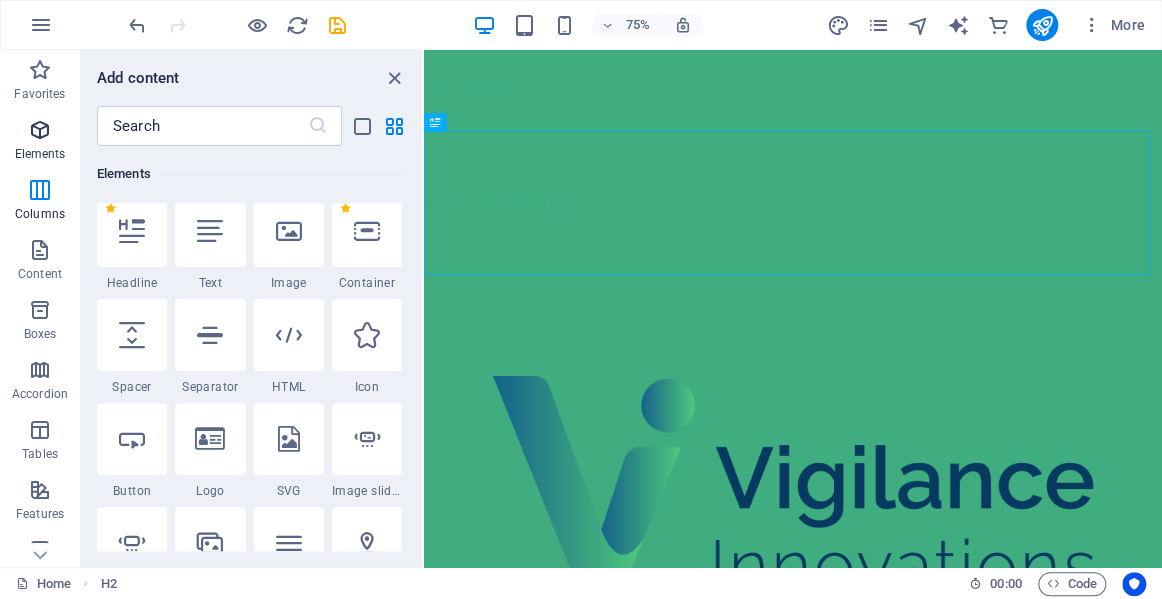 scroll, scrollTop: 213, scrollLeft: 0, axis: vertical 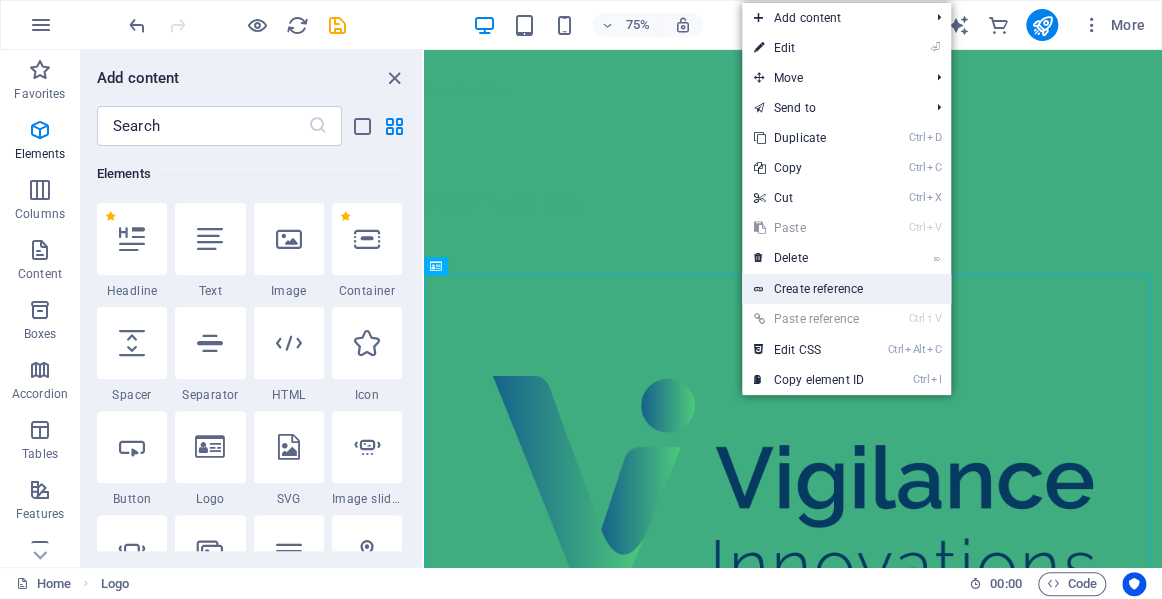 click on "Create reference" at bounding box center [846, 289] 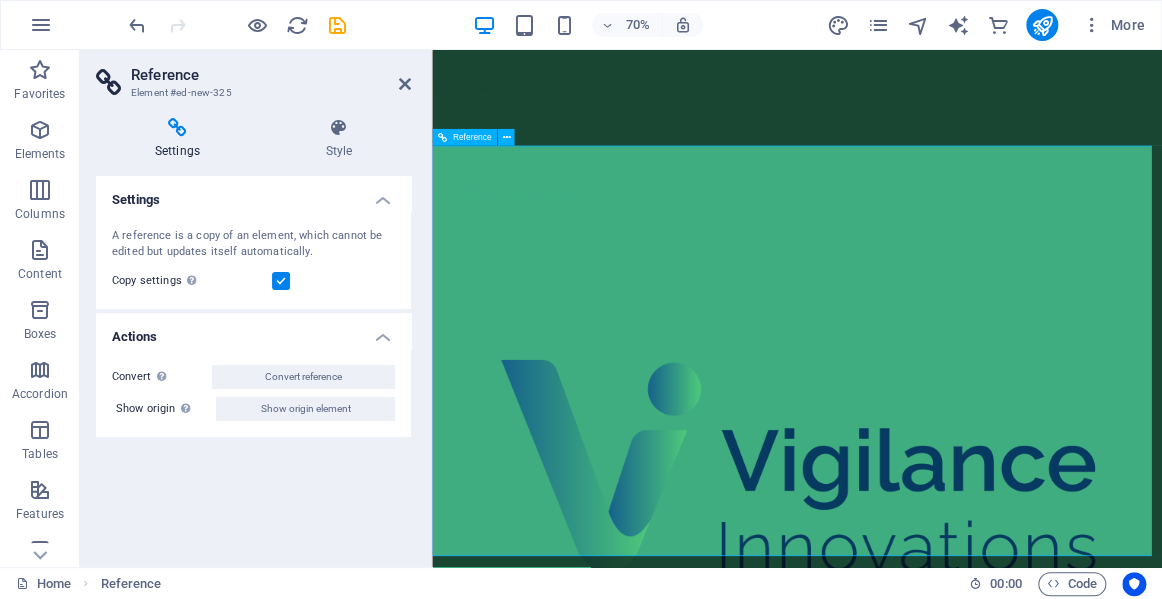 scroll, scrollTop: 740, scrollLeft: 0, axis: vertical 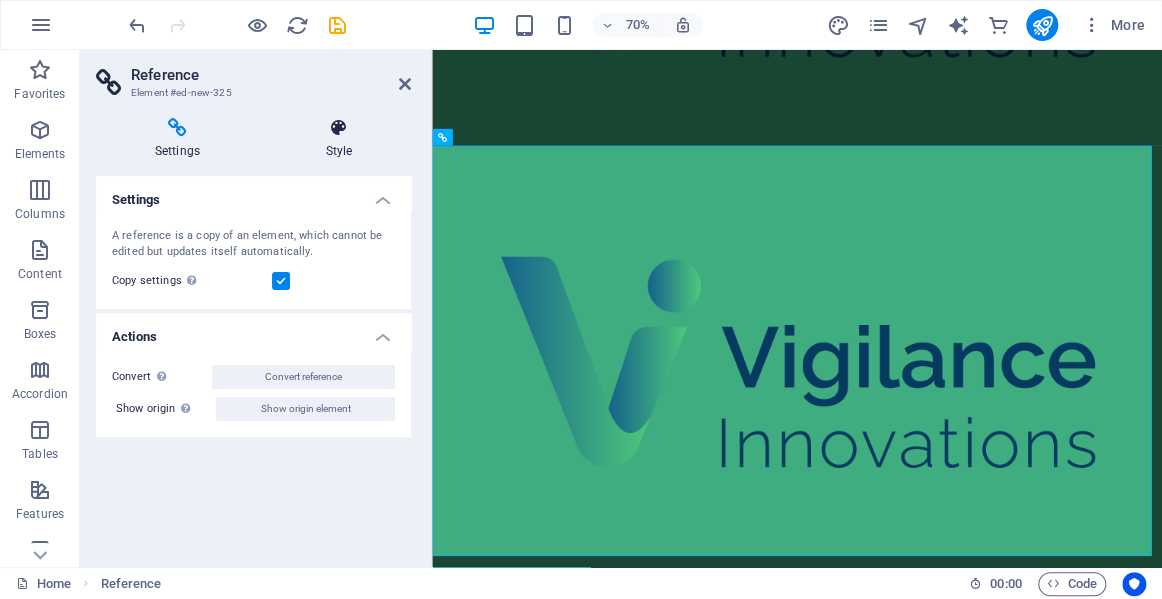 click at bounding box center [339, 128] 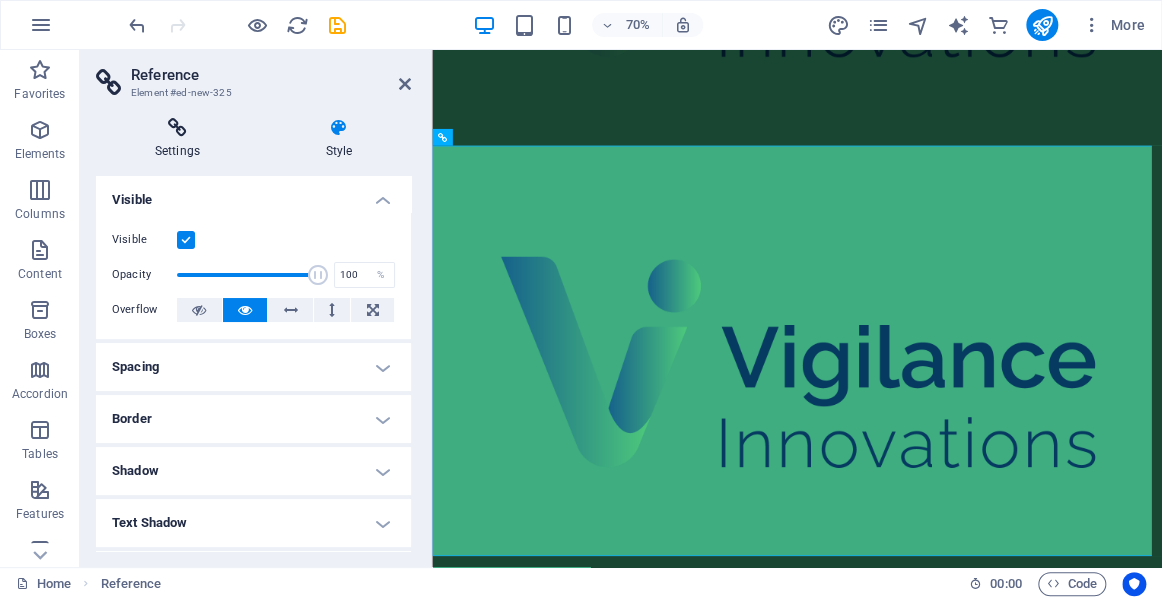 click at bounding box center [177, 128] 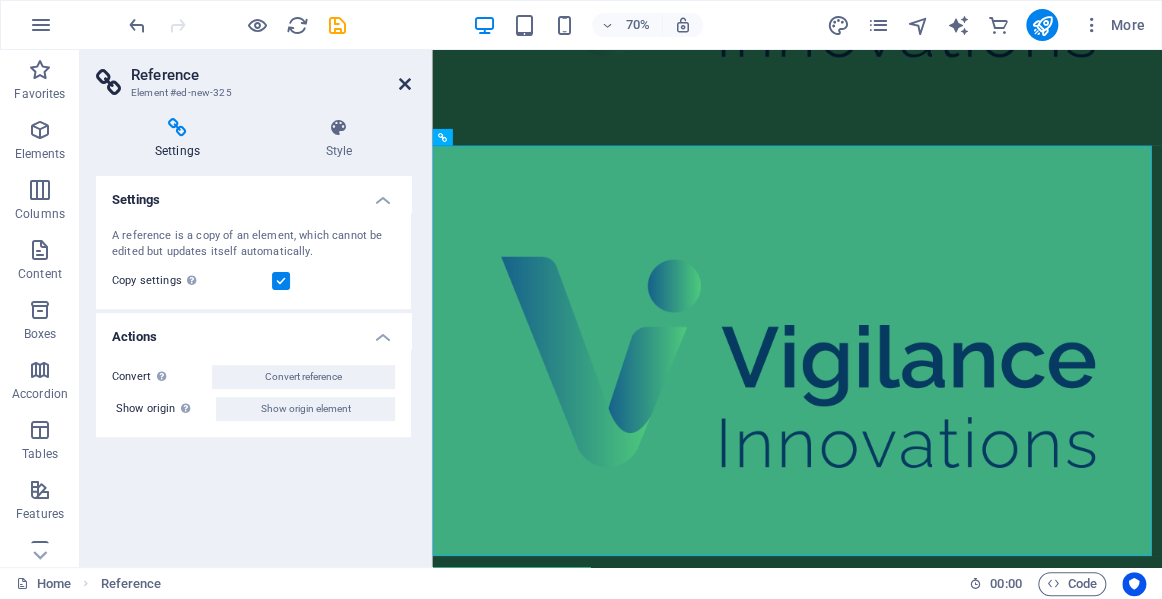 click at bounding box center (405, 84) 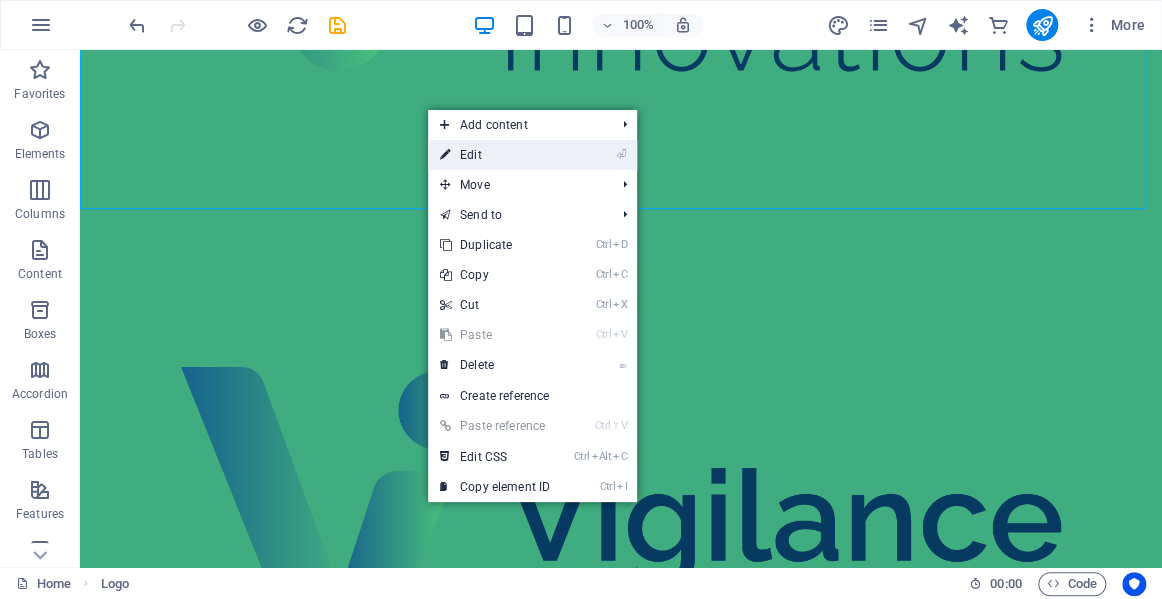 click on "⏎  Edit" at bounding box center [495, 155] 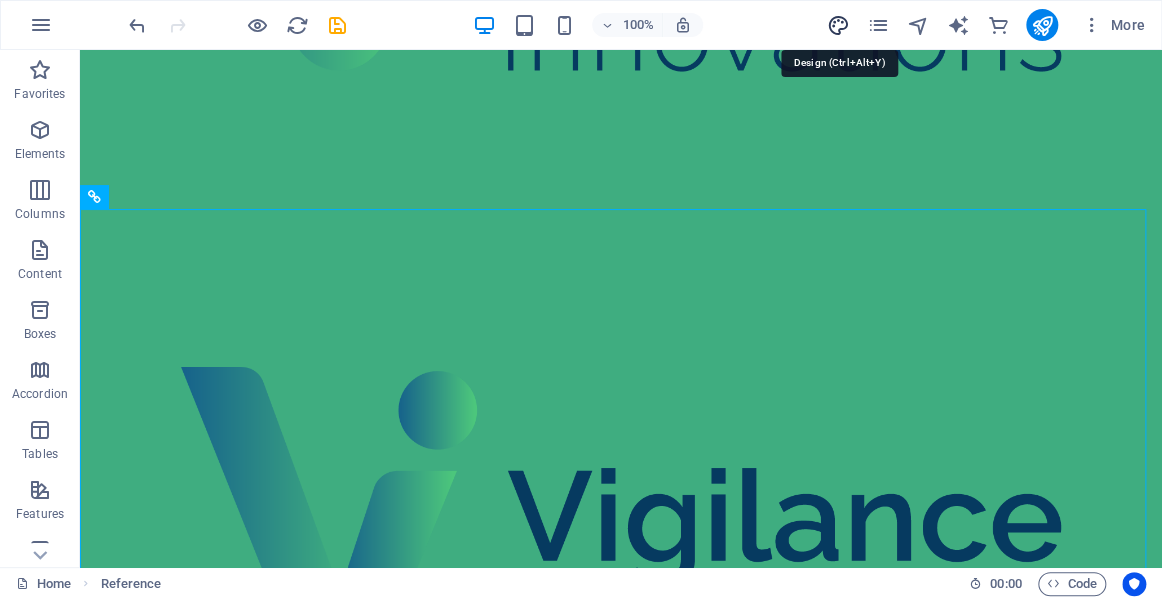 click at bounding box center [837, 25] 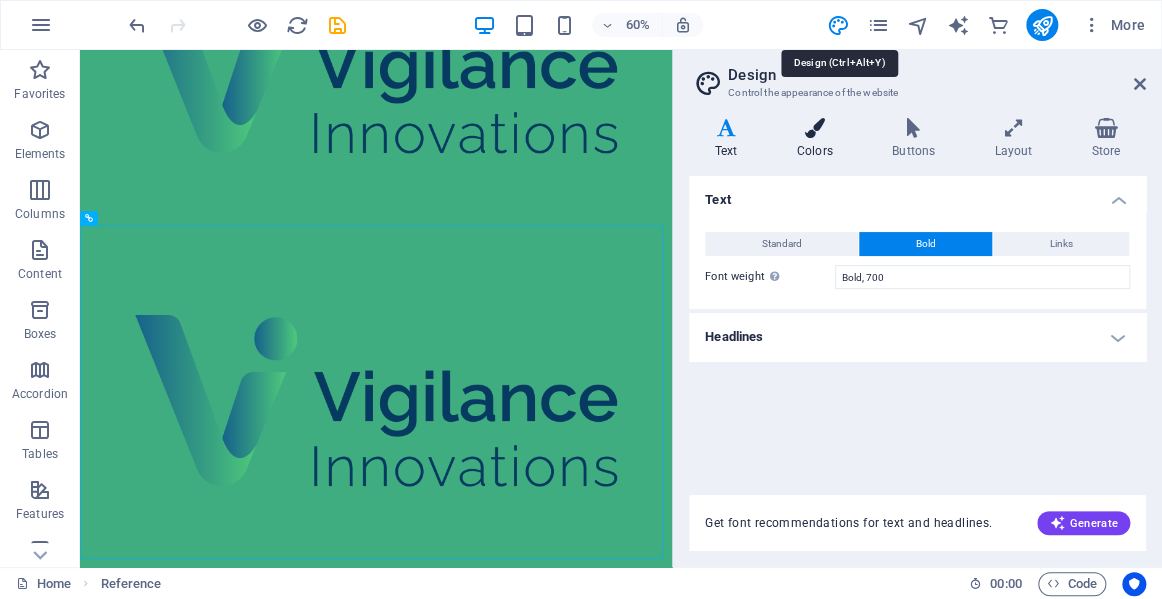 scroll, scrollTop: 553, scrollLeft: 0, axis: vertical 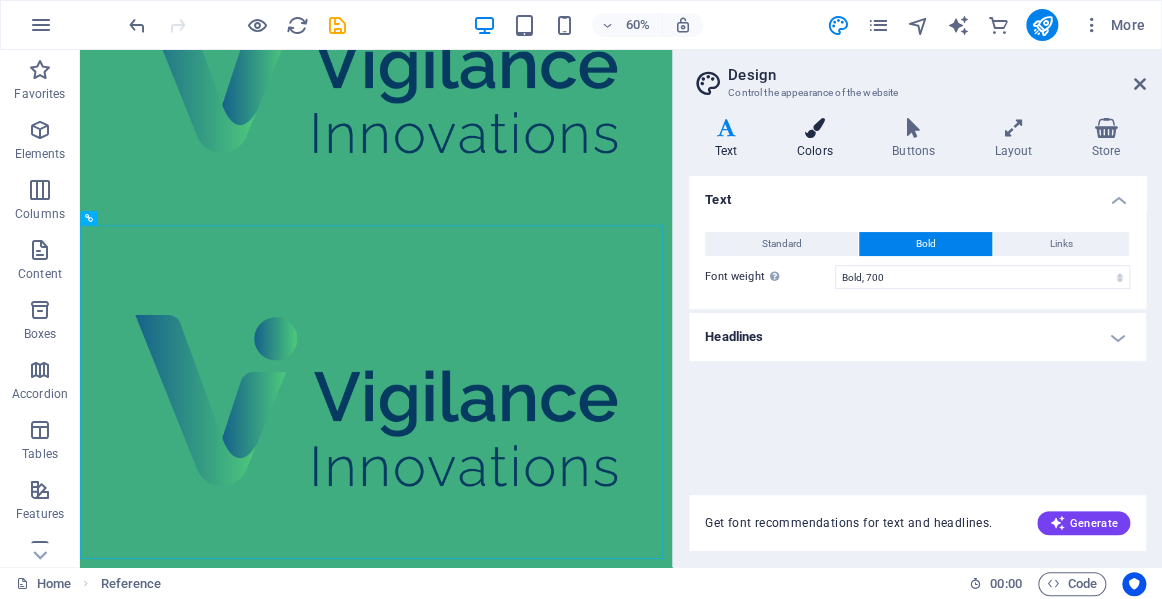 click at bounding box center [814, 128] 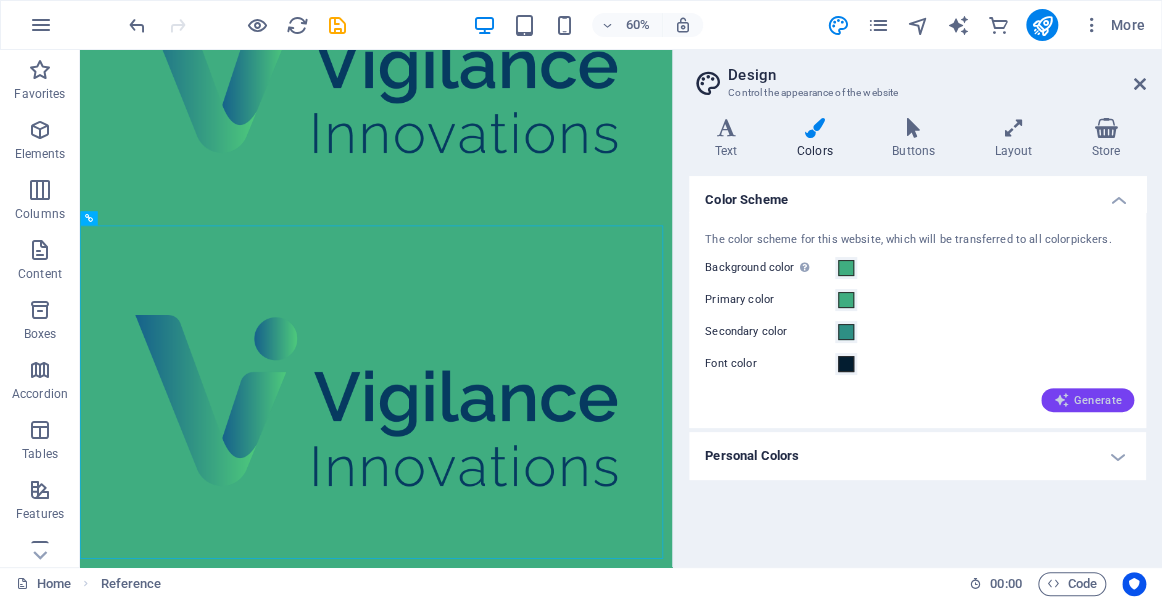 click on "Generate" at bounding box center (1087, 400) 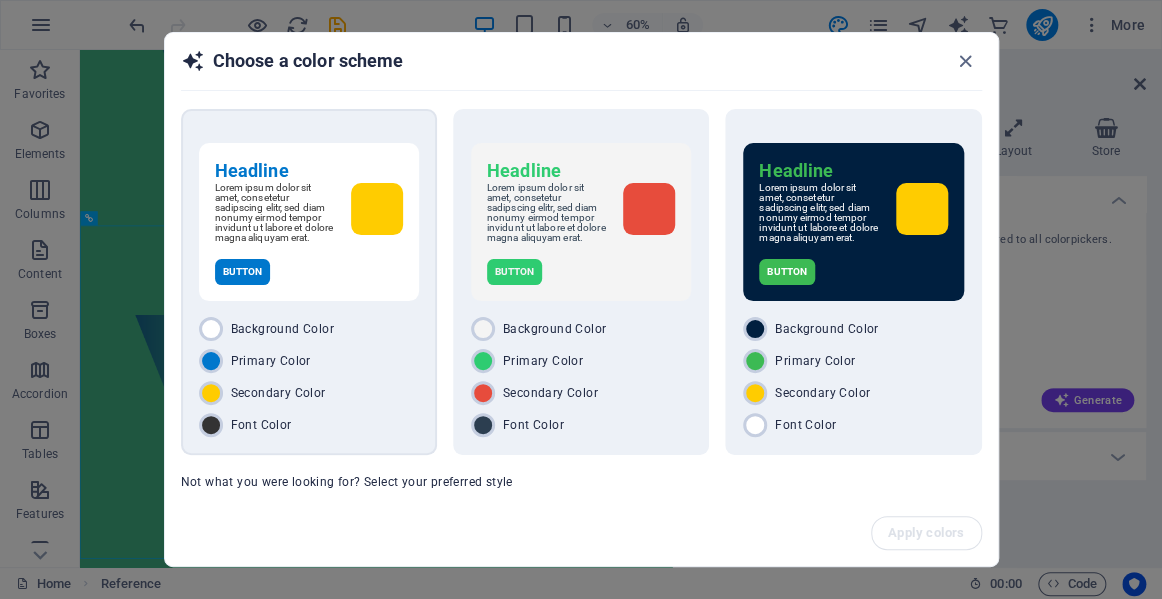 click at bounding box center [377, 209] 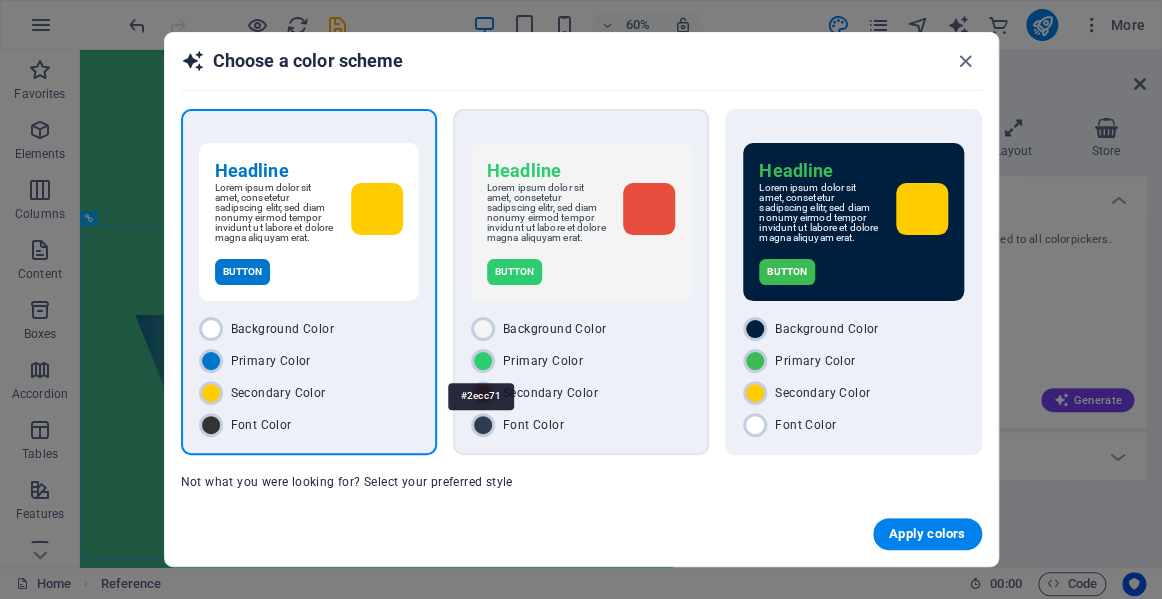 click at bounding box center [483, 361] 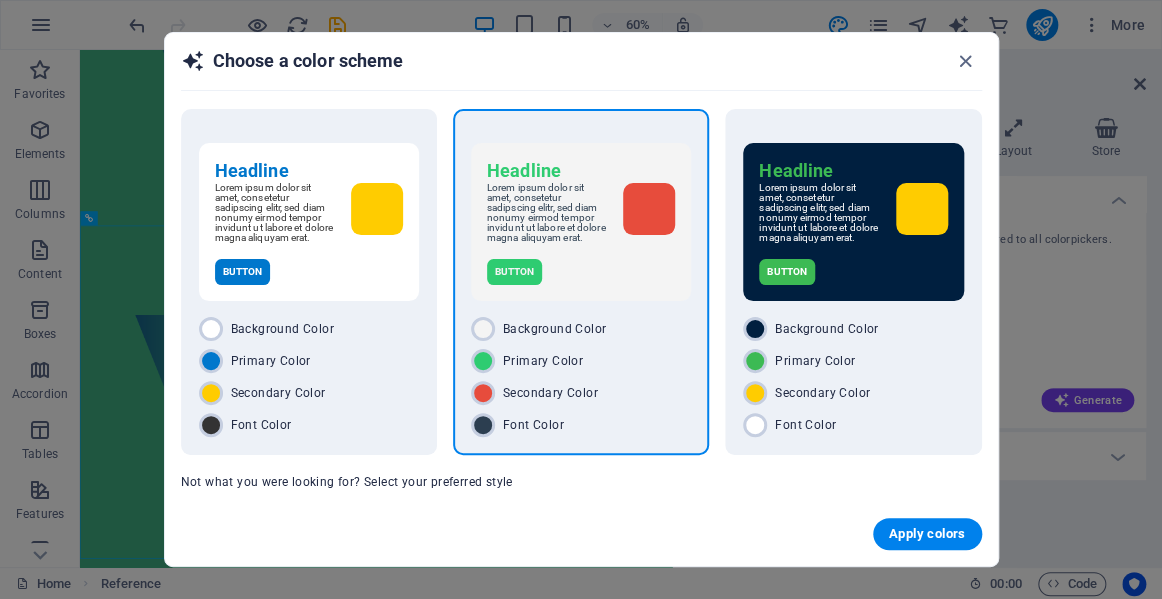 click on "Secondary Color" at bounding box center [550, 393] 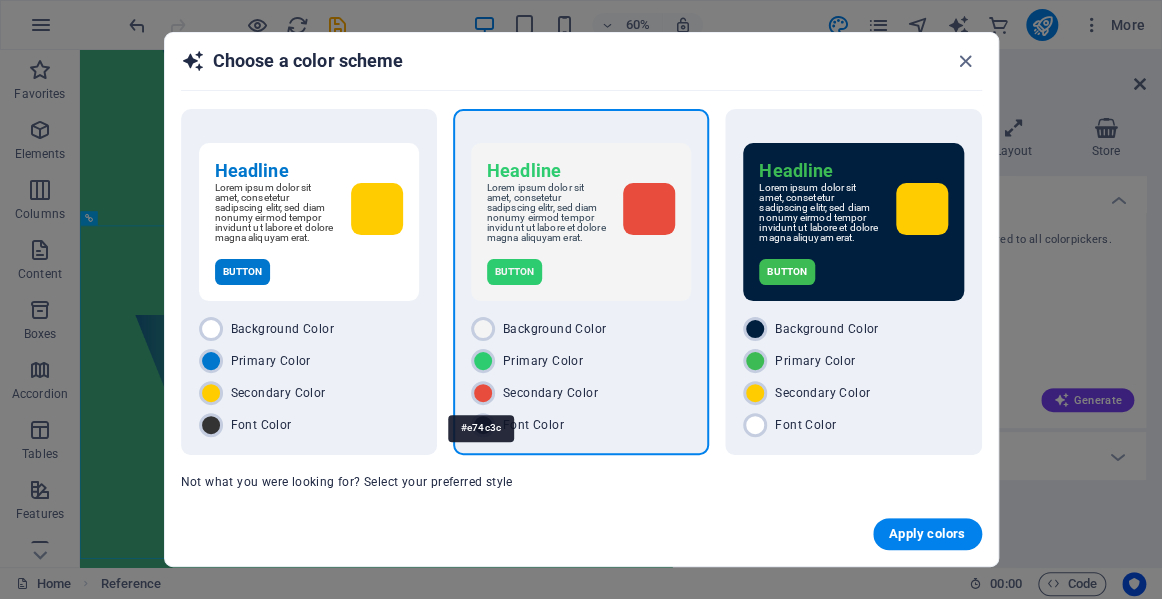 click on "#e74c3c" at bounding box center (481, 428) 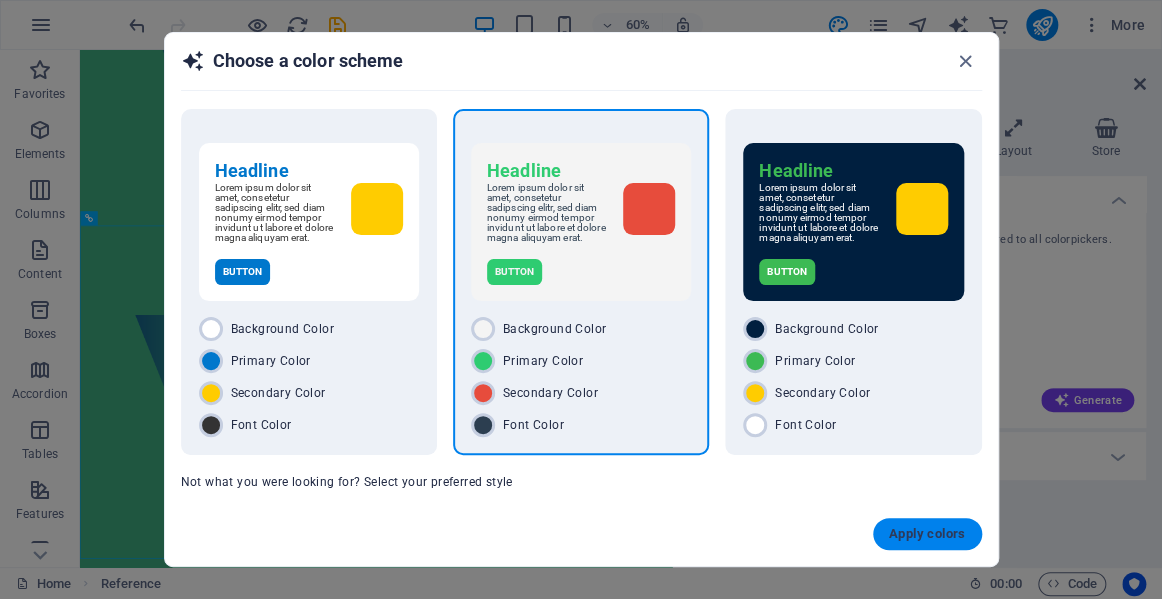 click on "Apply colors" at bounding box center [927, 534] 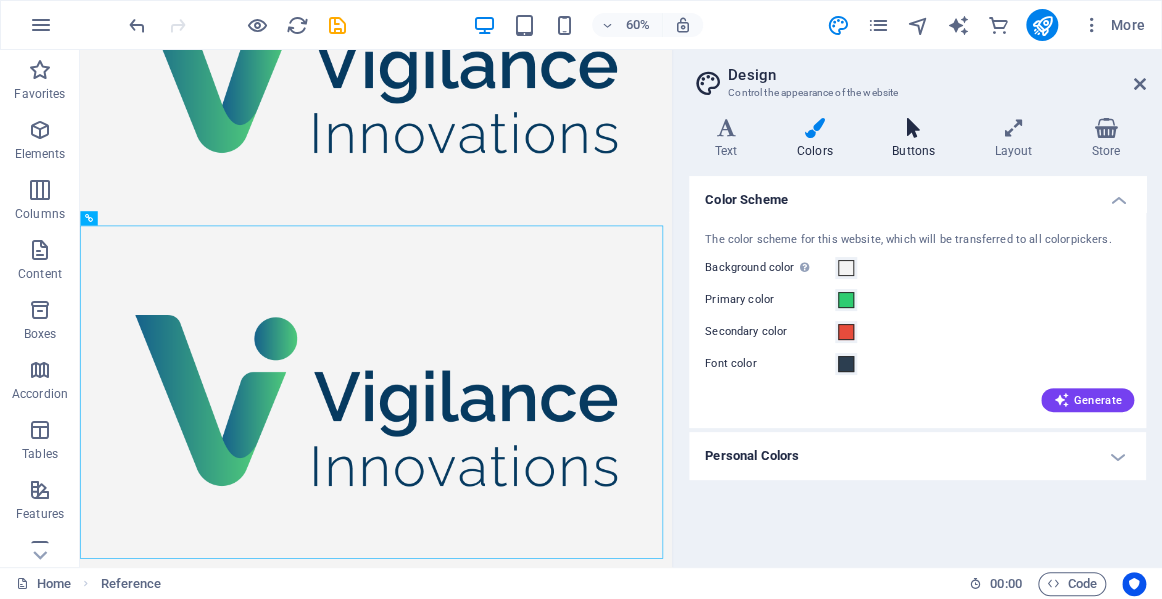 click on "Buttons" at bounding box center [917, 139] 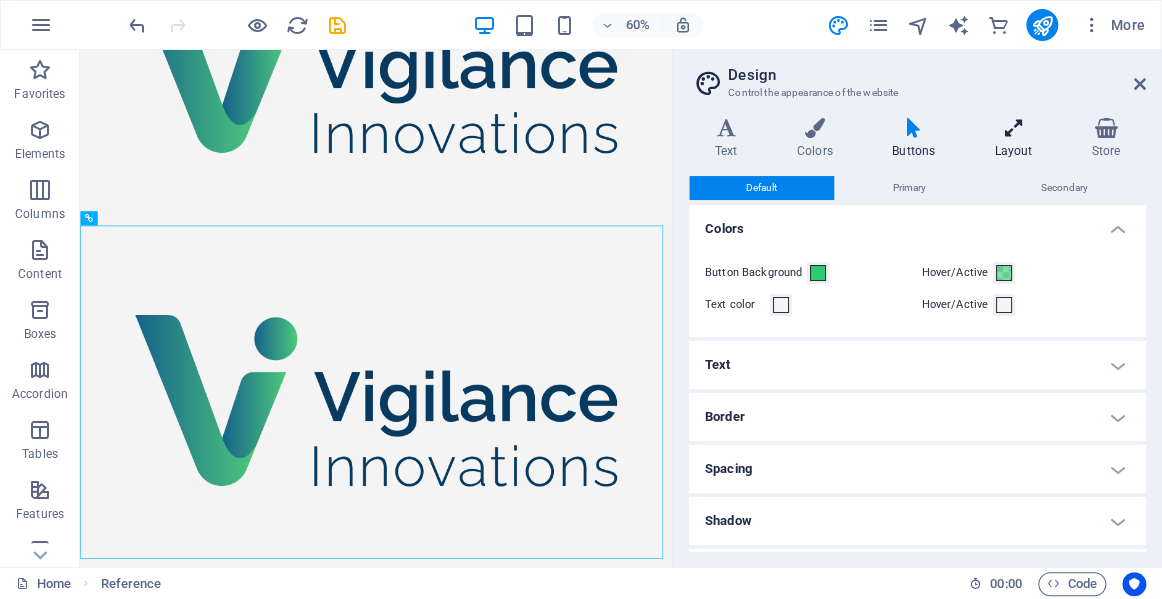 click at bounding box center [1013, 128] 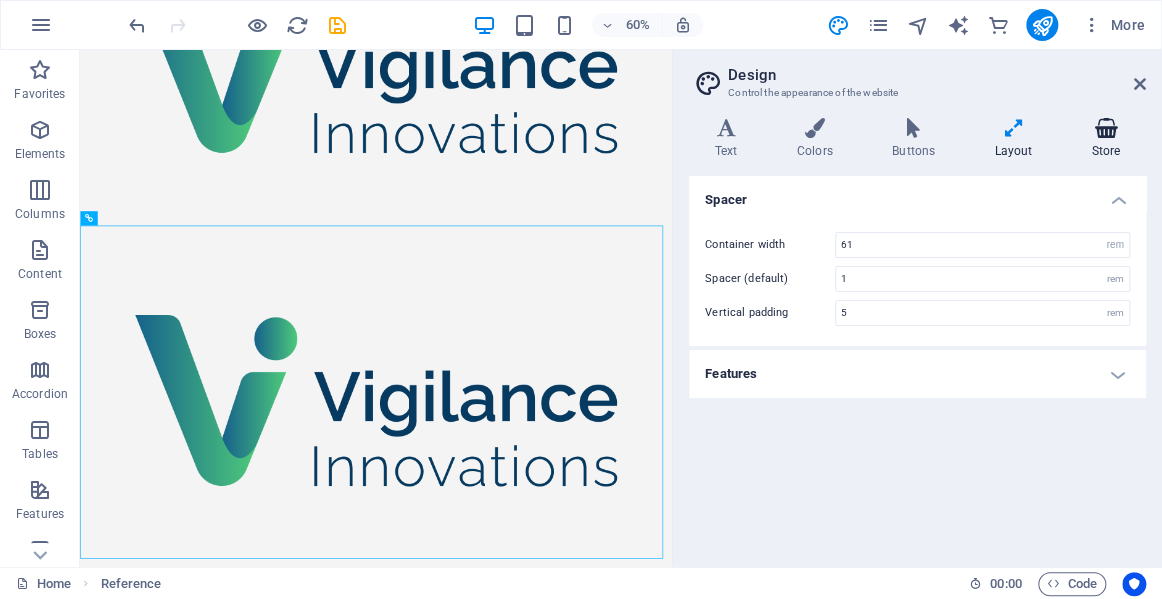 click at bounding box center [1106, 128] 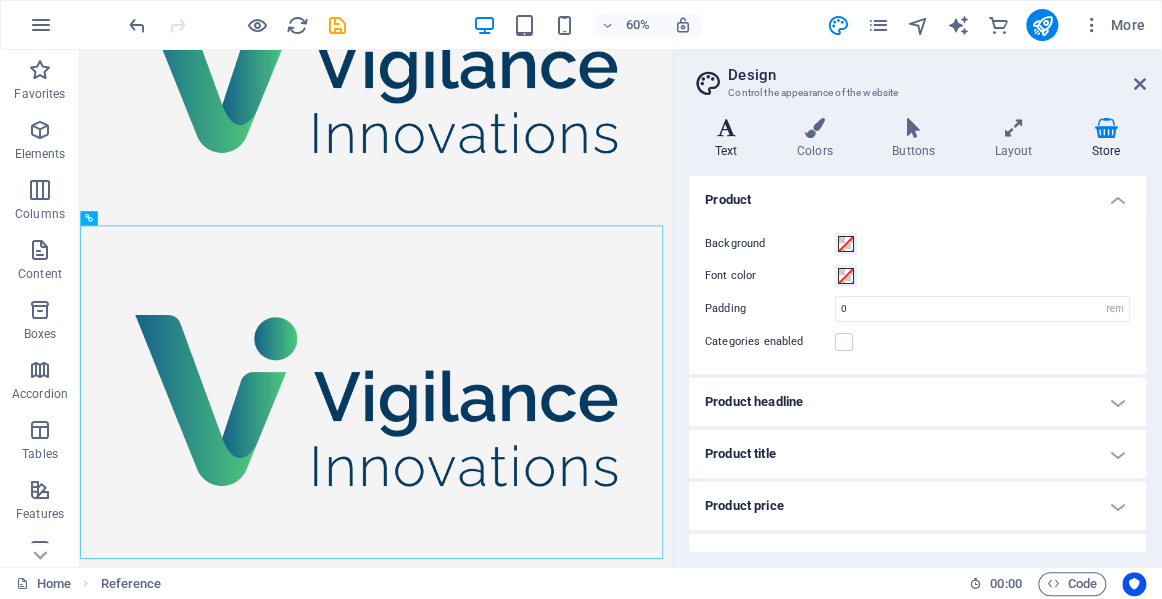click on "Text" at bounding box center [730, 139] 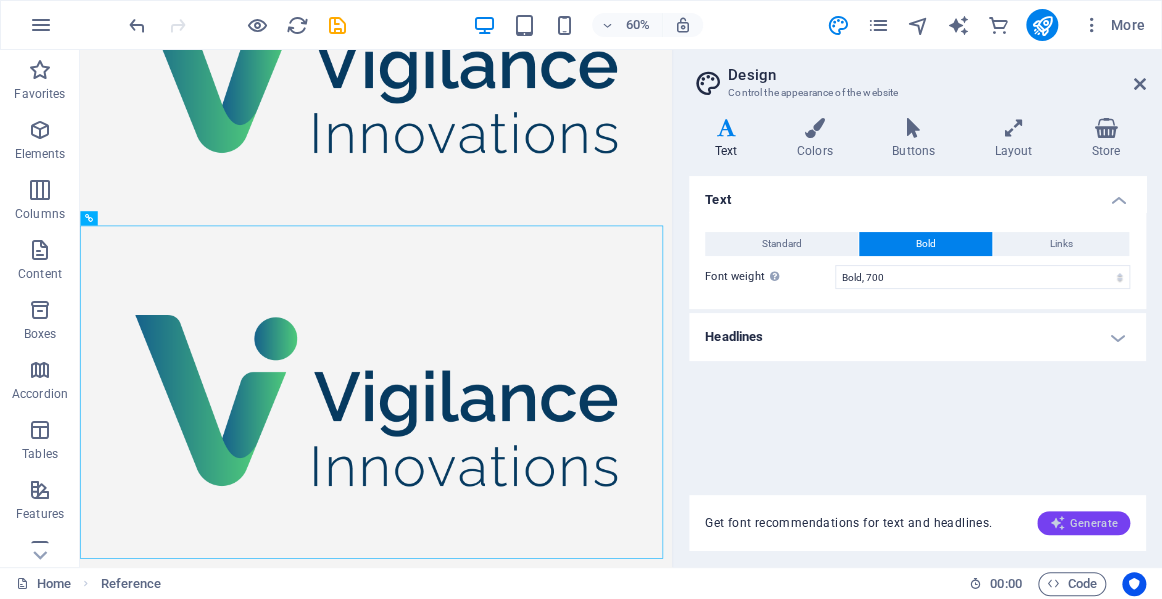 click on "Generate" at bounding box center [1083, 523] 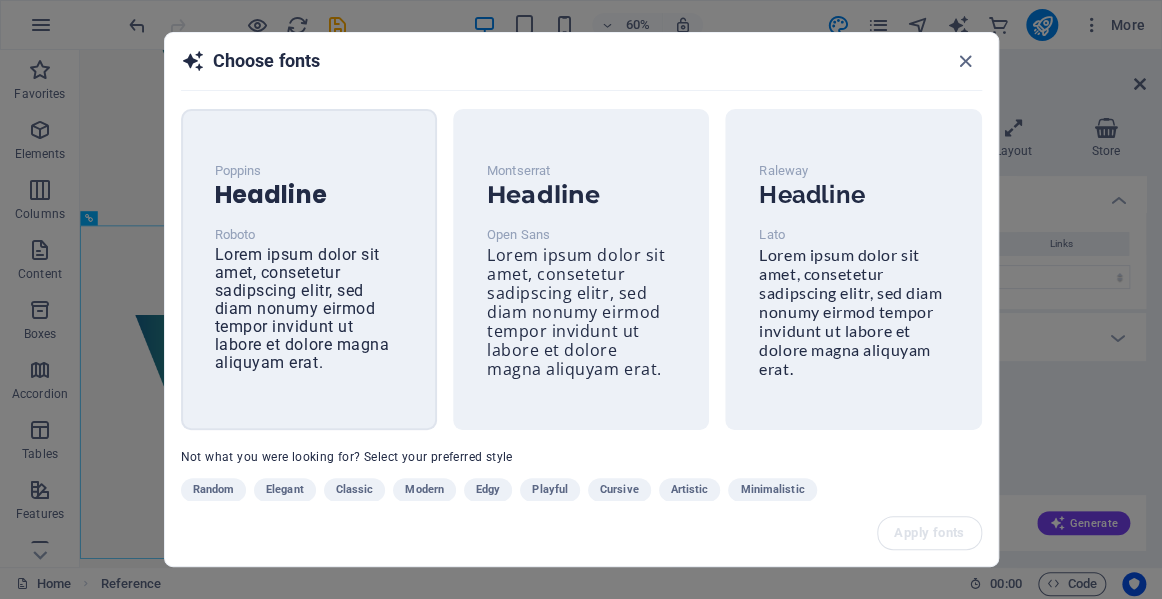 click on "Lorem ipsum dolor sit amet, consetetur sadipscing elitr, sed diam nonumy eirmod tempor invidunt ut labore et dolore magna aliquyam erat." at bounding box center [302, 308] 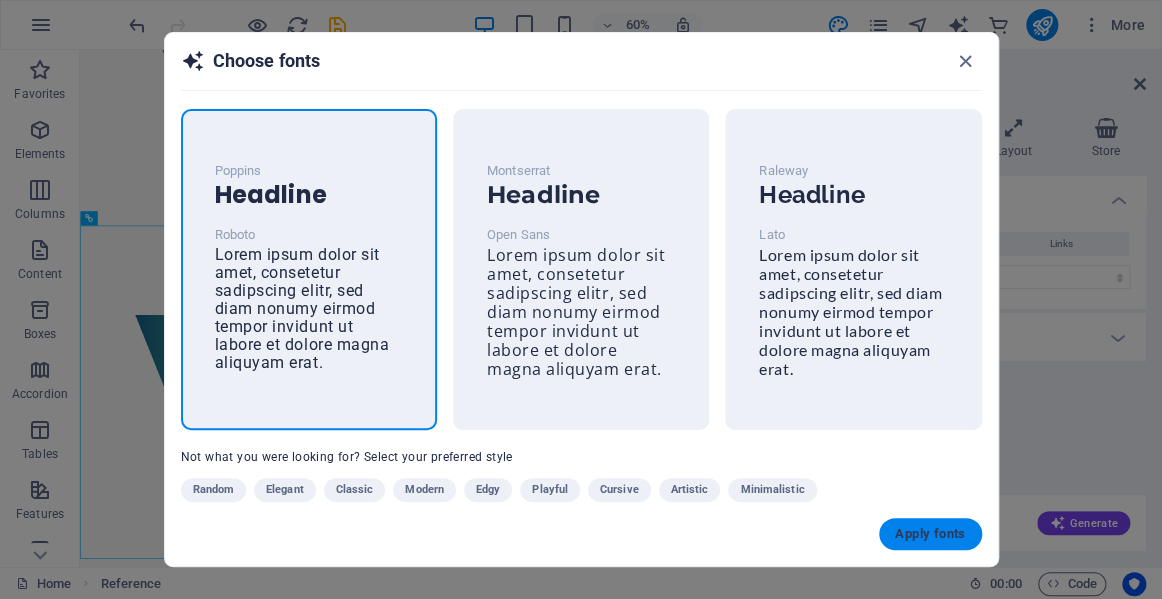 click on "Apply fonts" at bounding box center (930, 534) 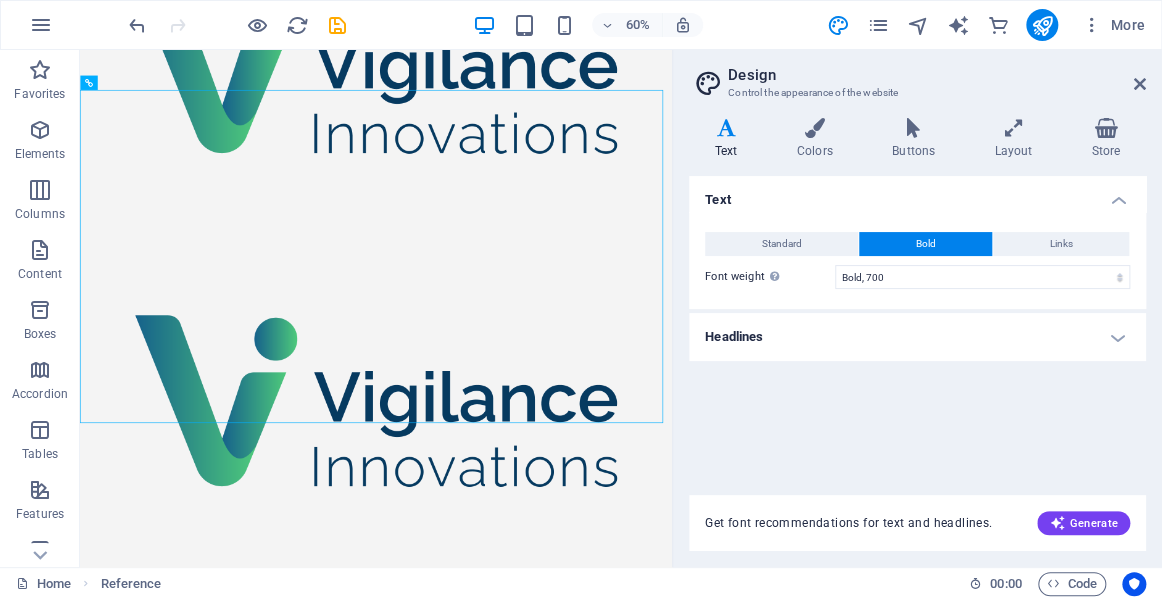 scroll, scrollTop: 327, scrollLeft: 0, axis: vertical 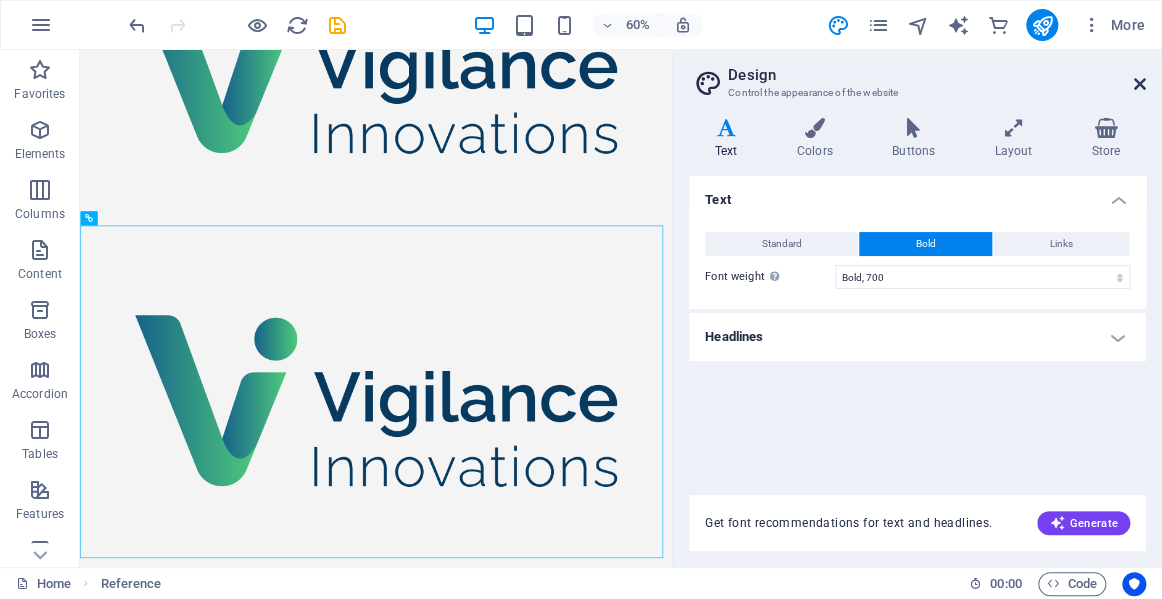 click at bounding box center (1140, 84) 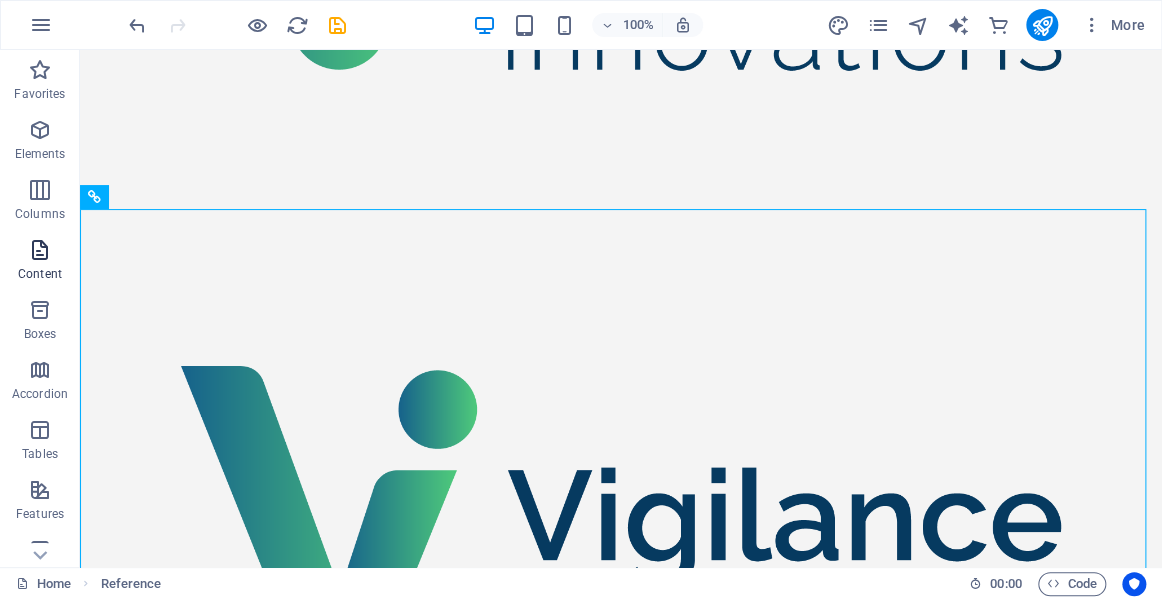 click at bounding box center (40, 250) 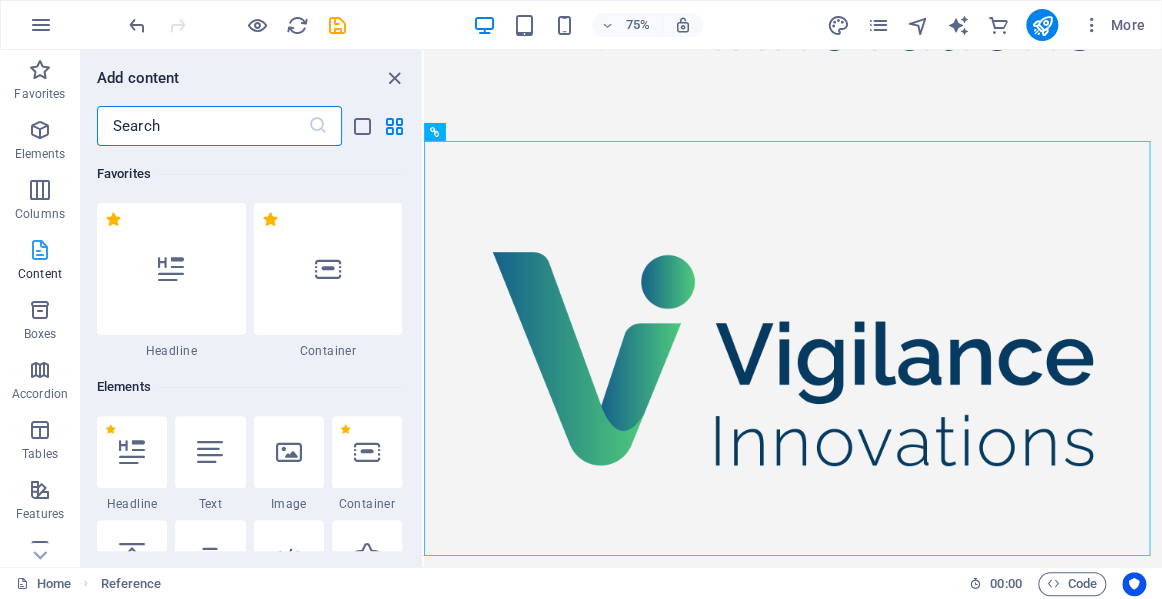 scroll, scrollTop: 497, scrollLeft: 0, axis: vertical 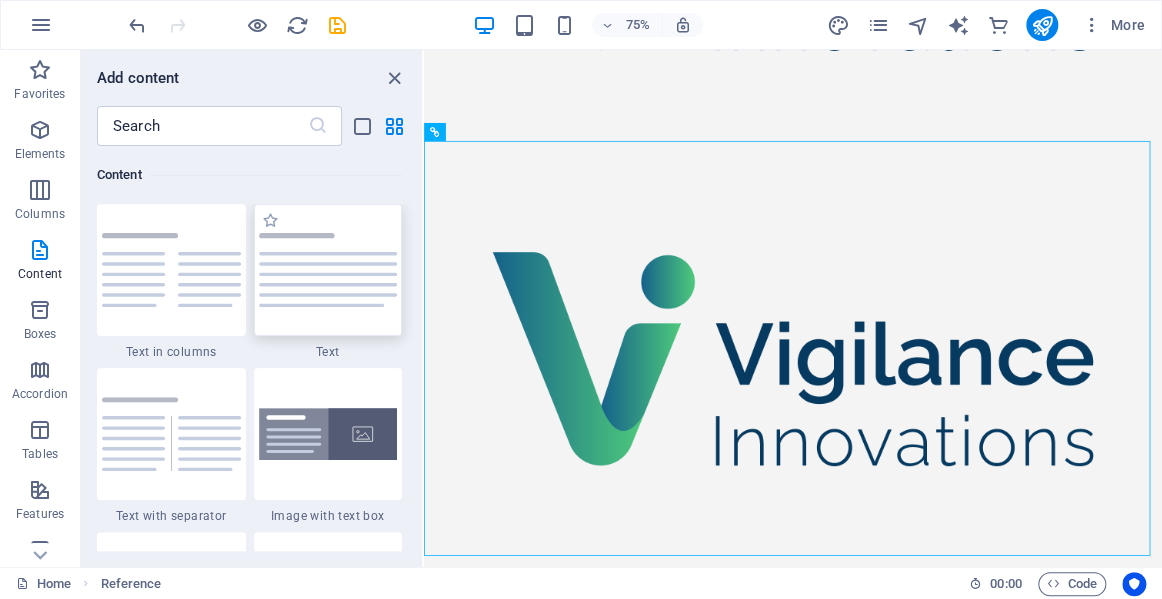 click at bounding box center [328, 270] 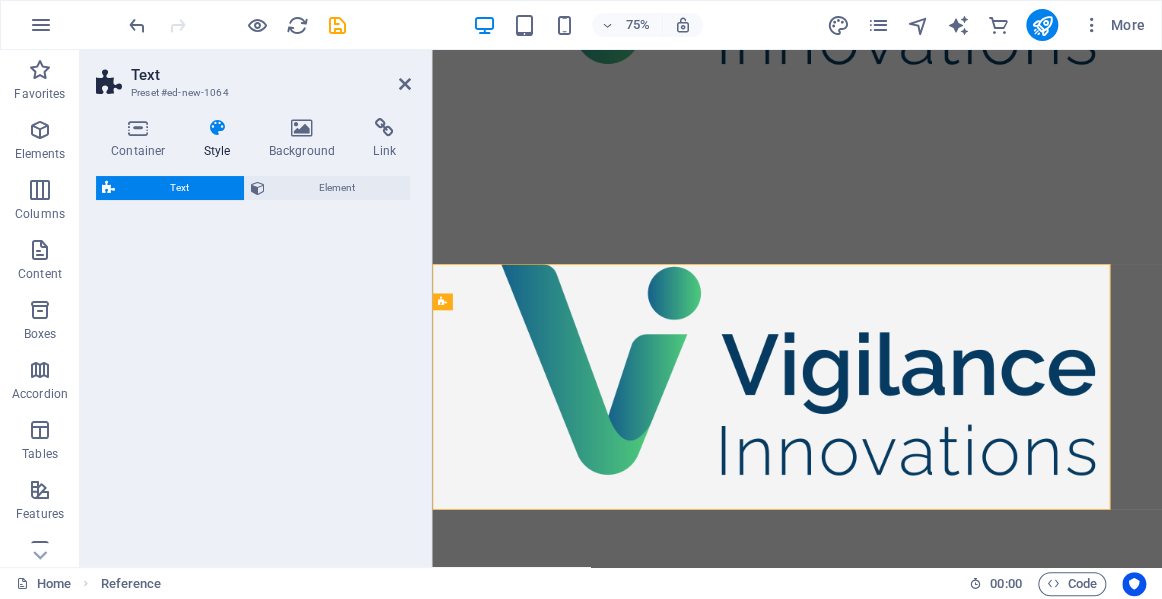 scroll, scrollTop: 865, scrollLeft: 0, axis: vertical 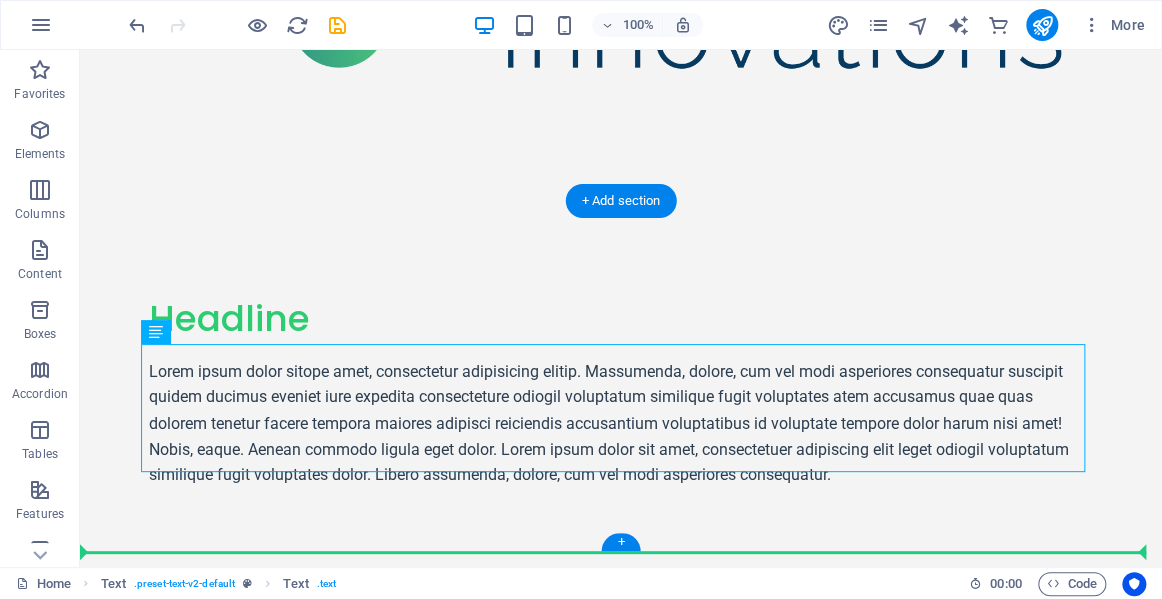 drag, startPoint x: 812, startPoint y: 678, endPoint x: 886, endPoint y: 475, distance: 216.06712 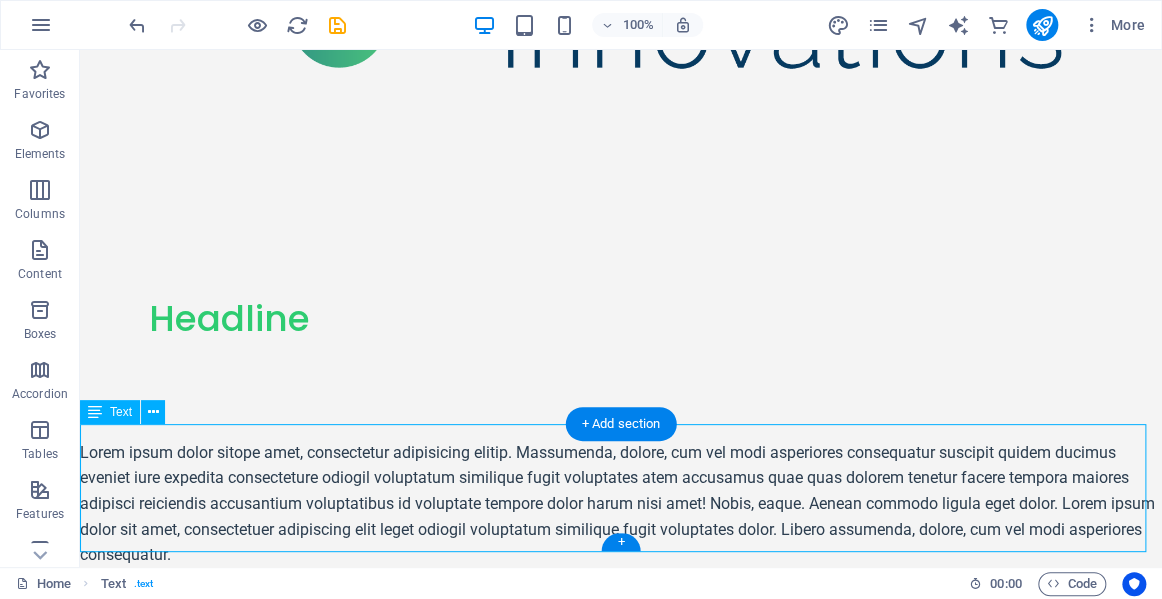 drag, startPoint x: 443, startPoint y: 537, endPoint x: 308, endPoint y: 459, distance: 155.91344 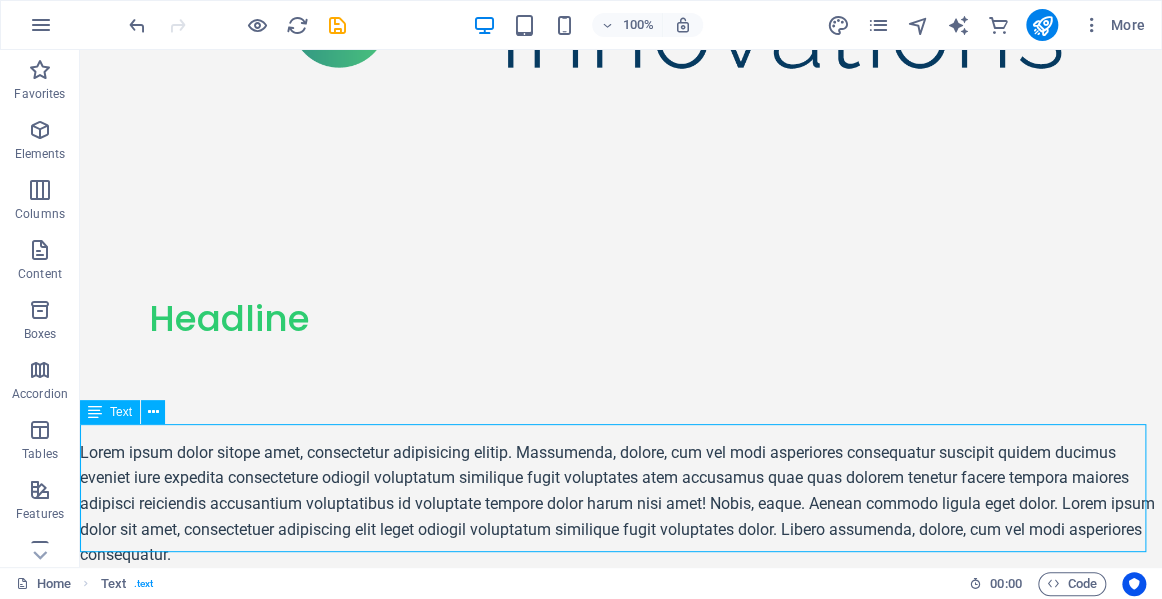 click on "Text" at bounding box center (121, 412) 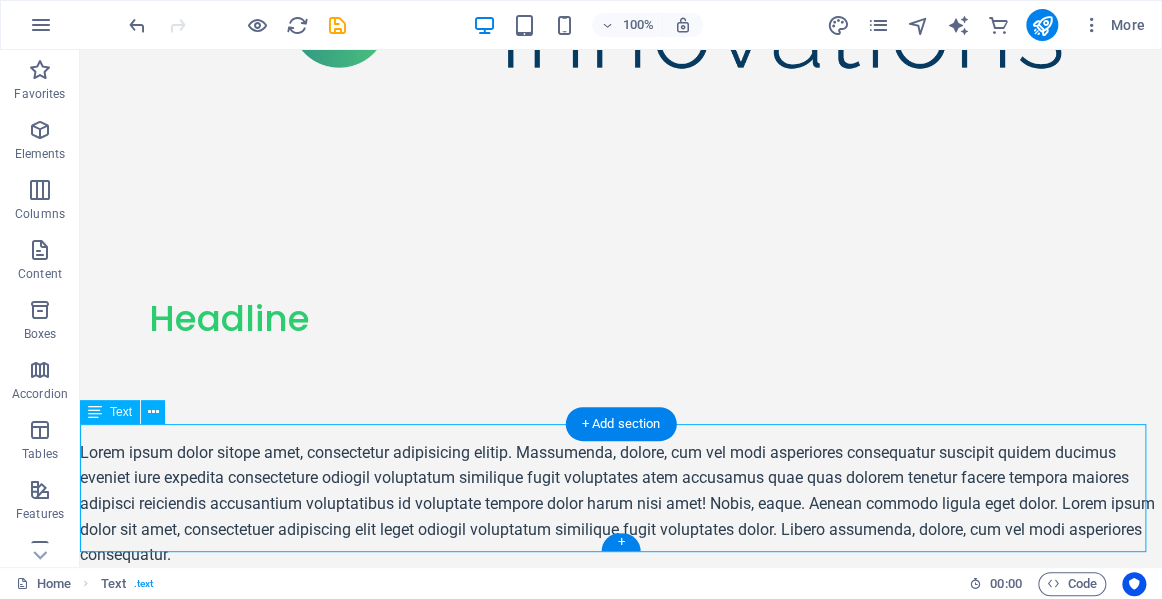 click on "Lorem ipsum dolor sitope amet, consectetur adipisicing elitip. Massumenda, dolore, cum vel modi asperiores consequatur suscipit quidem ducimus eveniet iure expedita consecteture odiogil voluptatum similique fugit voluptates atem accusamus quae quas dolorem tenetur facere tempora maiores adipisci reiciendis accusantium voluptatibus id voluptate tempore dolor harum nisi amet! Nobis, eaque. Aenean commodo ligula eget dolor. Lorem ipsum dolor sit amet, consectetuer adipiscing elit leget odiogil voluptatum similique fugit voluptates dolor. Libero assumenda, dolore, cum vel modi asperiores consequatur." at bounding box center (621, 503) 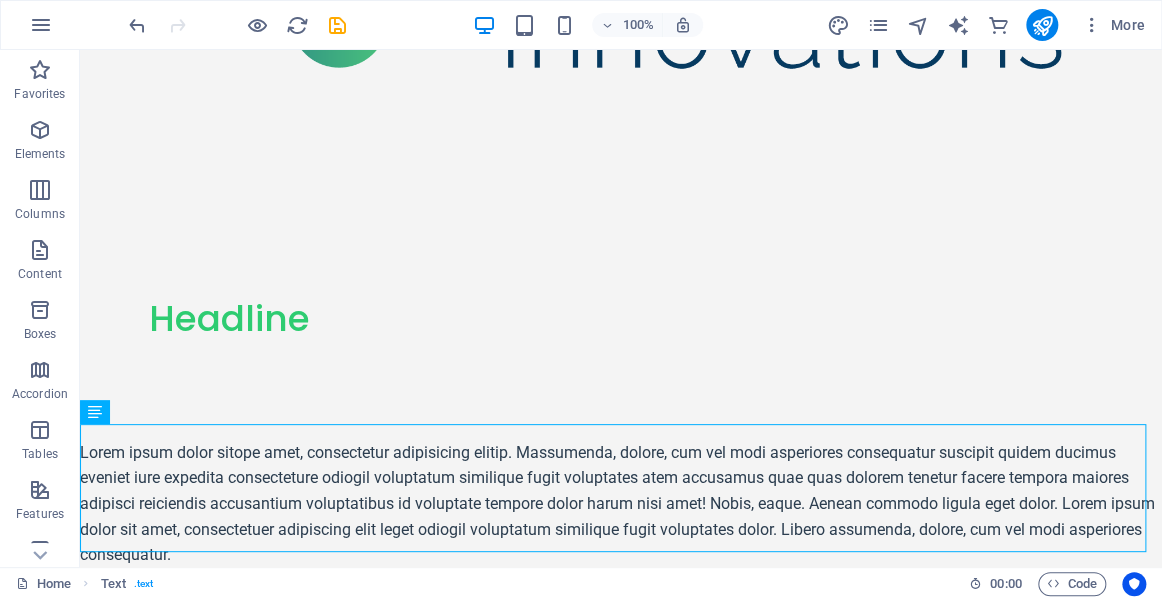 drag, startPoint x: 133, startPoint y: 446, endPoint x: 195, endPoint y: 555, distance: 125.39936 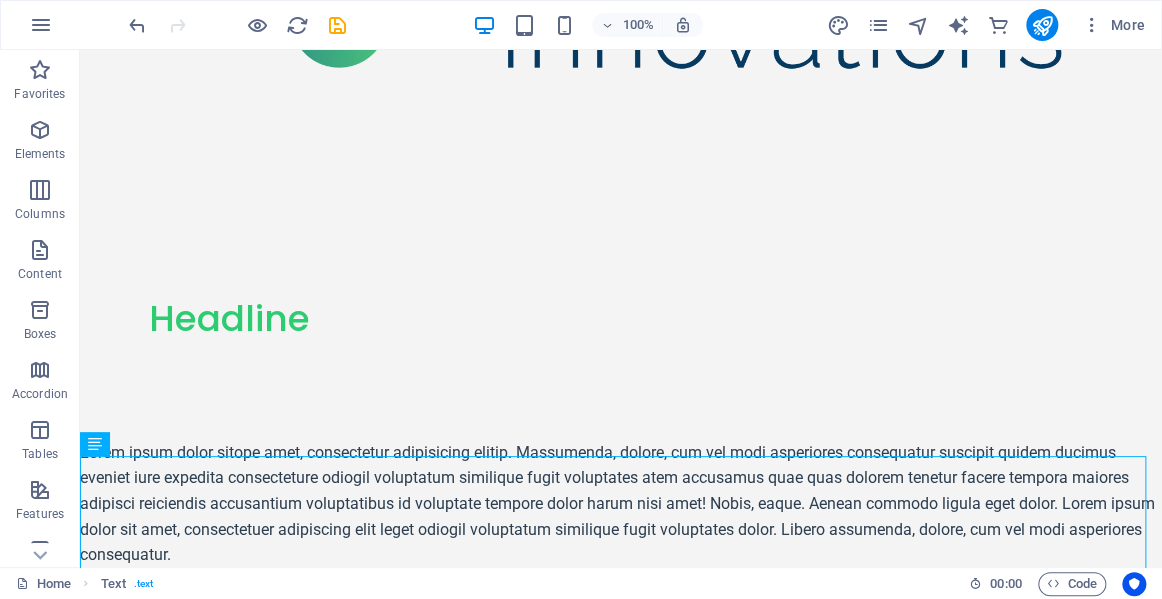 scroll, scrollTop: 1098, scrollLeft: 0, axis: vertical 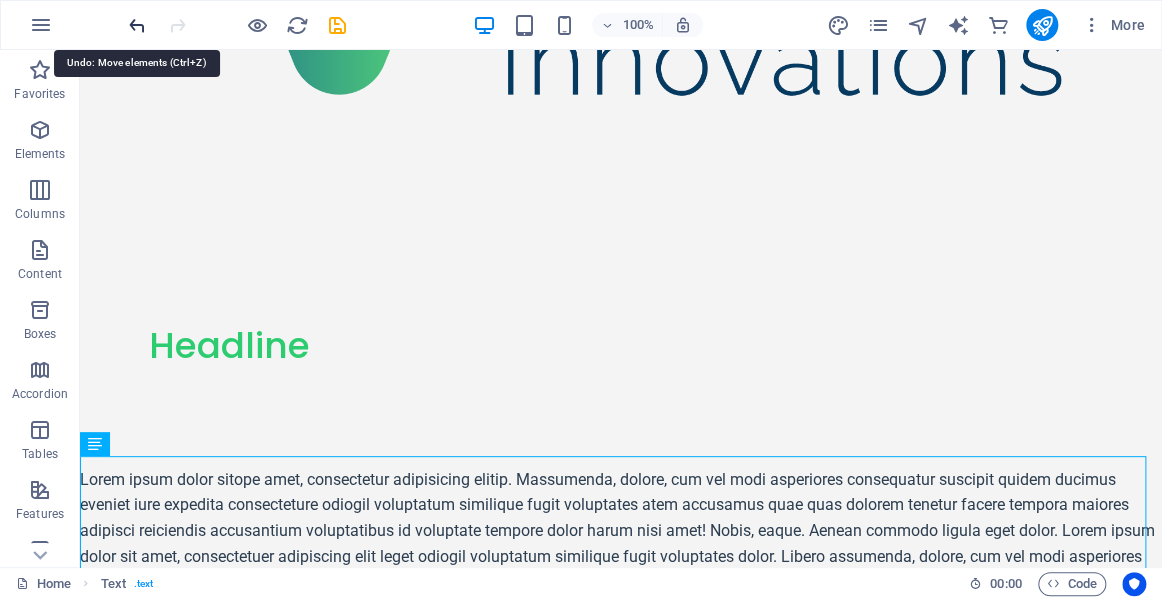 click at bounding box center [137, 25] 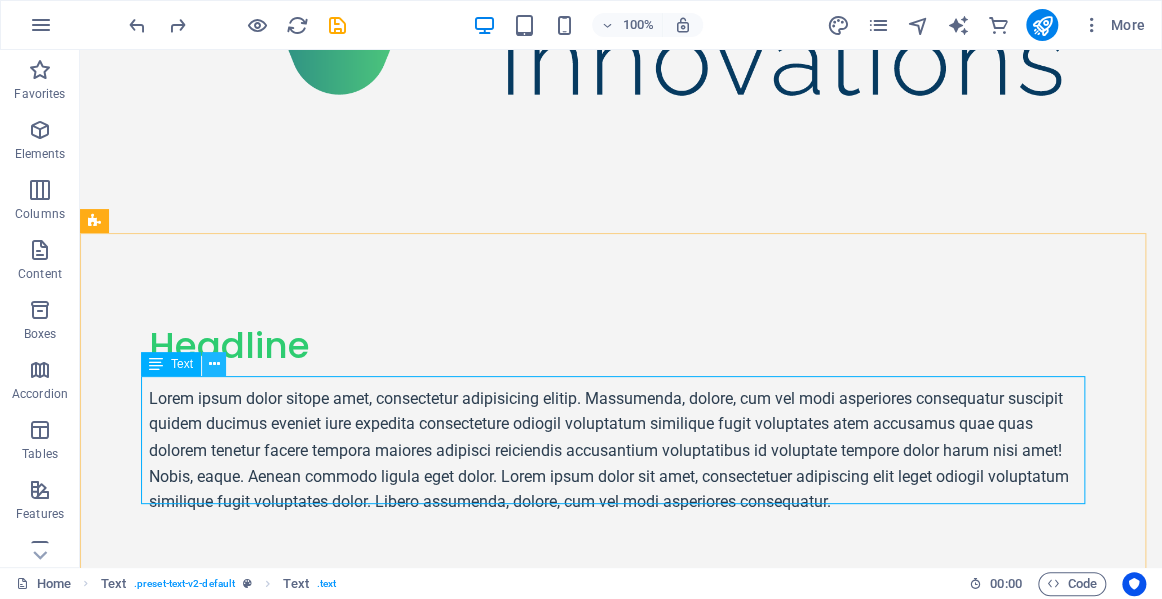 click at bounding box center (214, 364) 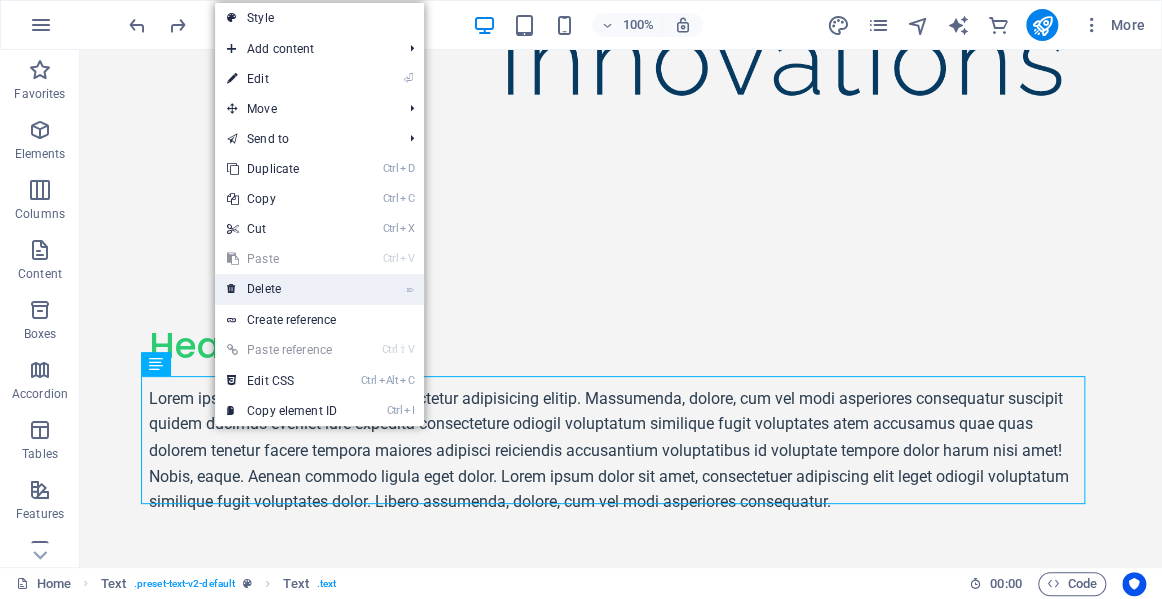 click on "⌦  Delete" at bounding box center (282, 289) 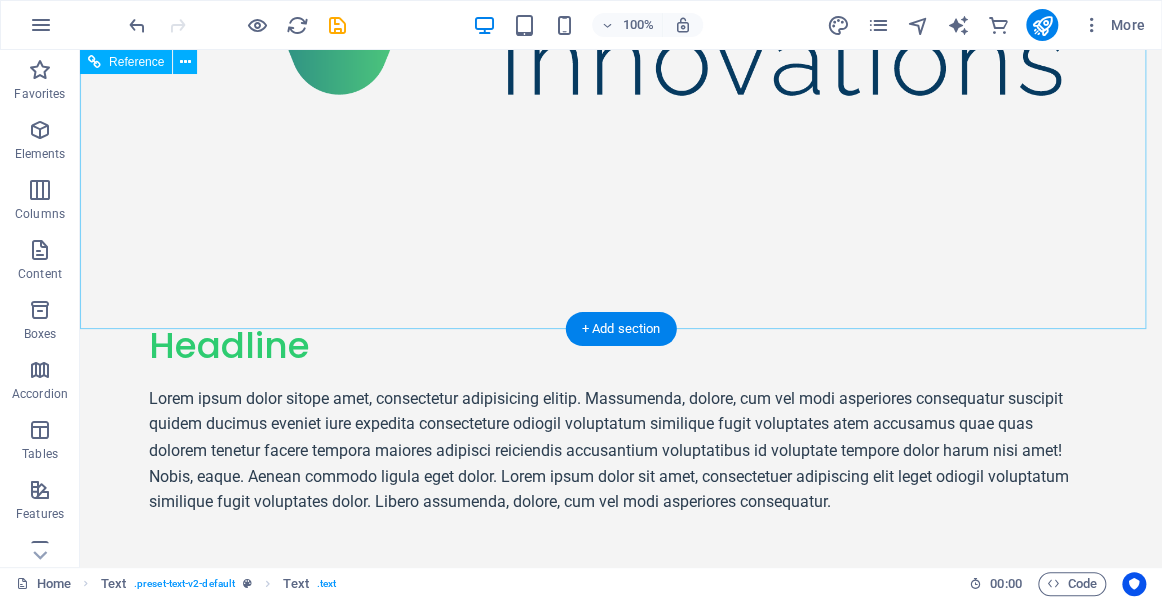 scroll, scrollTop: 1002, scrollLeft: 0, axis: vertical 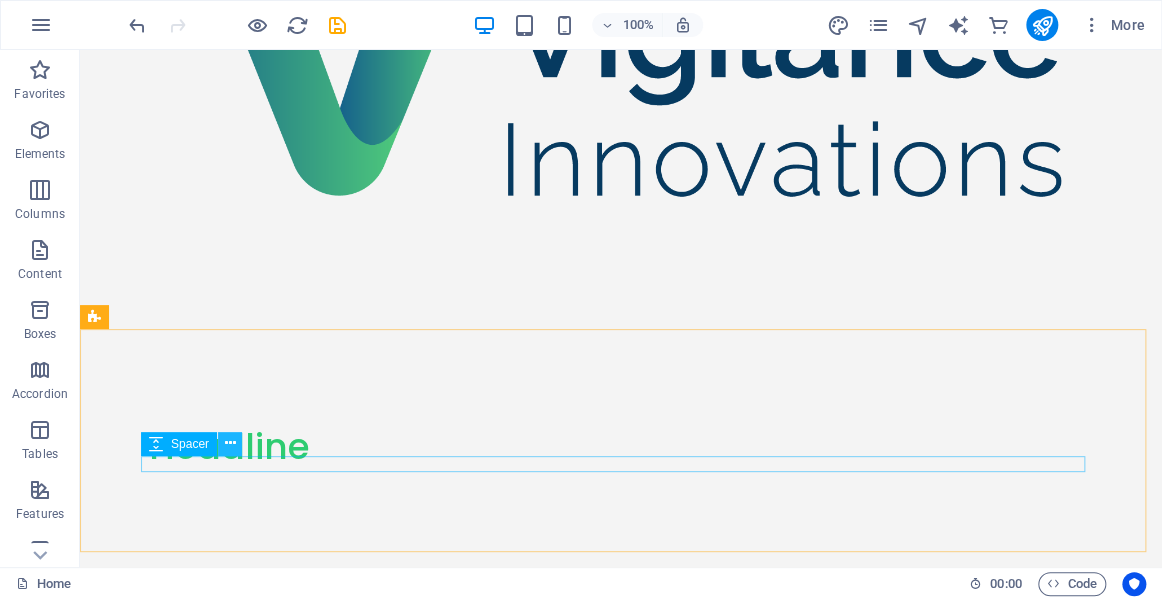 click at bounding box center (230, 443) 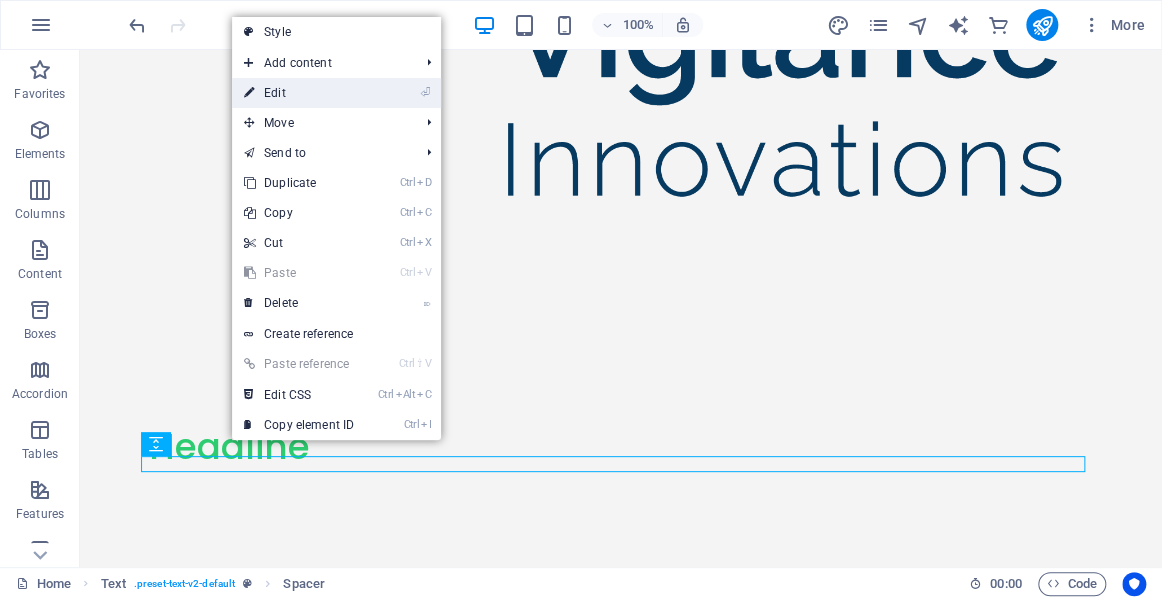 click on "⏎  Edit" at bounding box center [299, 93] 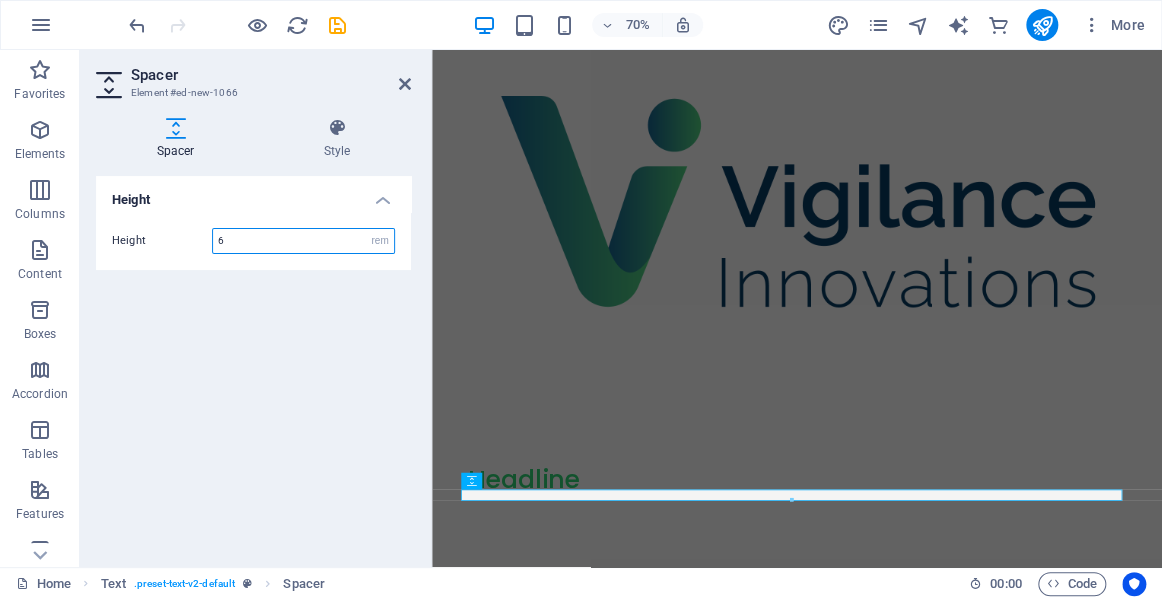 scroll, scrollTop: 816, scrollLeft: 0, axis: vertical 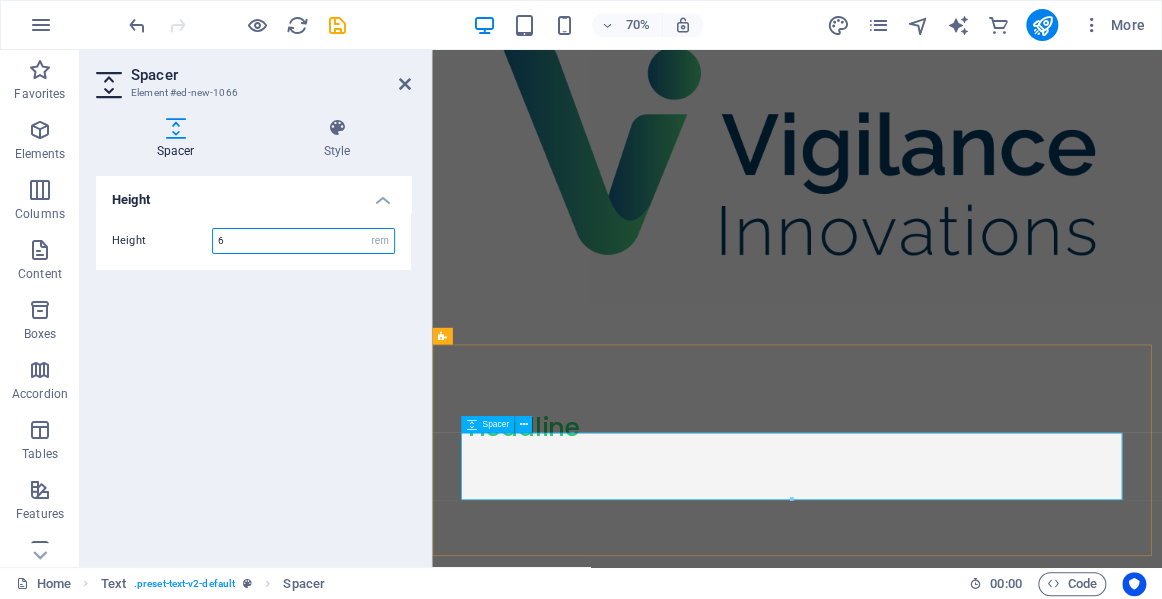type on "6" 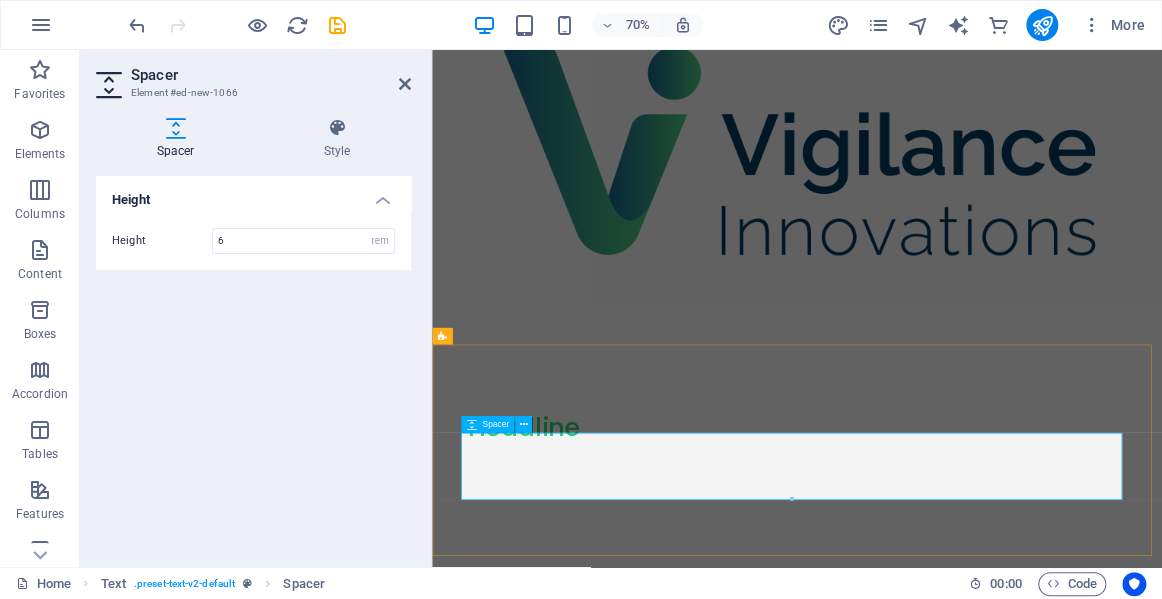 click at bounding box center [954, 661] 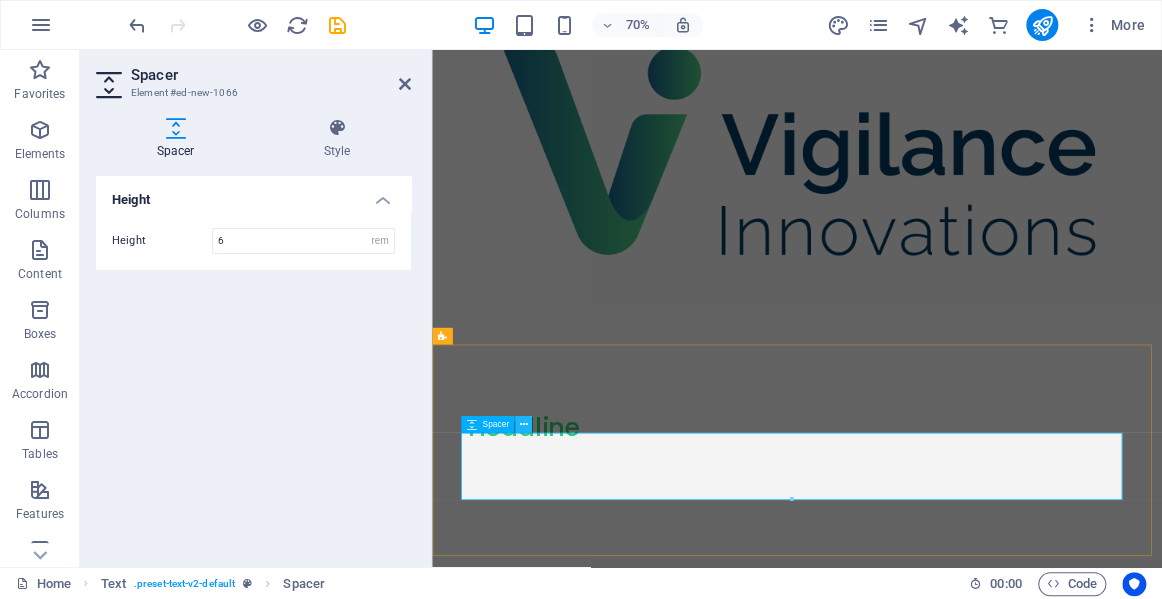 click at bounding box center [523, 424] 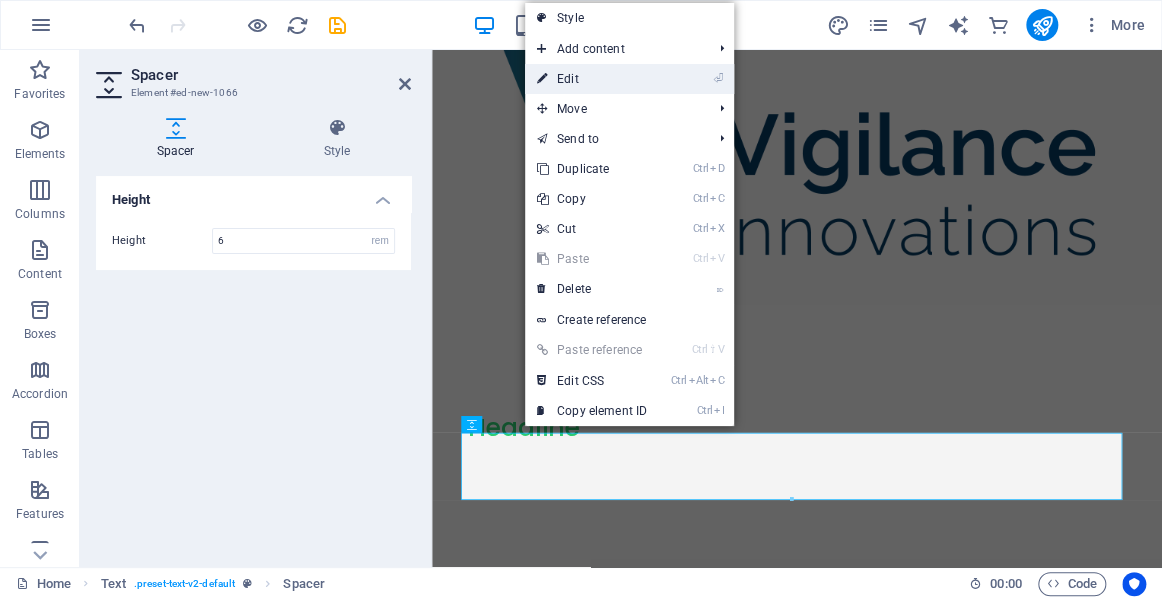 click on "⏎  Edit" at bounding box center (592, 79) 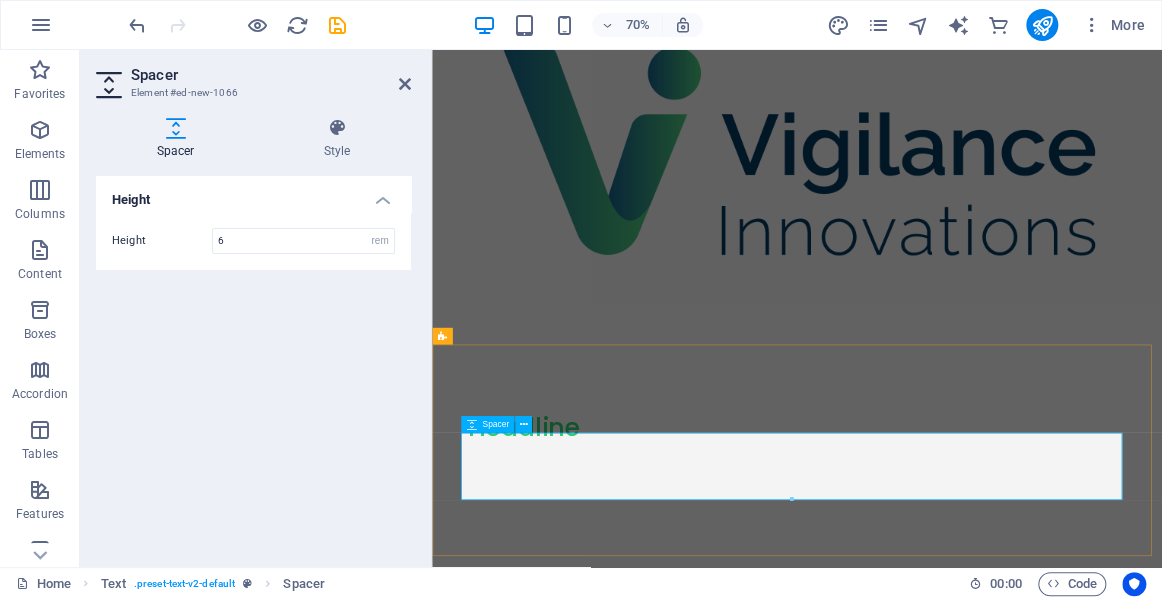 click at bounding box center (954, 661) 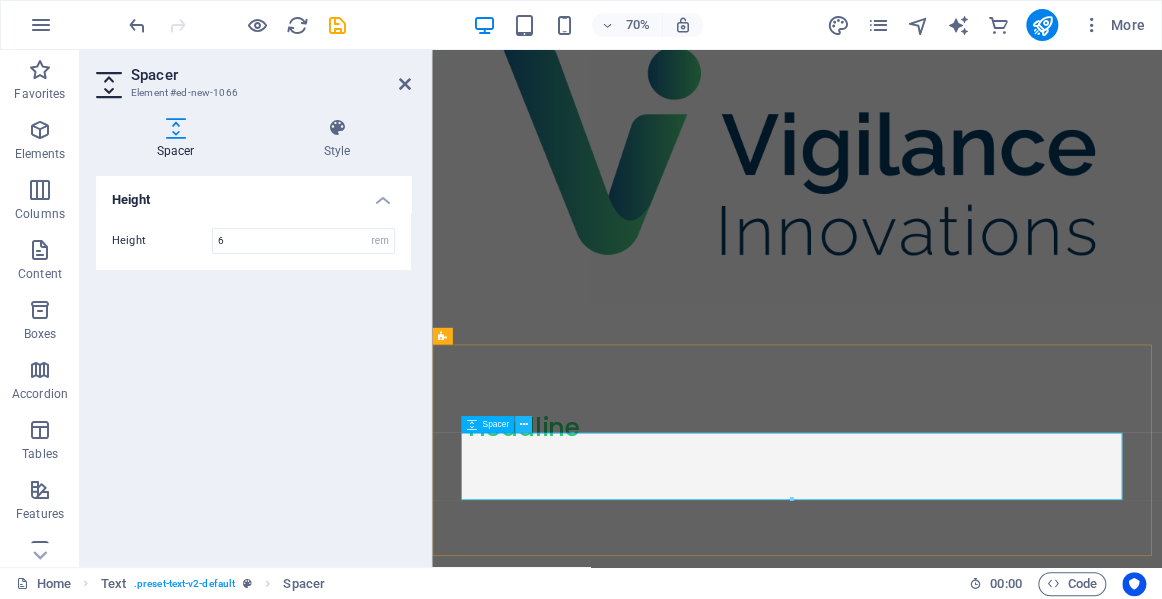 click at bounding box center [523, 424] 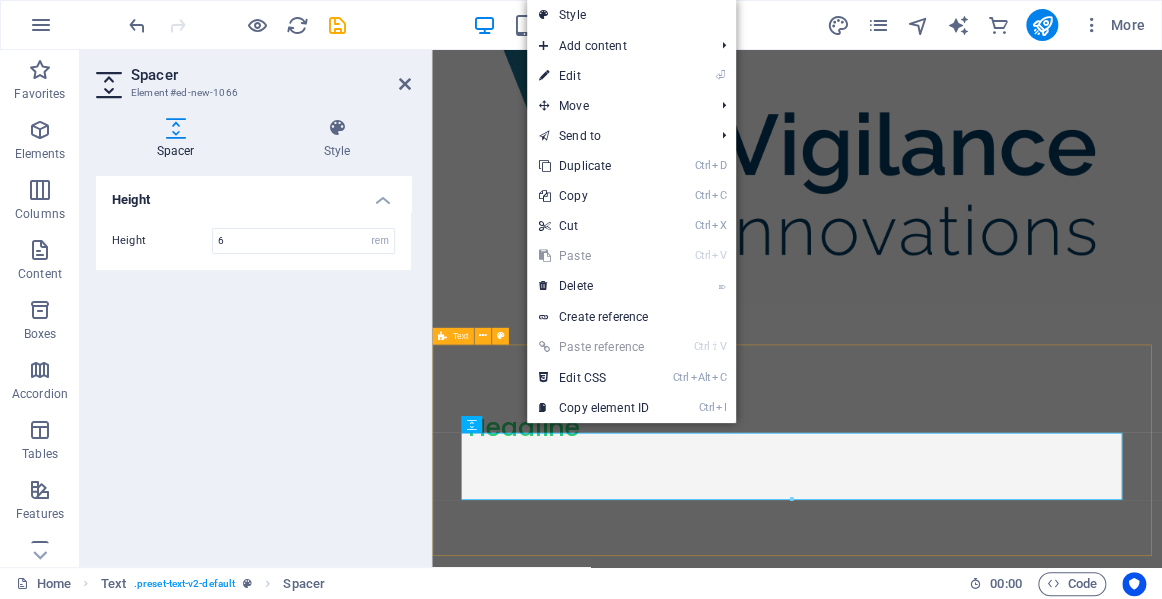 click on "Headline" at bounding box center (953, 637) 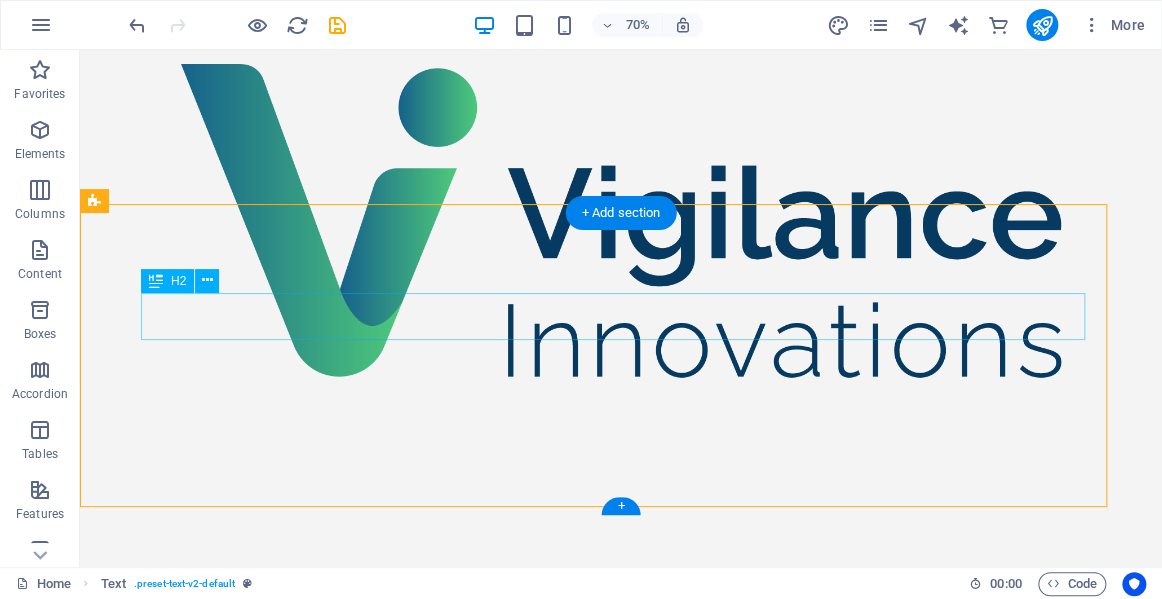 scroll, scrollTop: 1083, scrollLeft: 0, axis: vertical 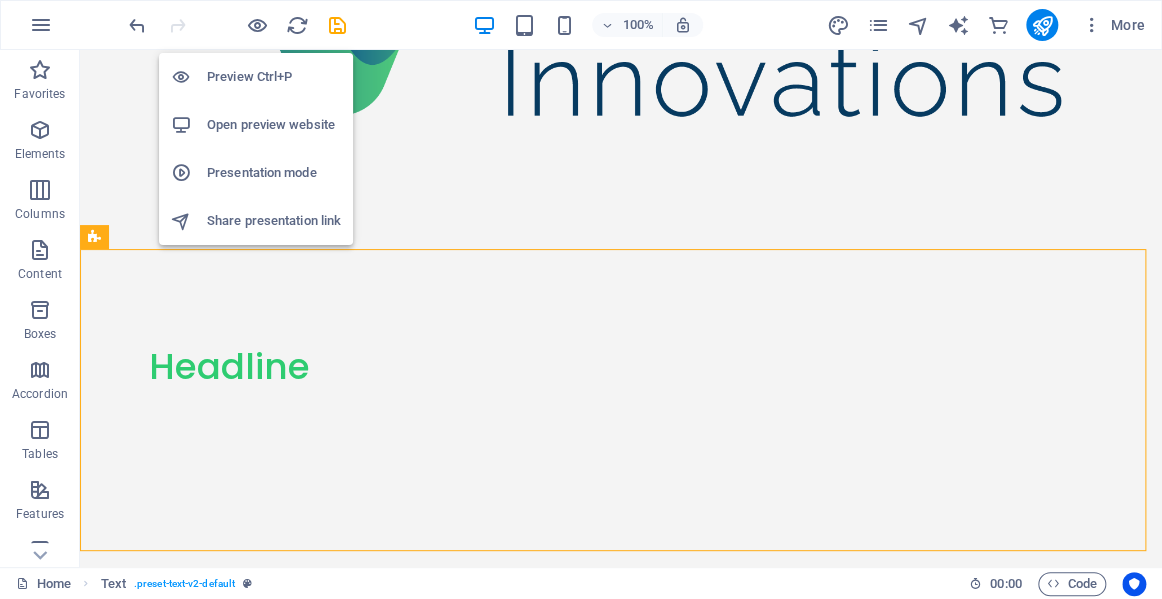 click on "Preview Ctrl+P" at bounding box center [274, 77] 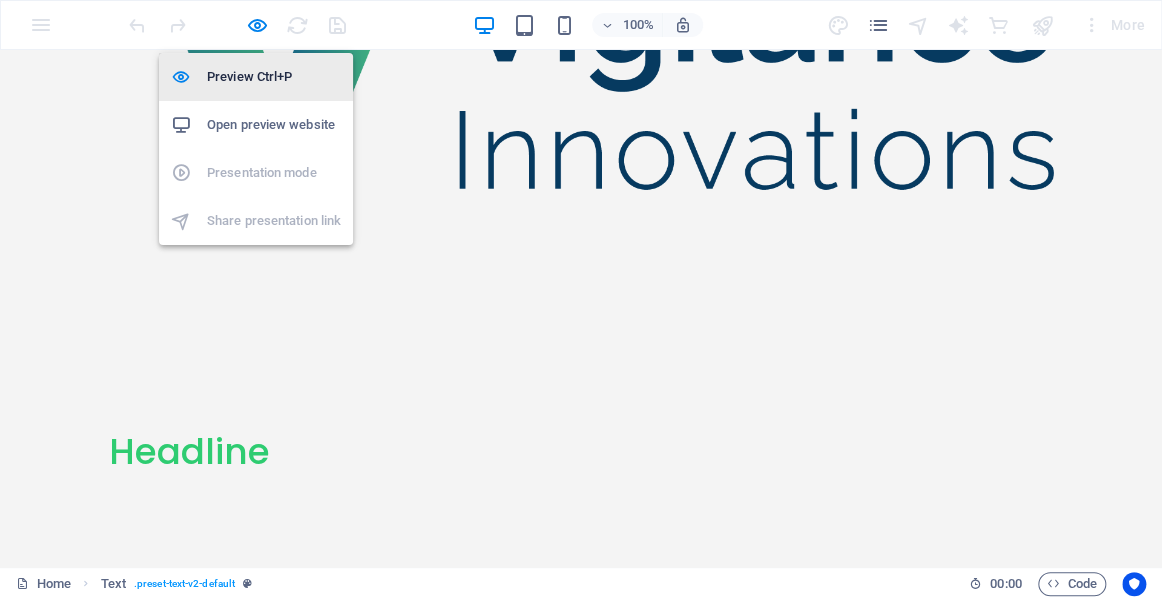 scroll, scrollTop: 1143, scrollLeft: 0, axis: vertical 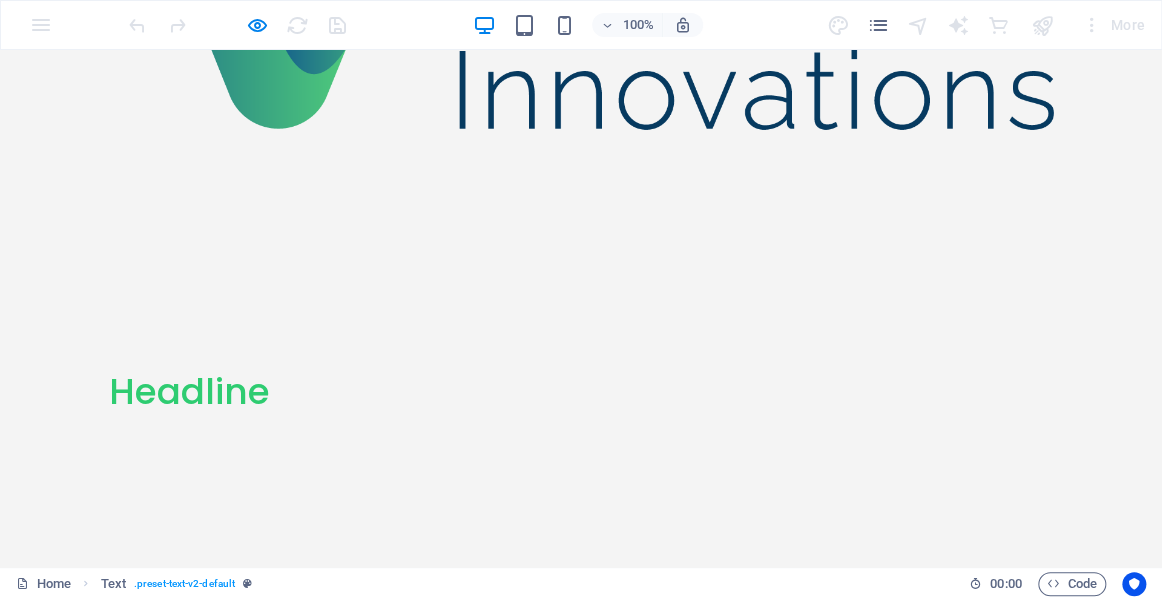 click on "Headline" at bounding box center (581, 391) 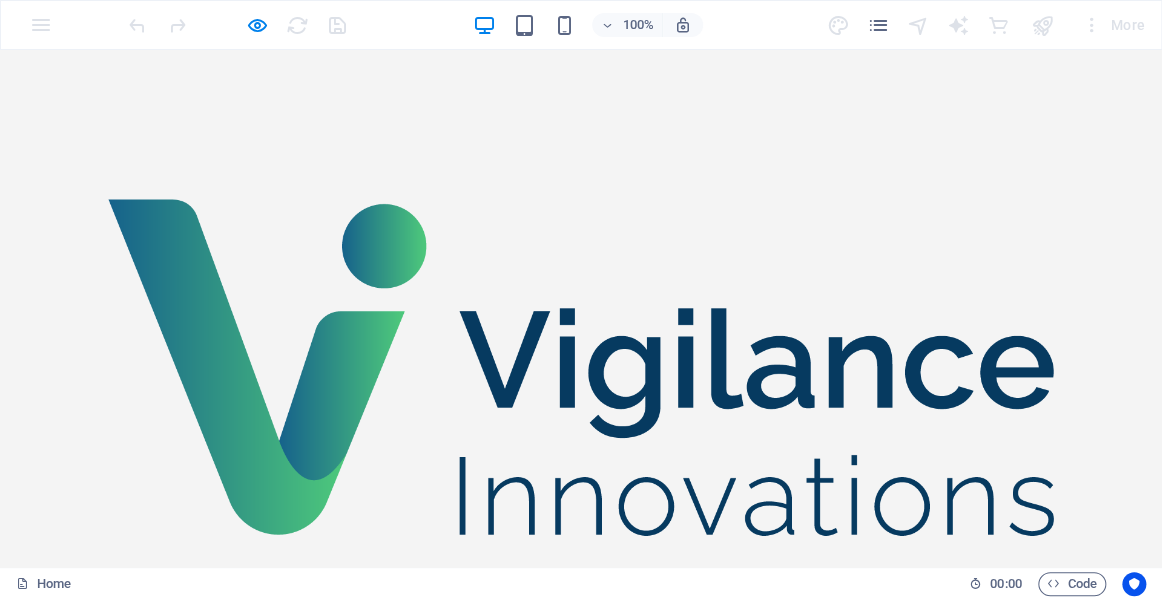 scroll, scrollTop: 0, scrollLeft: 0, axis: both 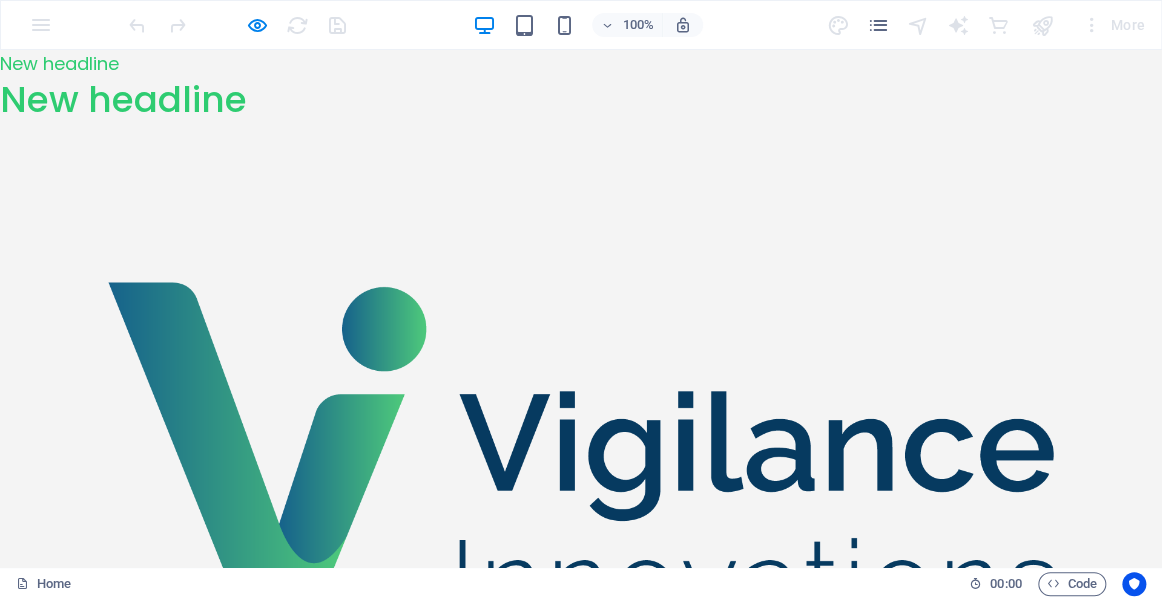 click on "New headline" at bounding box center [581, 100] 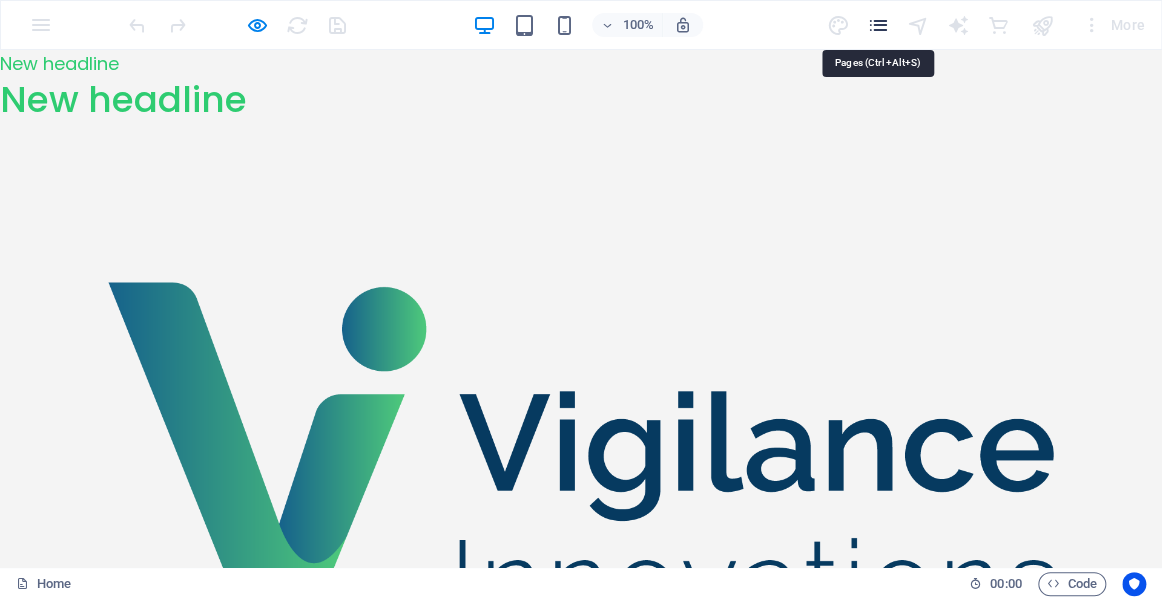 click at bounding box center (877, 25) 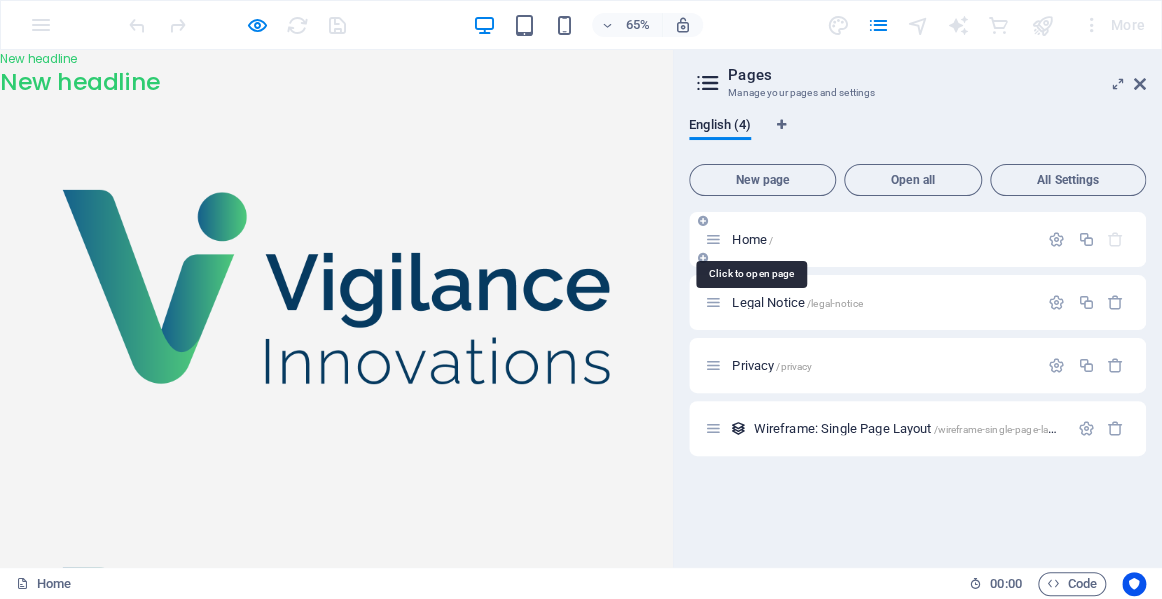 click on "Home /" at bounding box center (752, 239) 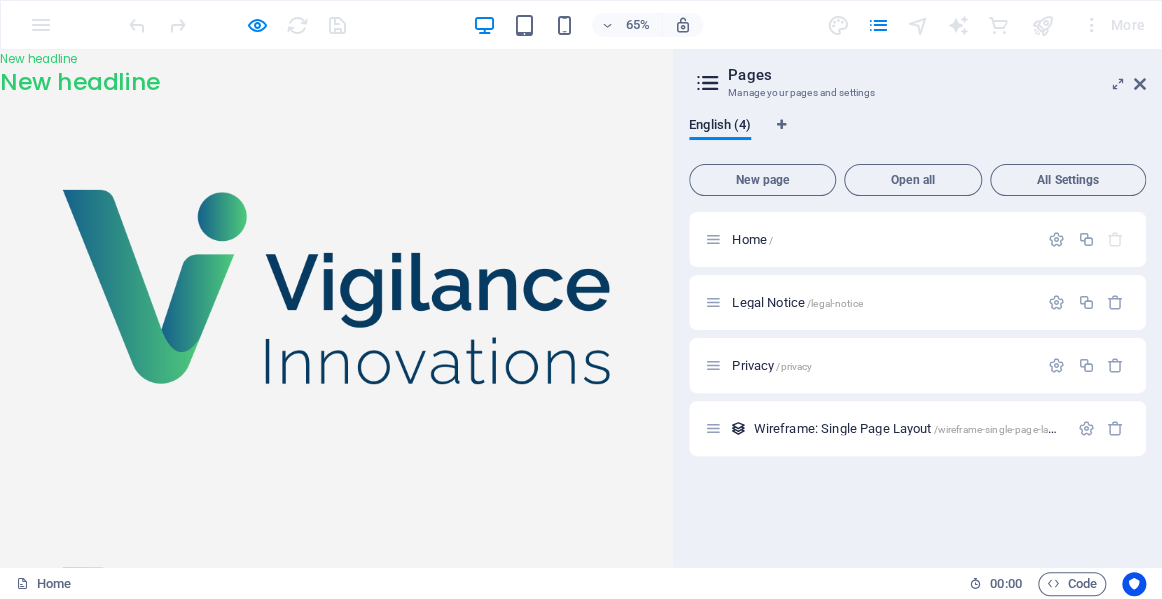 click at bounding box center (517, 415) 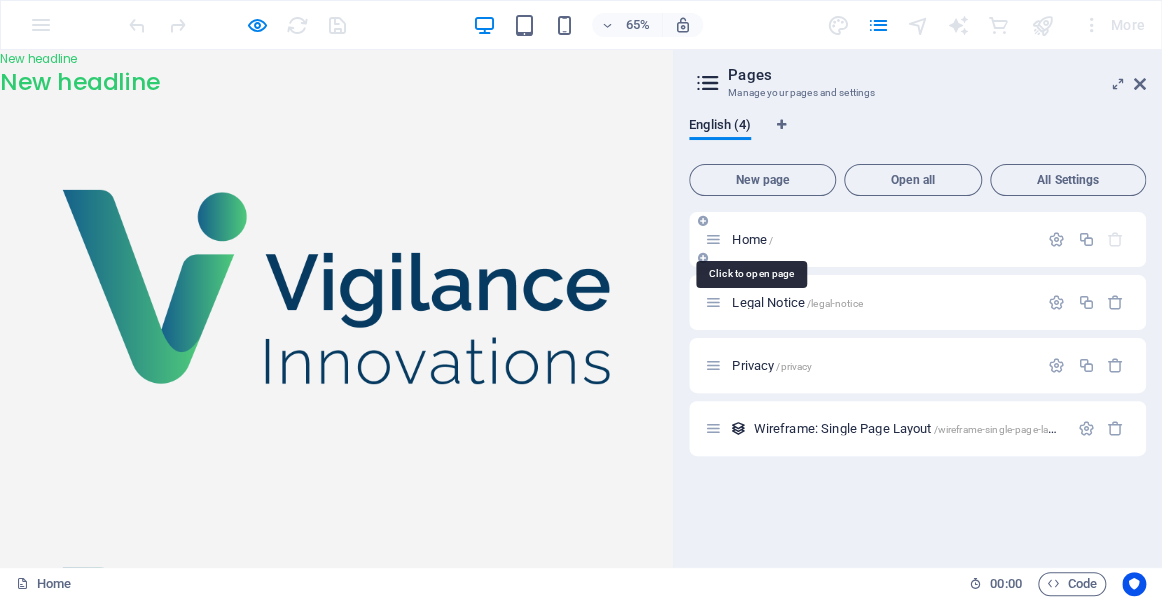 click on "Home /" at bounding box center (752, 239) 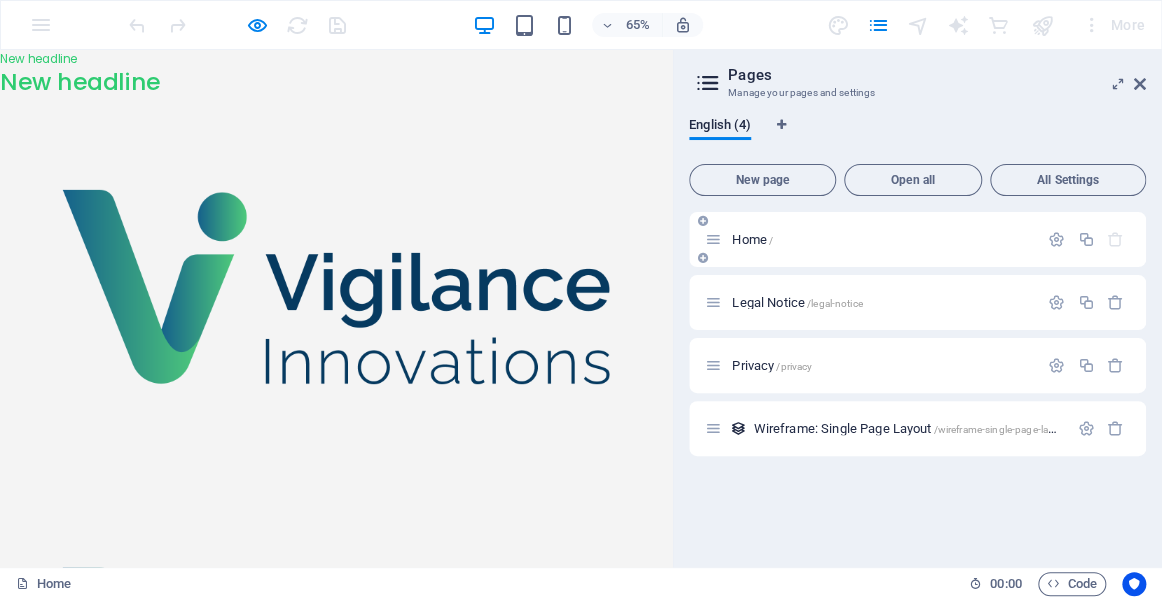 click at bounding box center (713, 239) 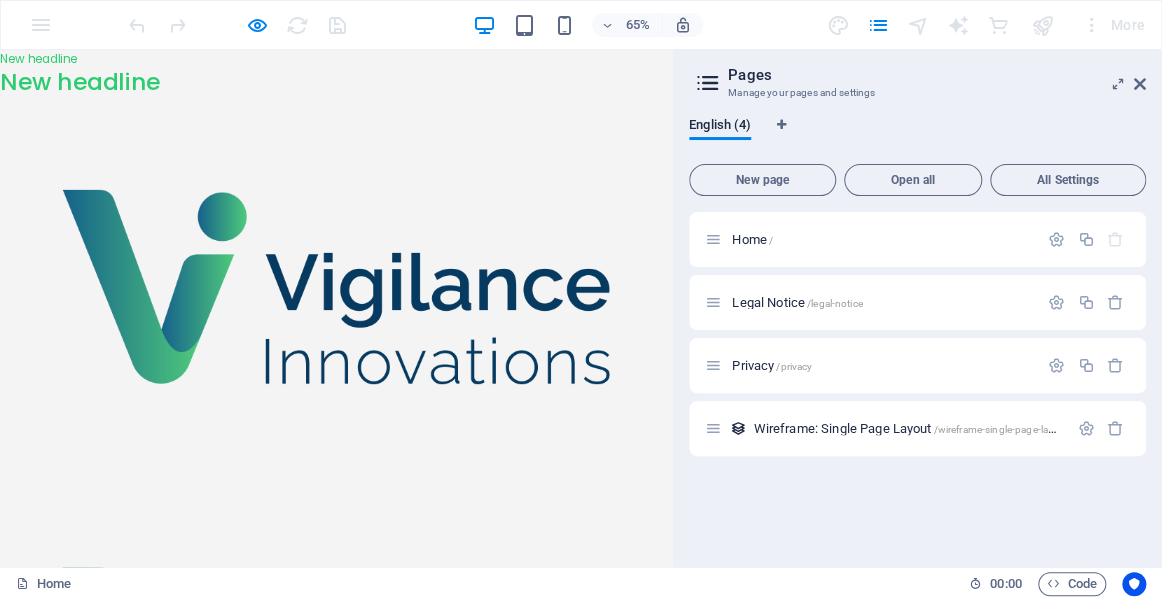 click at bounding box center (517, 415) 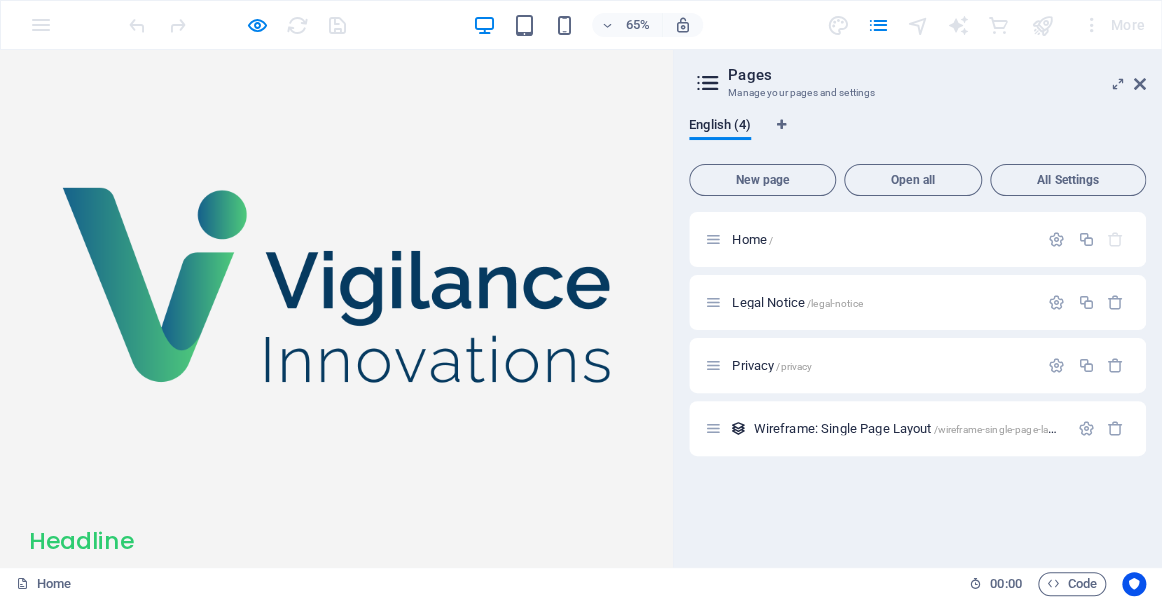 scroll, scrollTop: 576, scrollLeft: 0, axis: vertical 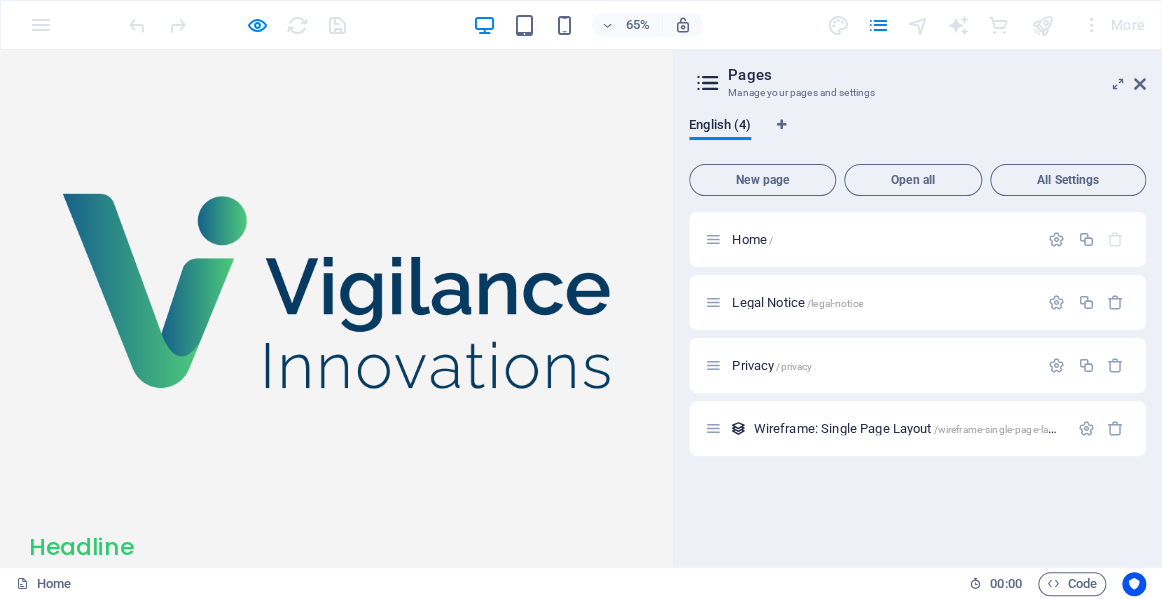 click on "Headline" at bounding box center [517, 814] 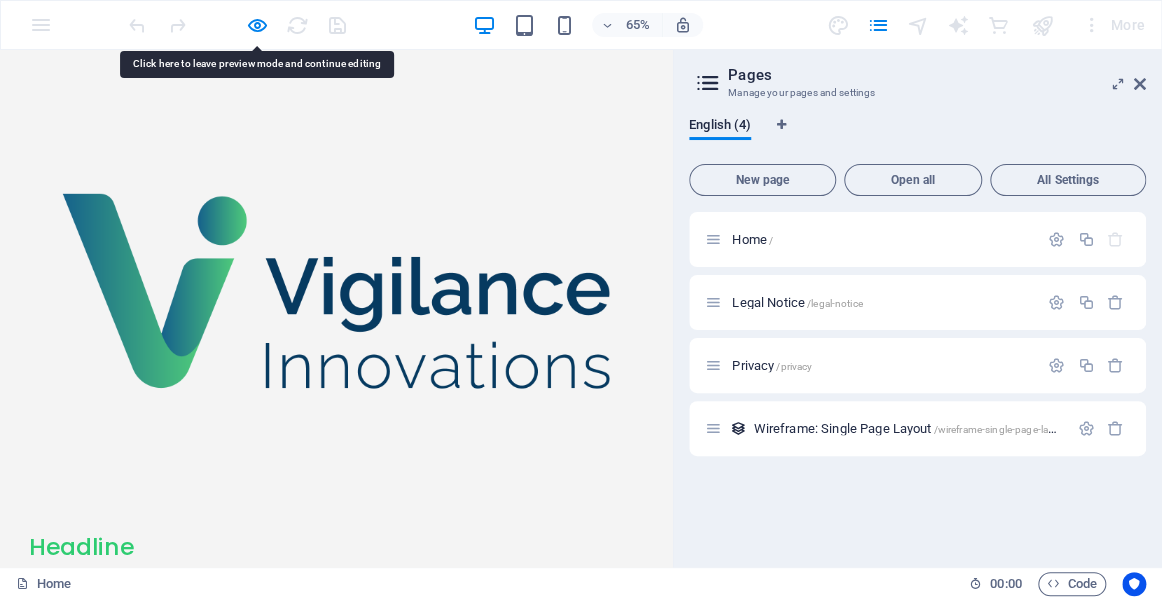 drag, startPoint x: 704, startPoint y: 214, endPoint x: 326, endPoint y: 173, distance: 380.21704 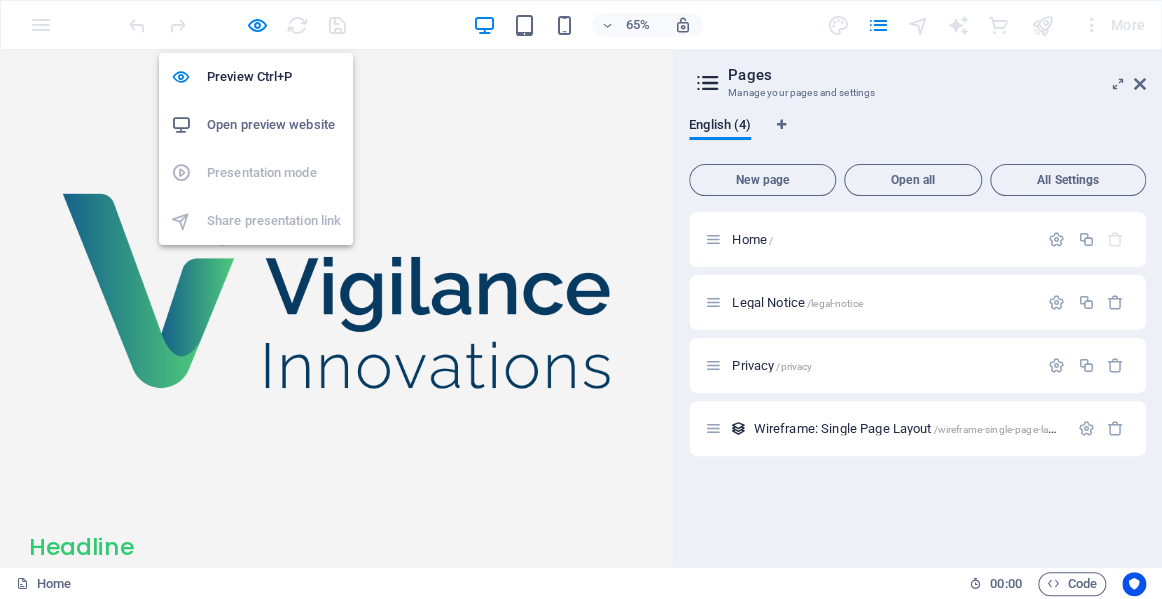 click on "Open preview website" at bounding box center (274, 125) 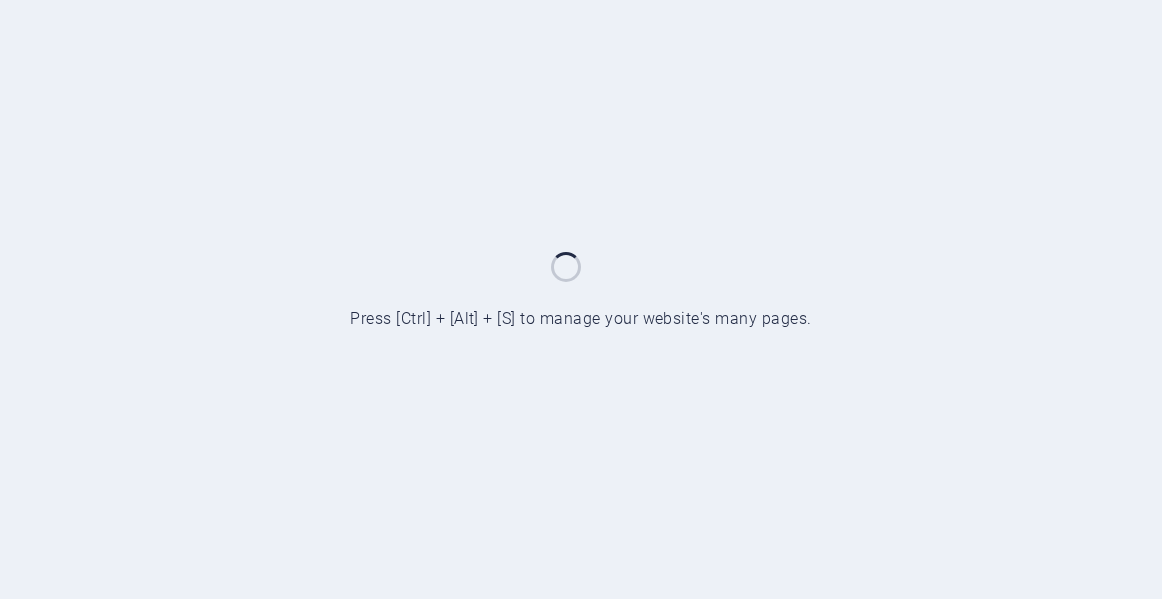 scroll, scrollTop: 0, scrollLeft: 0, axis: both 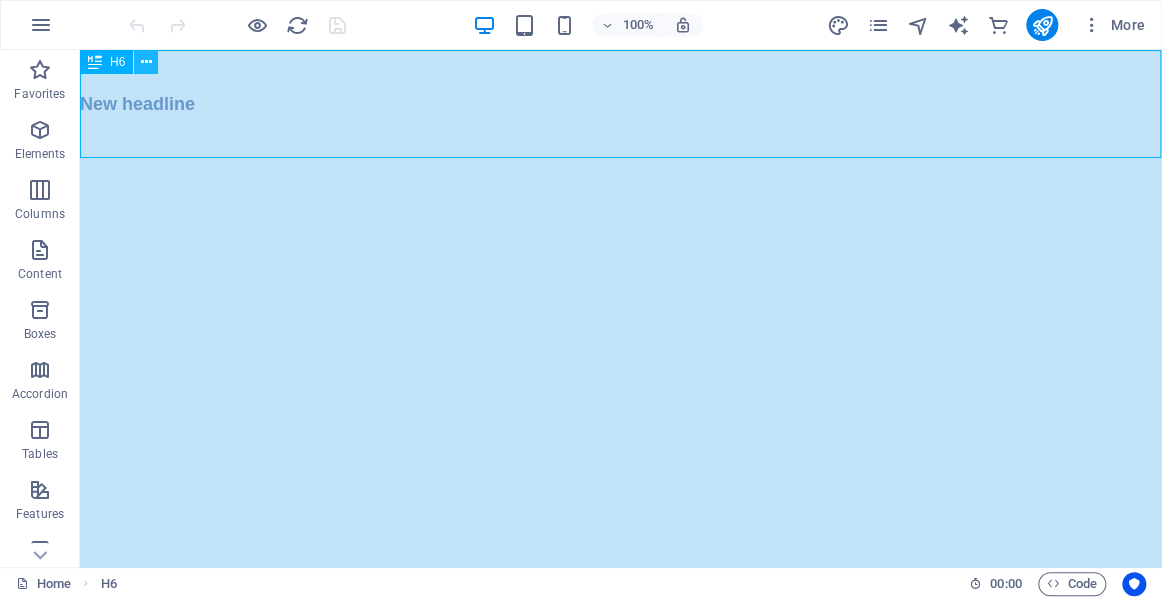 click at bounding box center [146, 62] 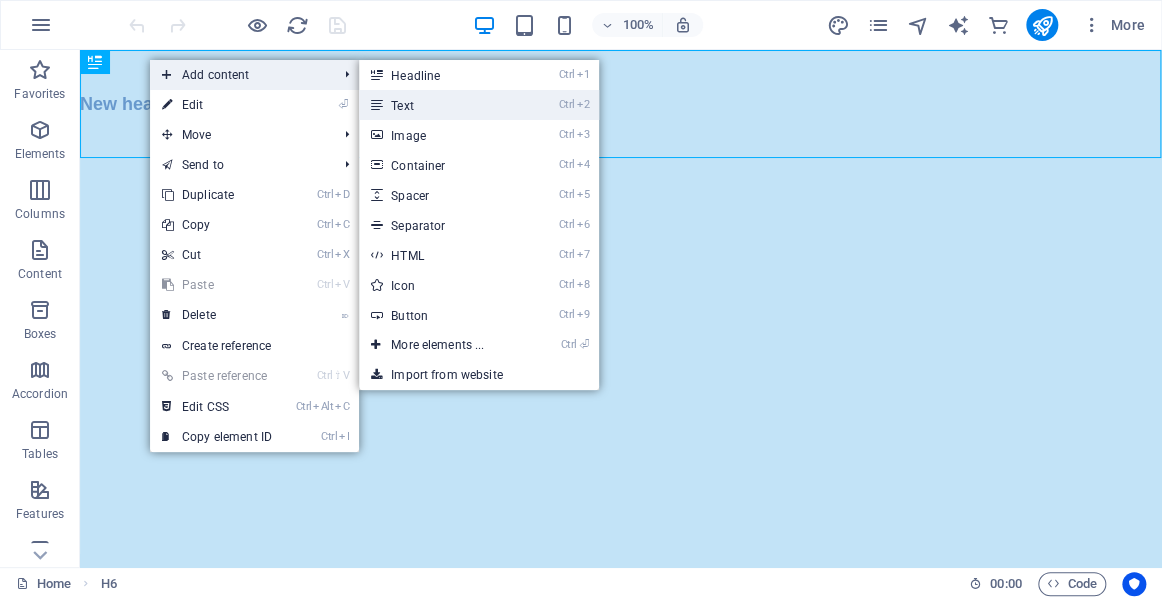 click on "Ctrl 2  Text" at bounding box center [441, 105] 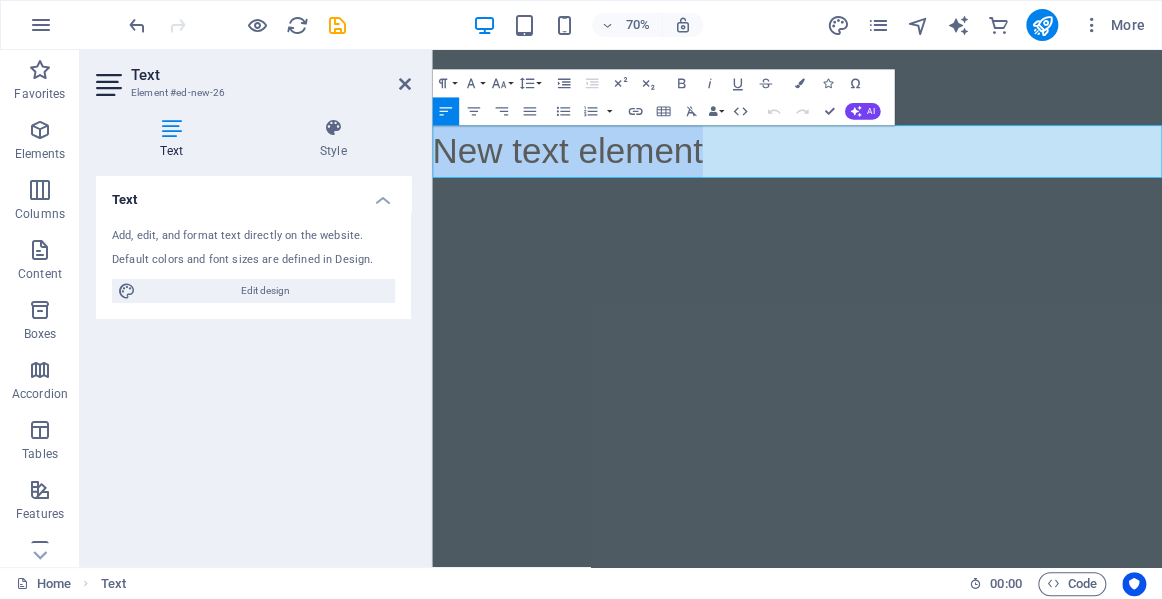 click on "New text element" at bounding box center (953, 195) 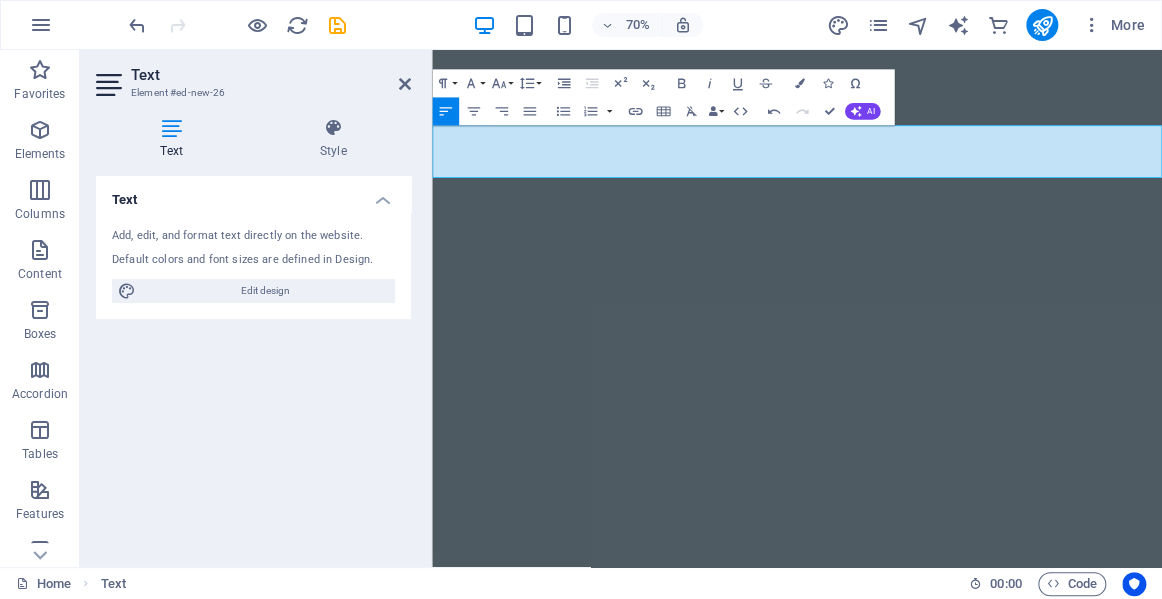 type 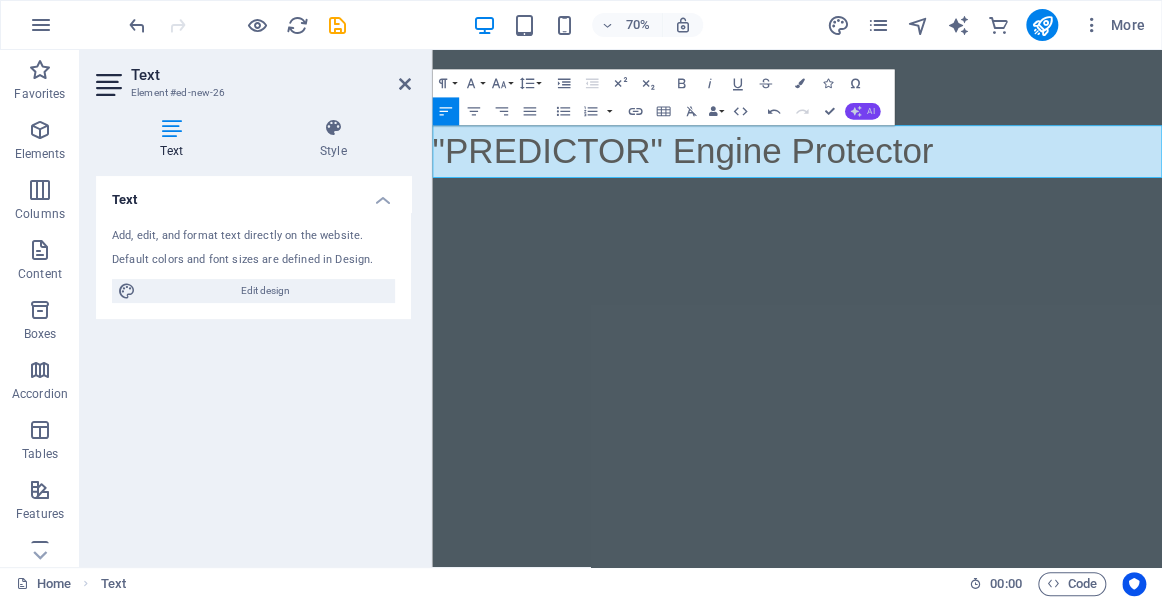 click on "AI" at bounding box center (862, 111) 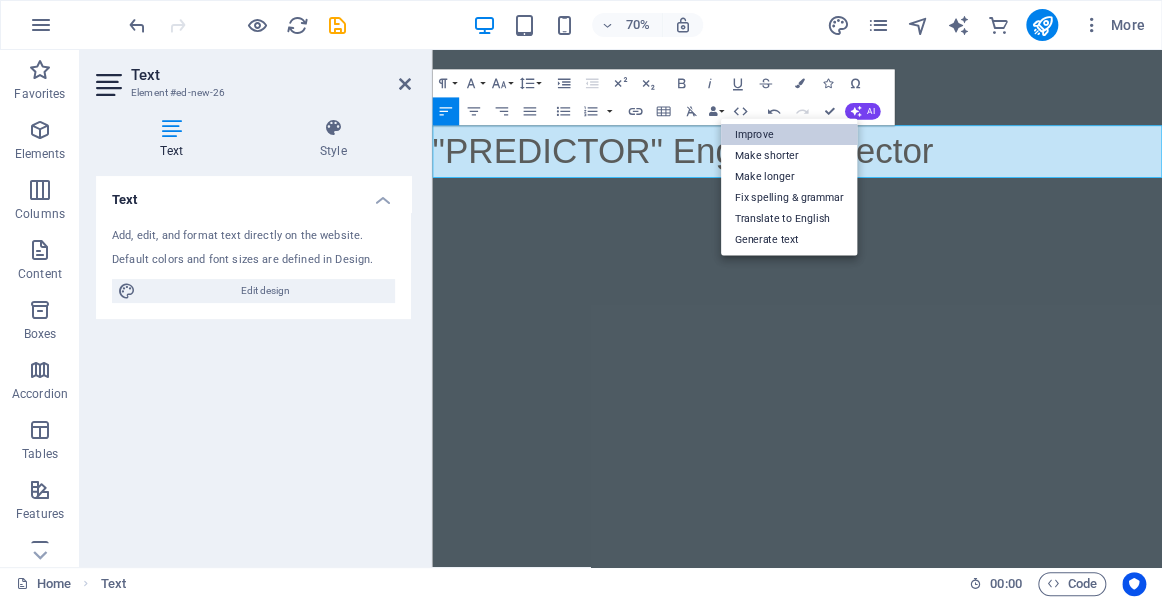 click on "Improve" at bounding box center [788, 134] 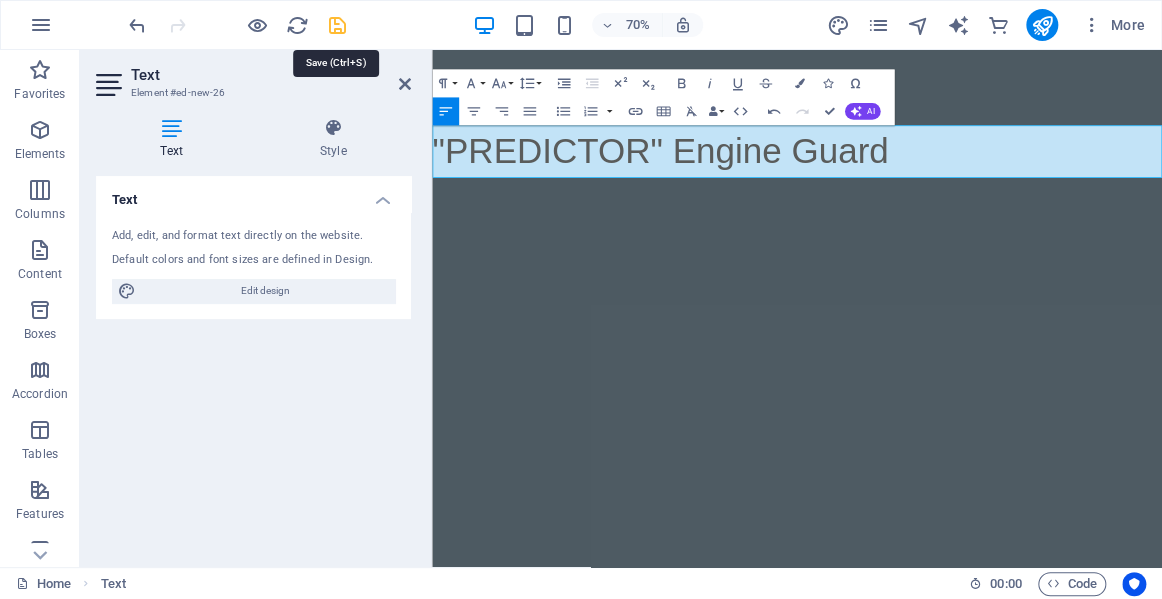 click at bounding box center (337, 25) 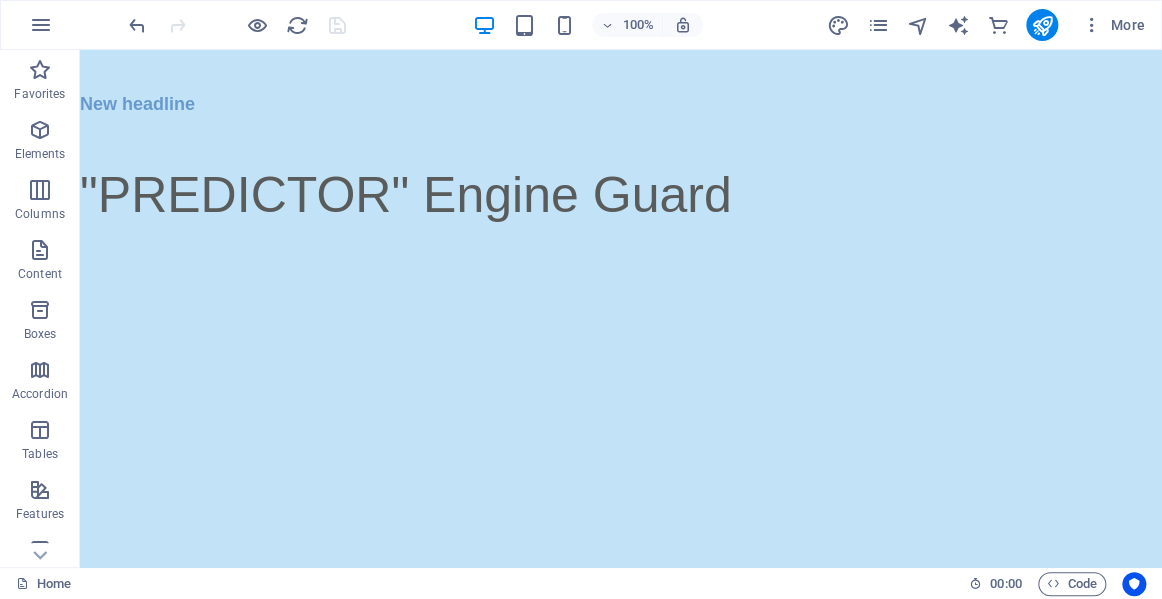 click on "New headline "PREDICTOR" Engine Guard" at bounding box center (621, 141) 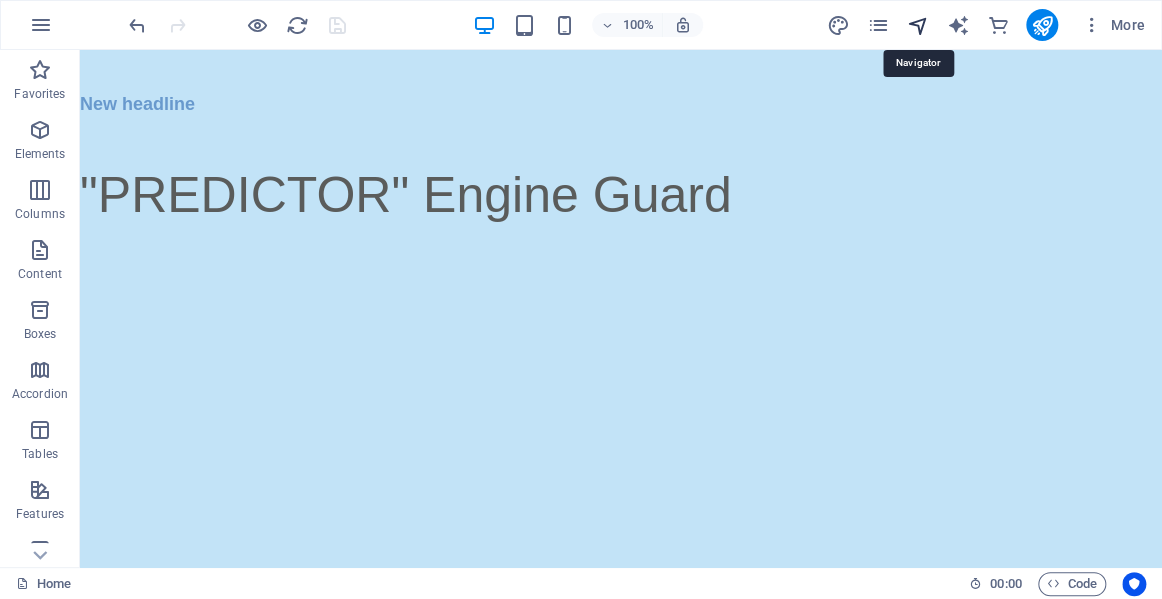 click at bounding box center (917, 25) 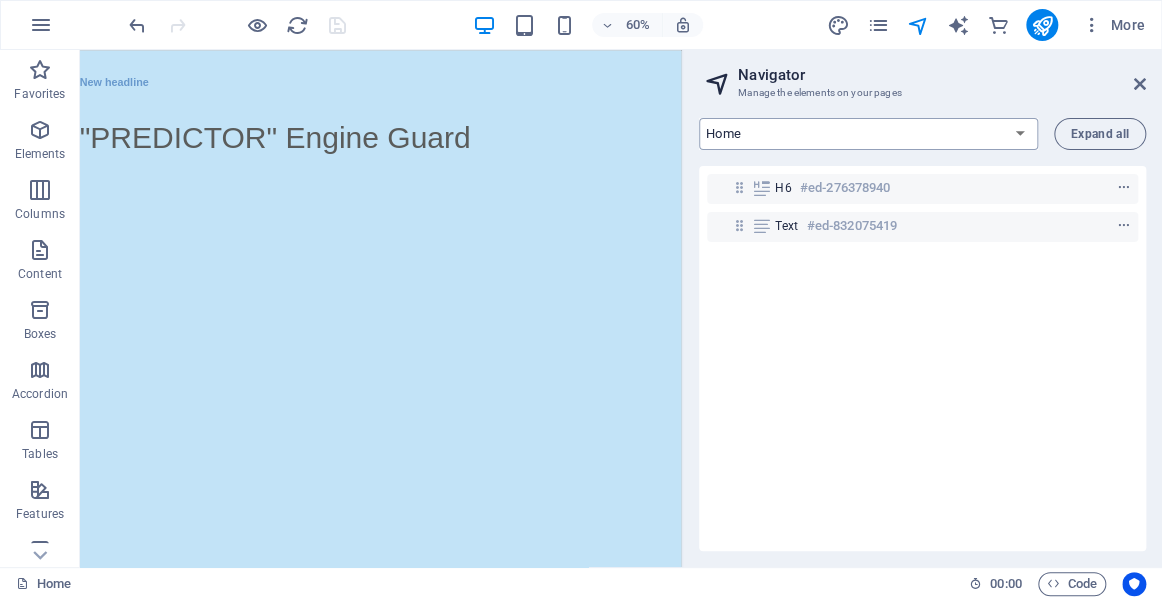 click on "Home  Legal Notice  Privacy  Wireframe: Single Page Layout" at bounding box center [868, 134] 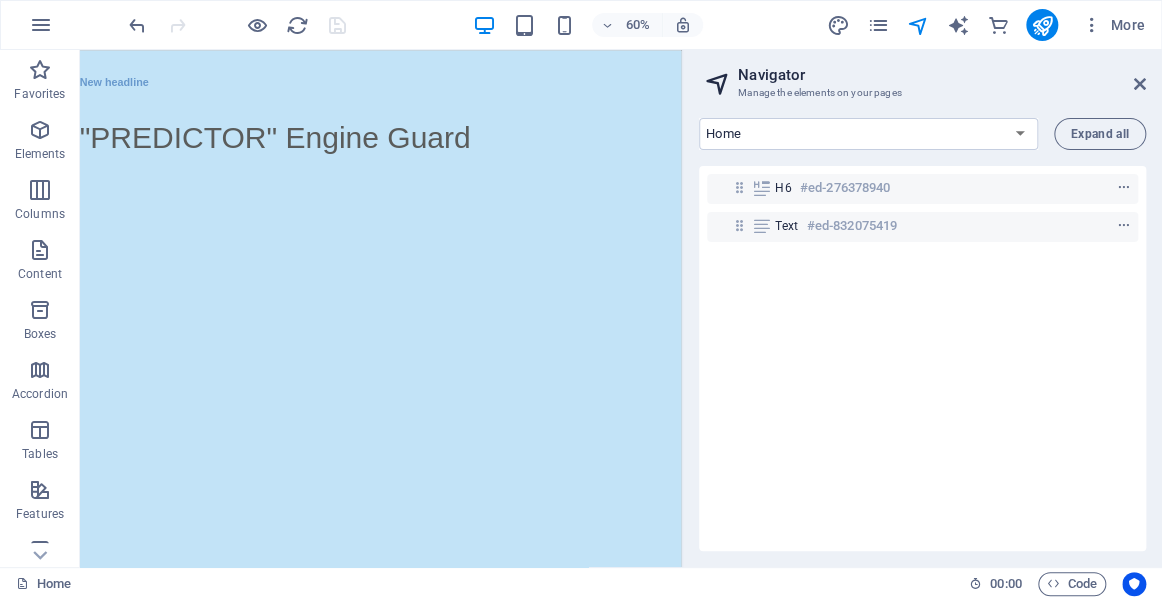 click on "New headline "PREDICTOR" Engine Guard" at bounding box center [581, 141] 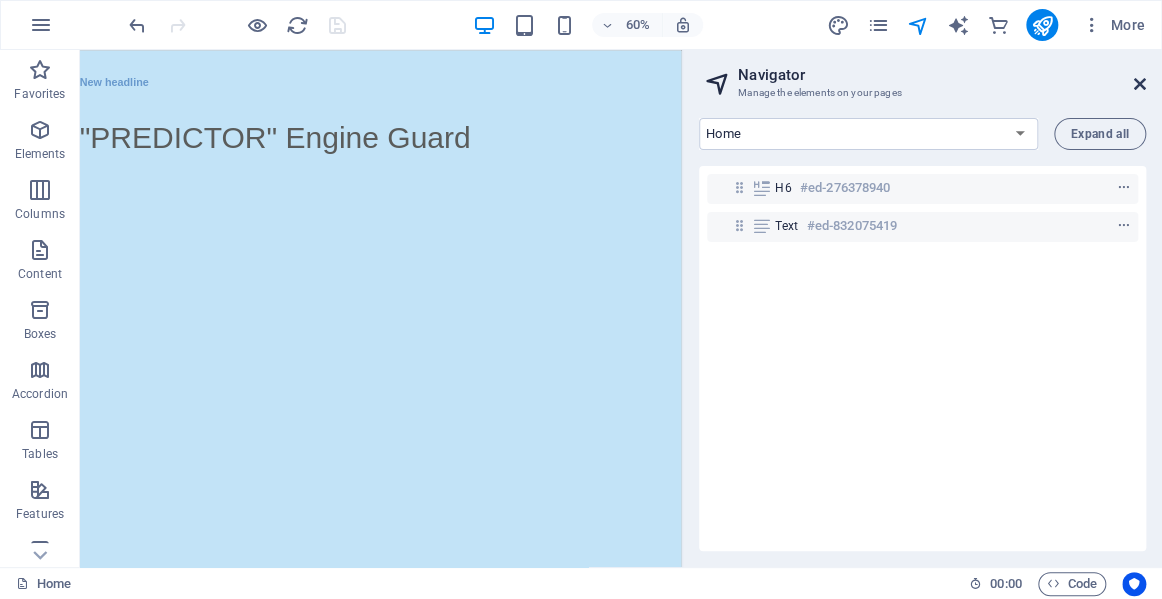 click at bounding box center [1140, 84] 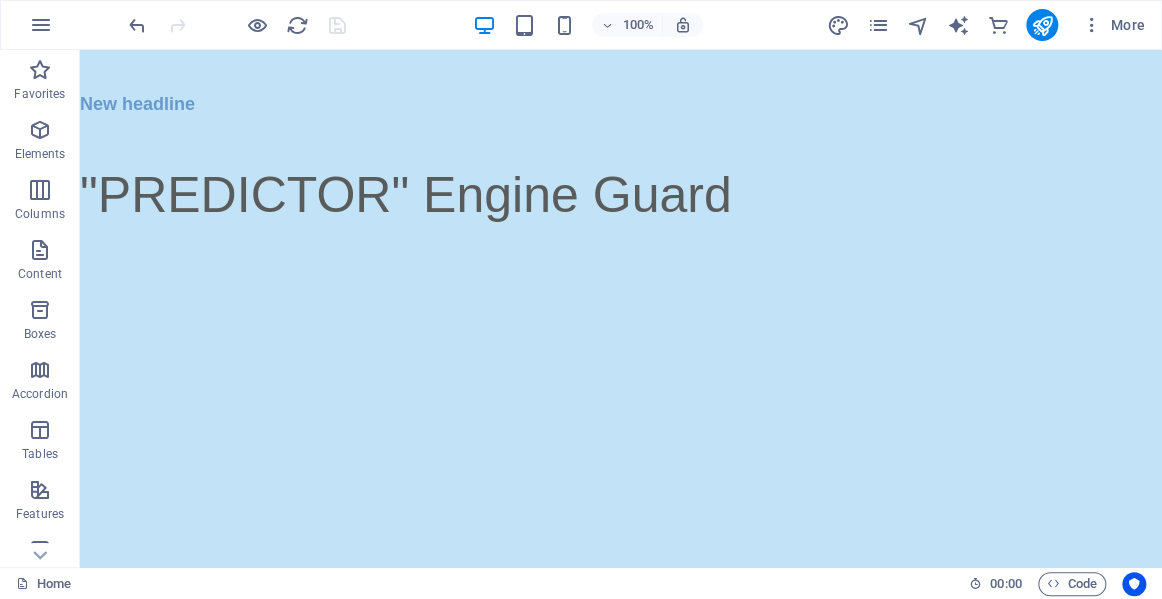click on "New headline "PREDICTOR" Engine Guard" at bounding box center (621, 141) 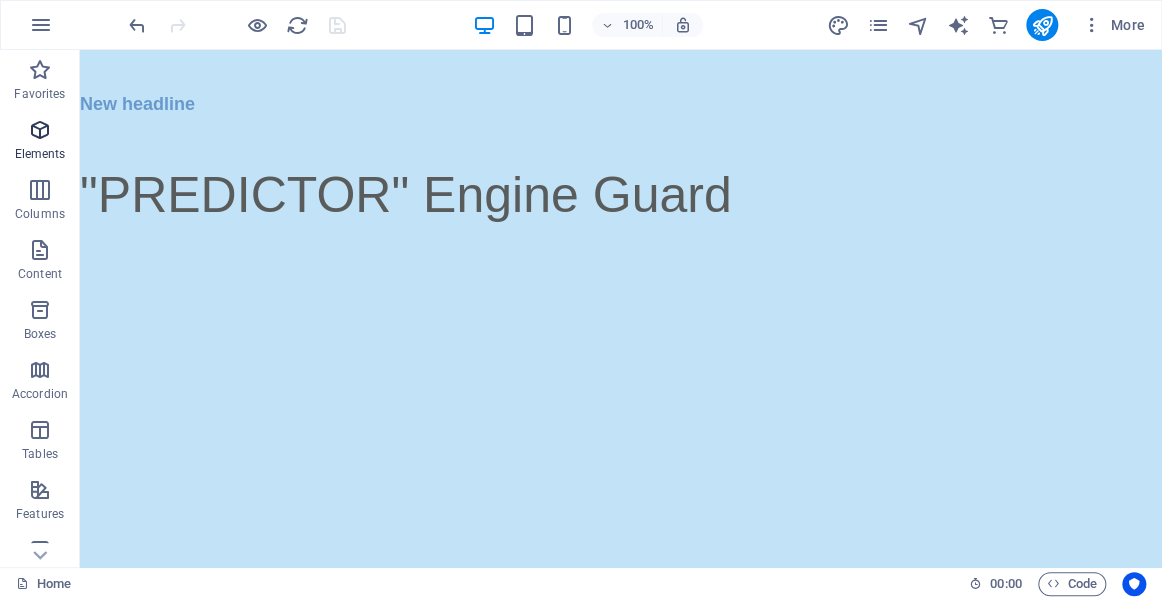 click at bounding box center [40, 130] 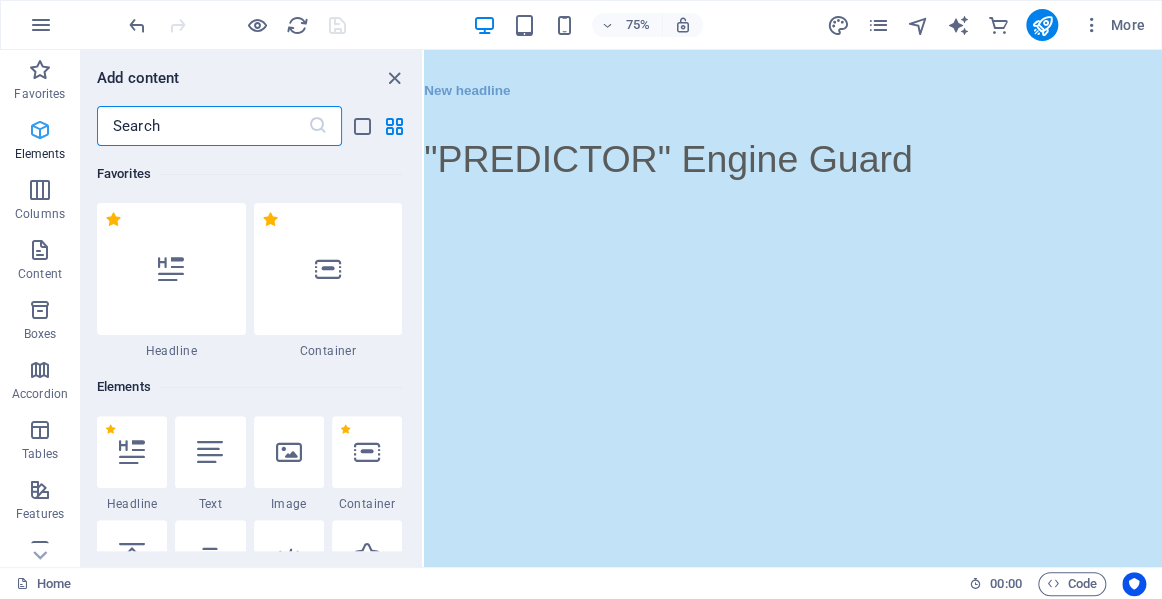 scroll, scrollTop: 213, scrollLeft: 0, axis: vertical 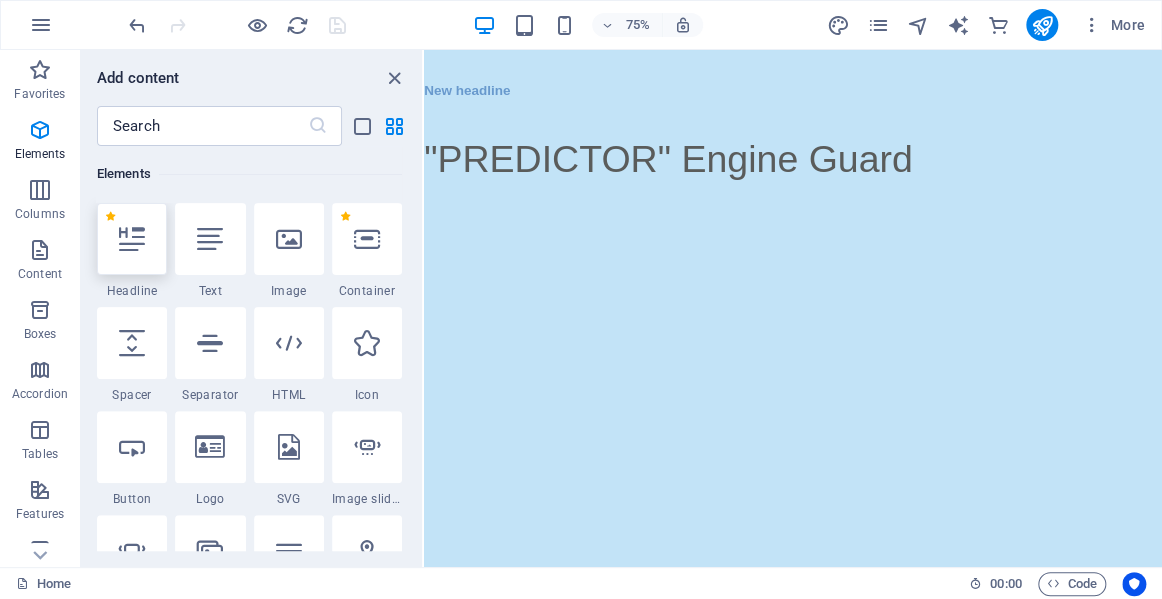 click at bounding box center [132, 239] 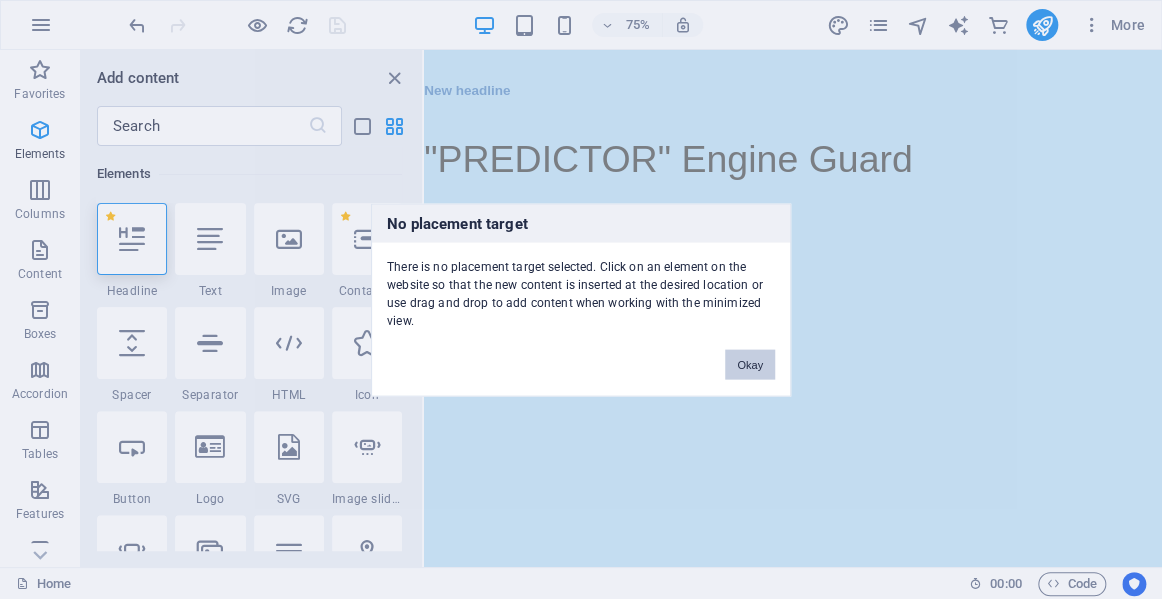 click on "Okay" at bounding box center (750, 364) 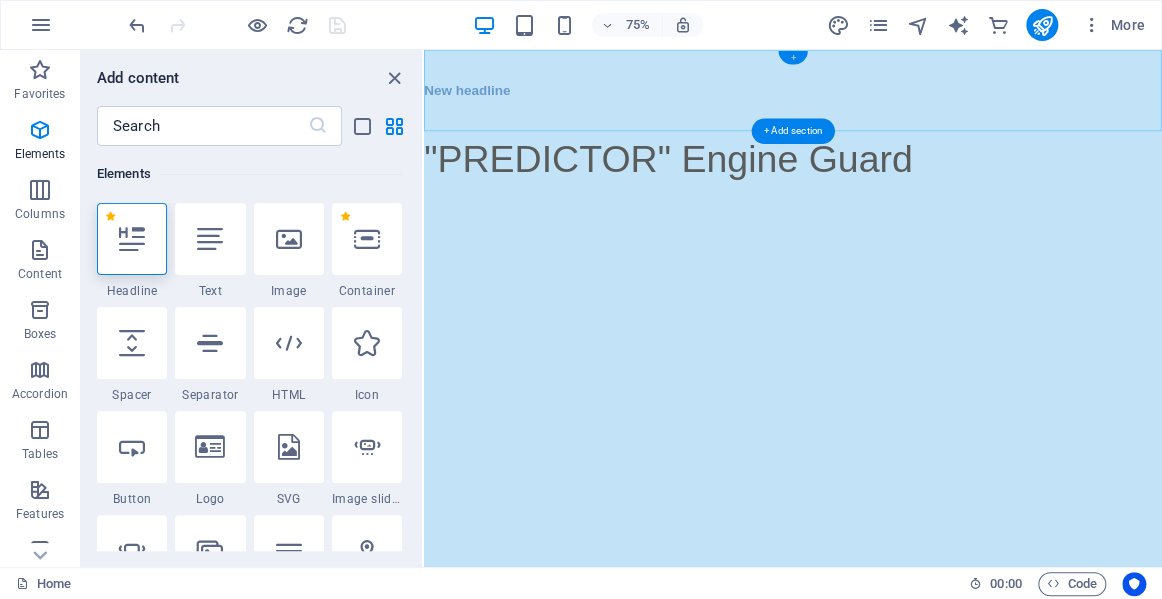 click on "+" at bounding box center [792, 58] 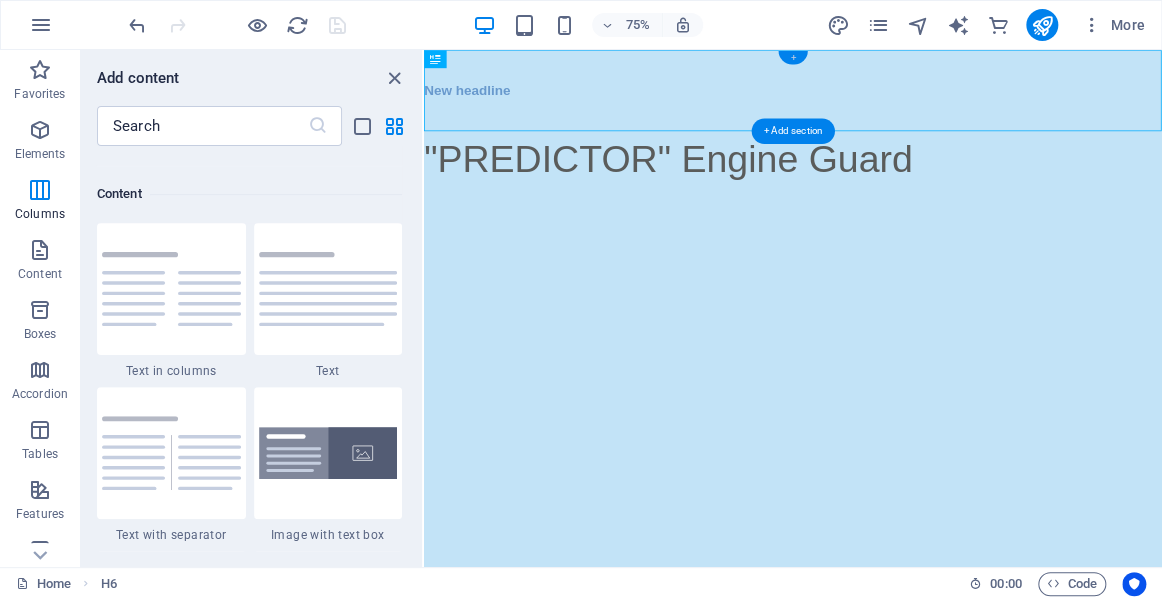 scroll, scrollTop: 3498, scrollLeft: 0, axis: vertical 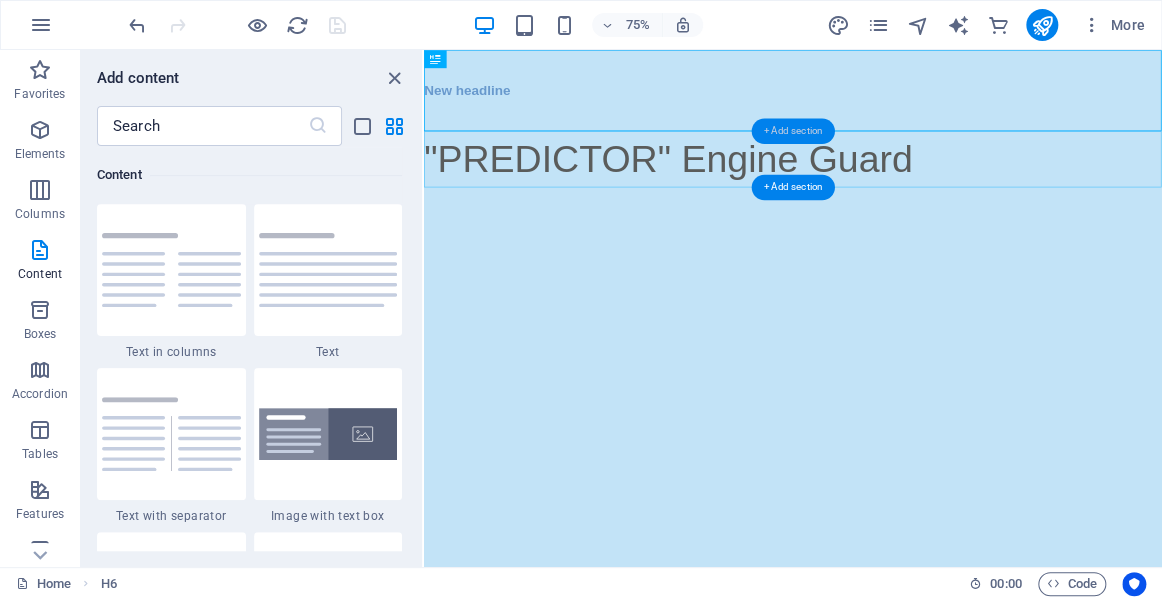 click on "+ Add section" at bounding box center [792, 131] 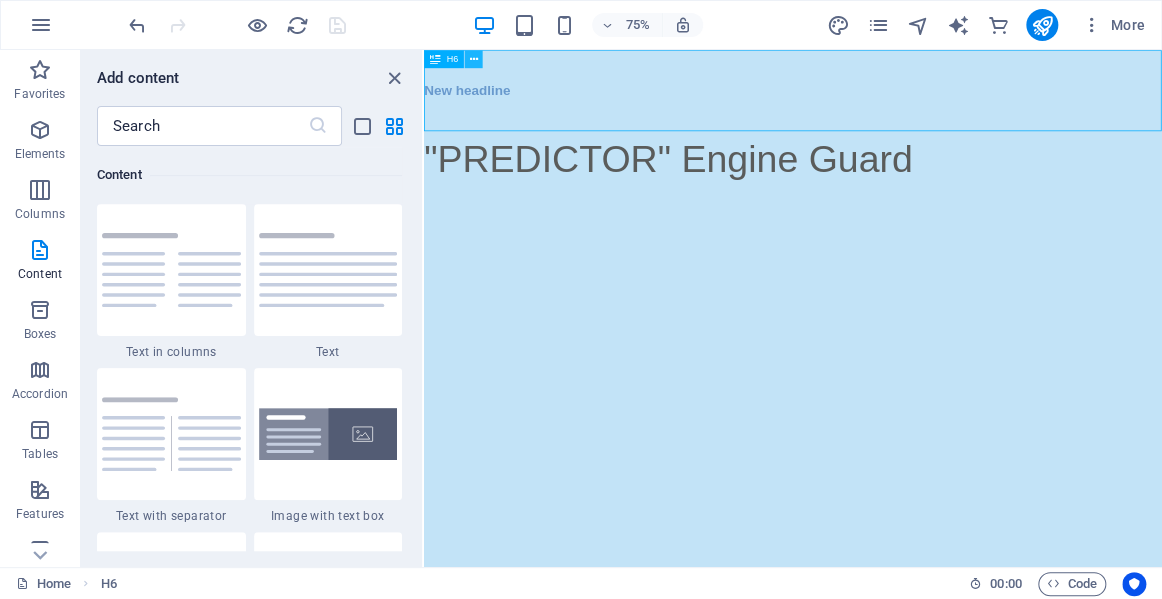 click at bounding box center [474, 59] 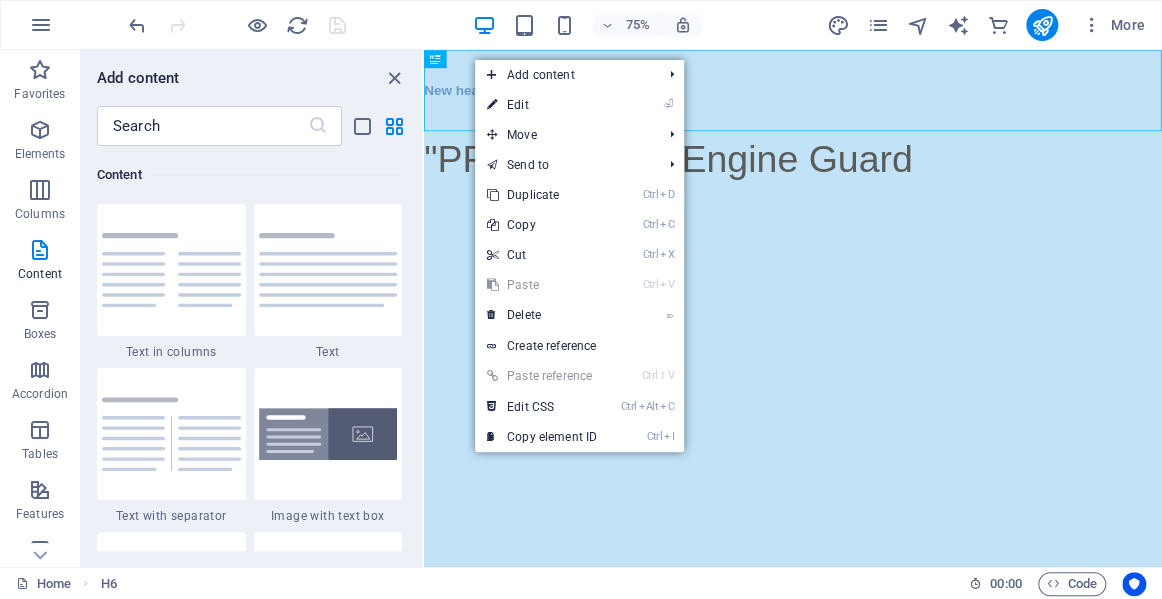click on "Ctrl ⇧ V  Paste reference" at bounding box center (542, 376) 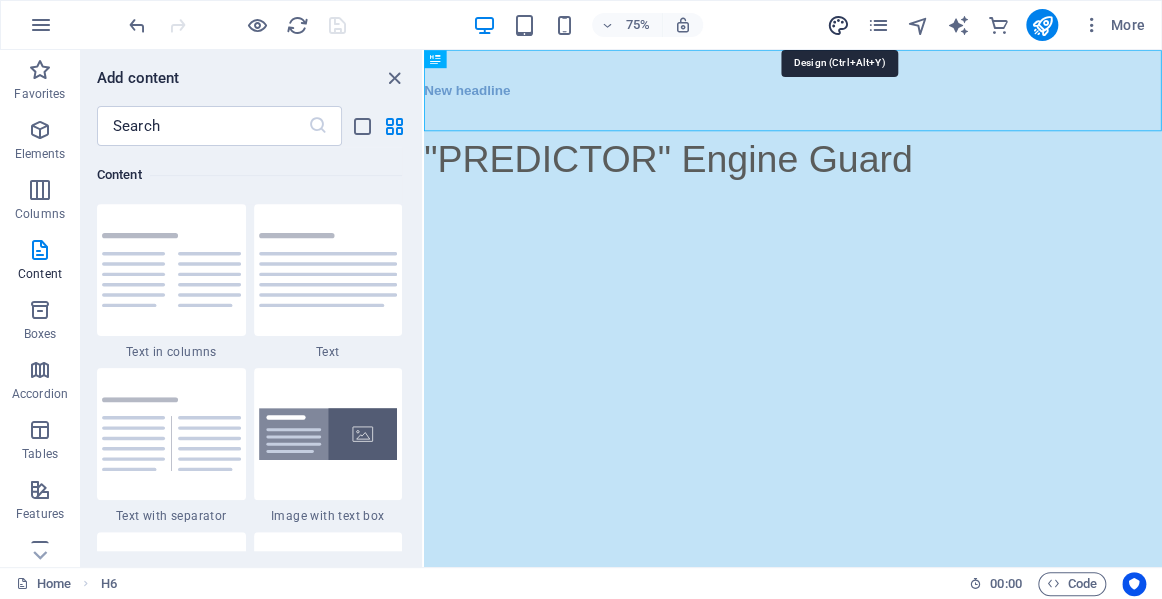 click at bounding box center [837, 25] 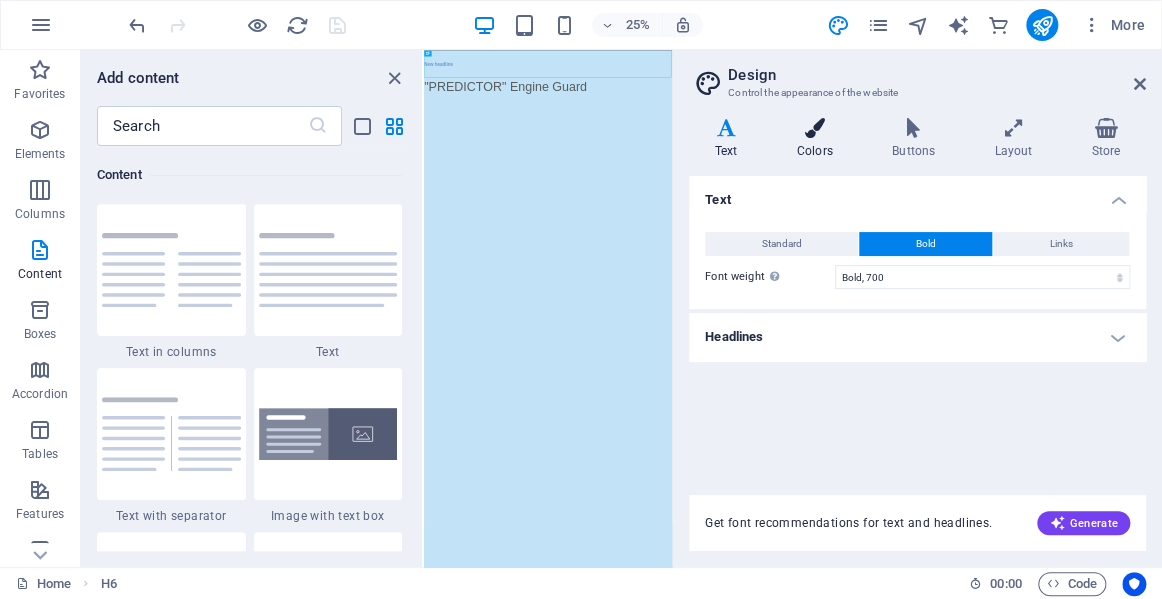 click at bounding box center [814, 128] 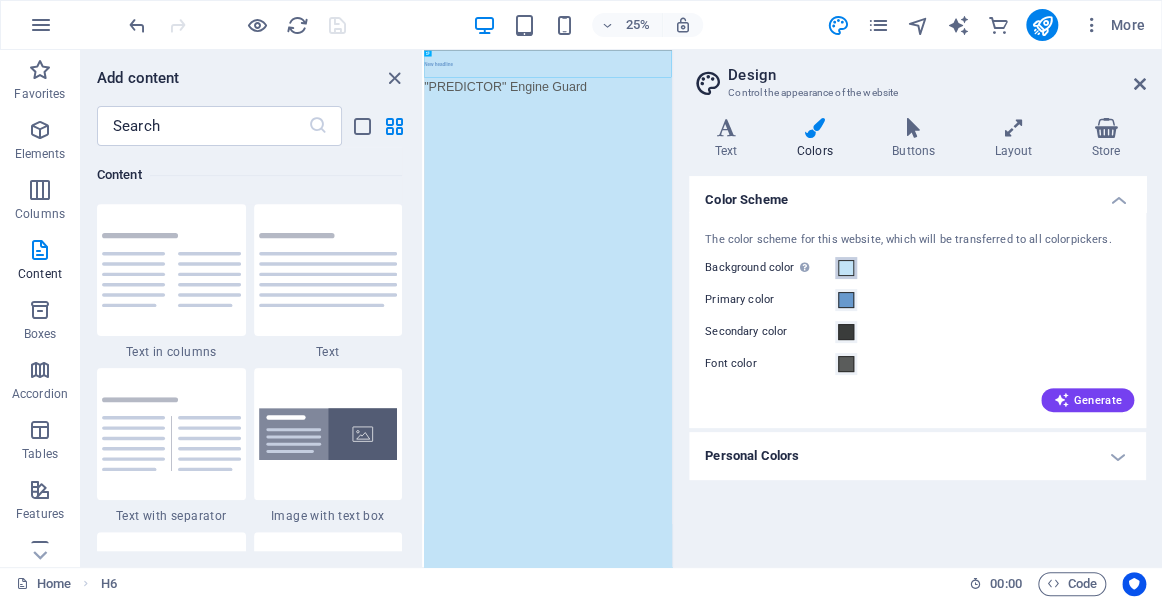 click at bounding box center [846, 268] 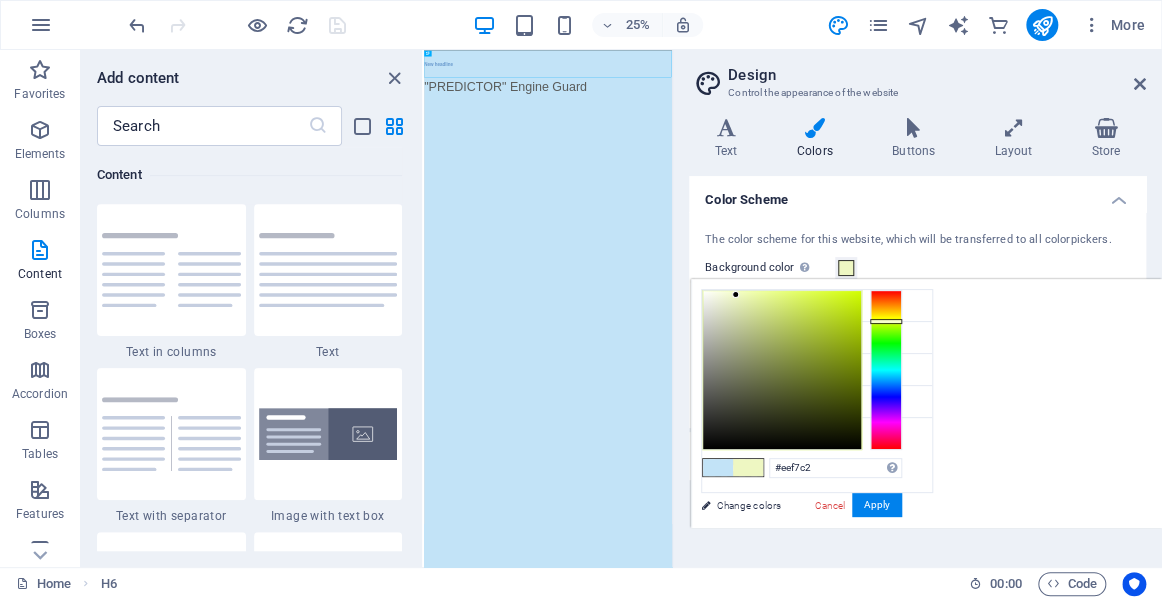 click at bounding box center [886, 370] 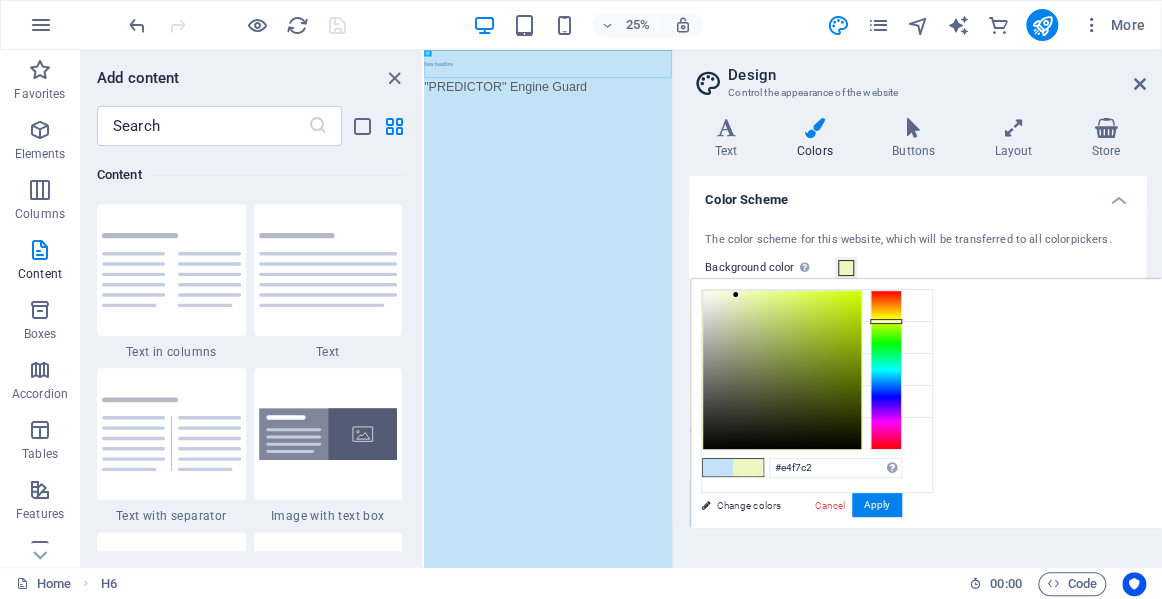 click at bounding box center (886, 370) 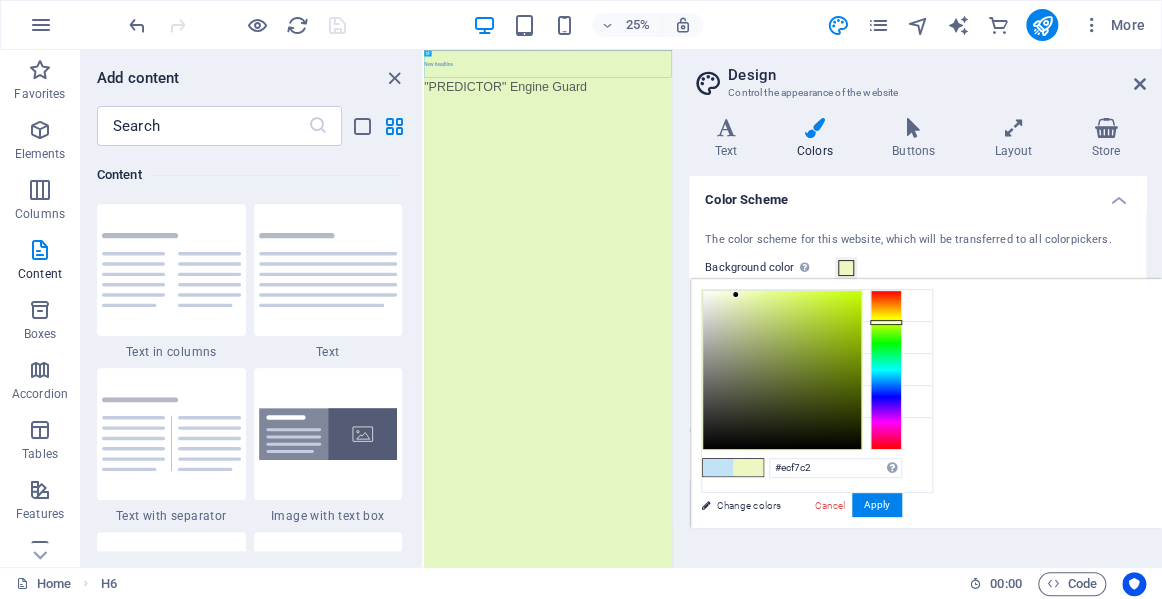click at bounding box center (886, 370) 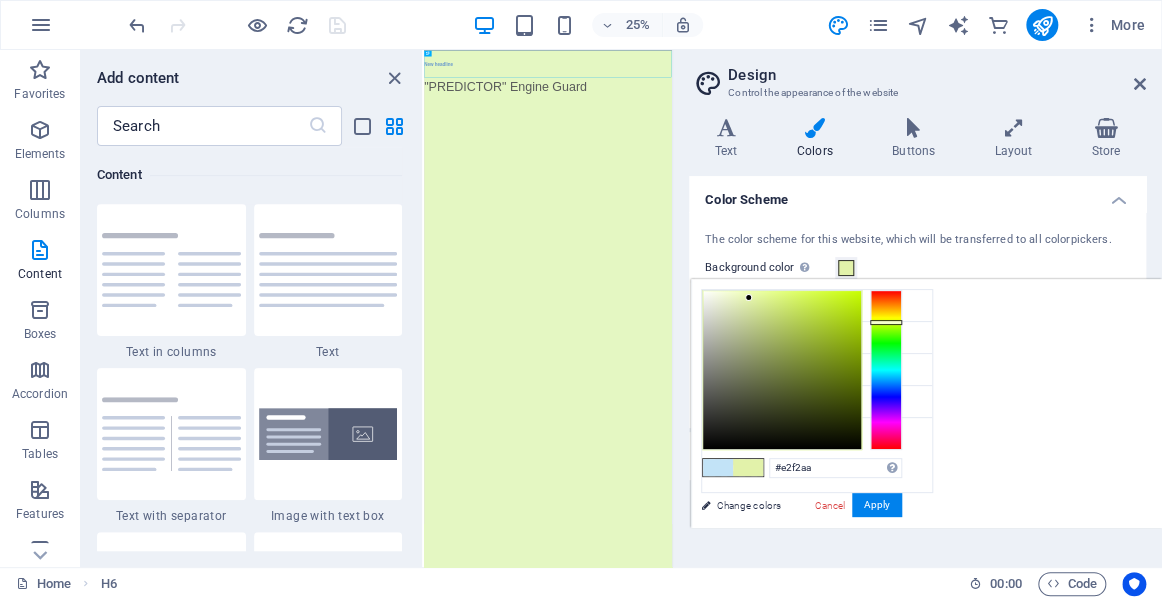 click at bounding box center (782, 370) 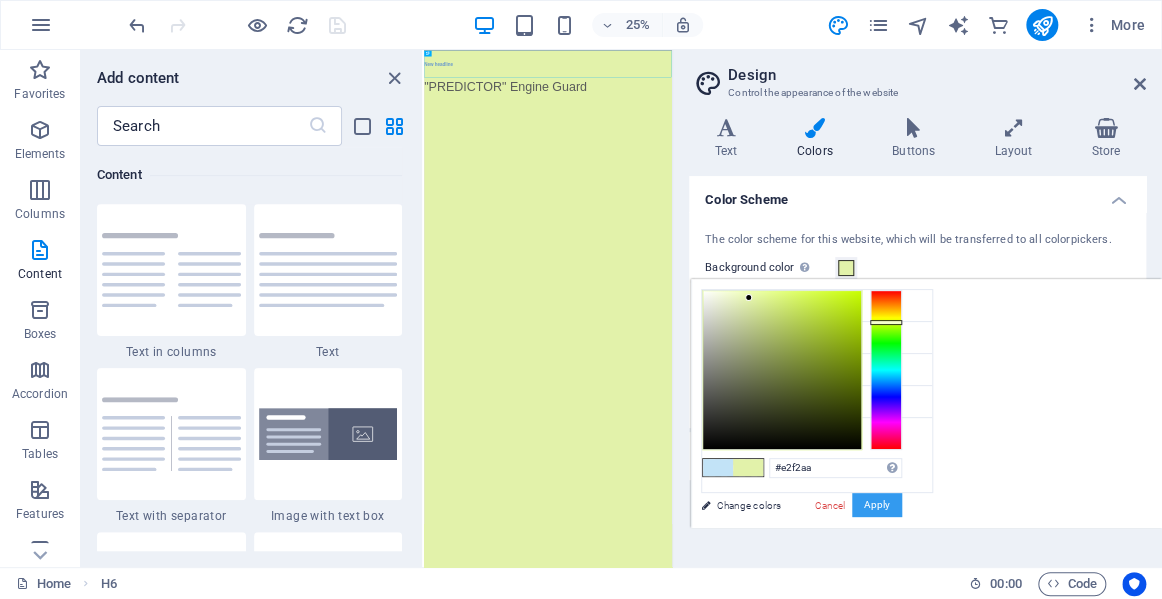 click on "Apply" at bounding box center [877, 505] 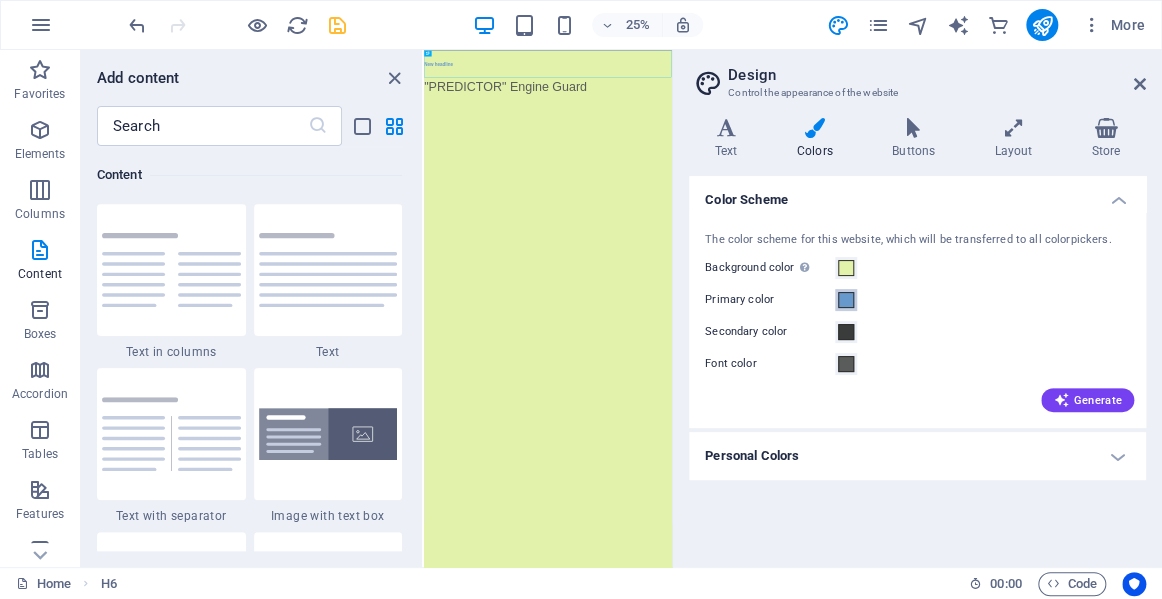 click at bounding box center (846, 300) 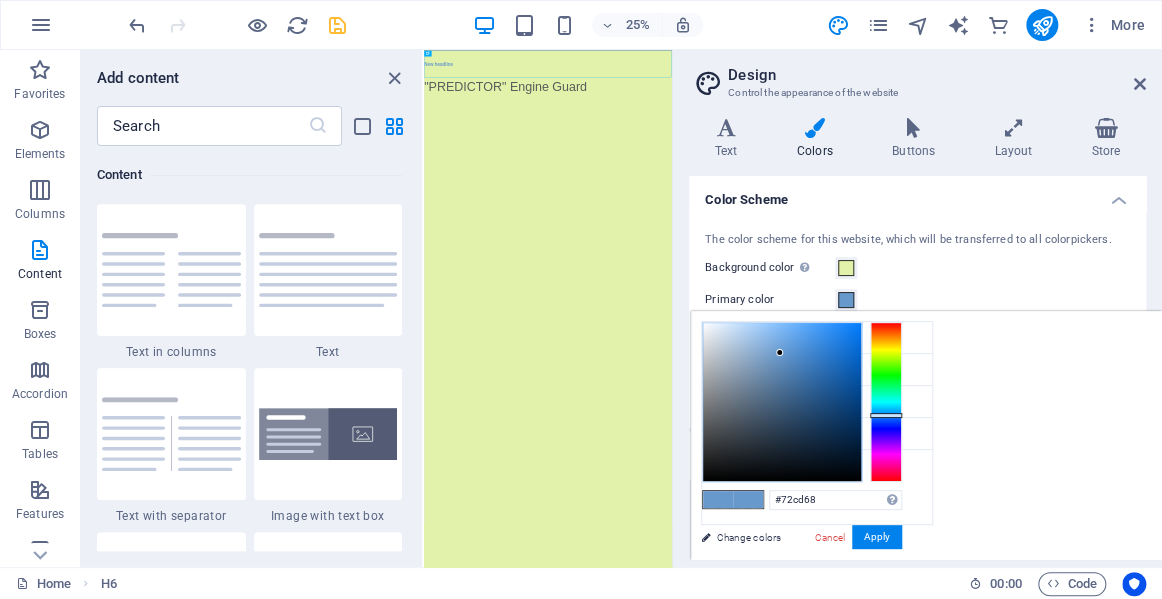 click at bounding box center (886, 402) 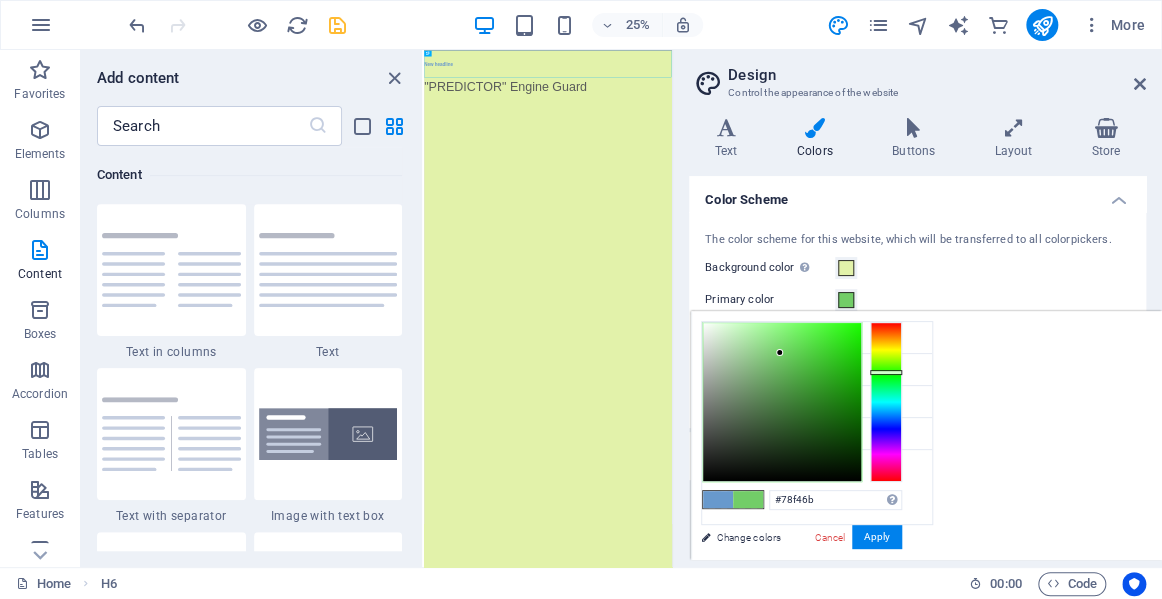 click at bounding box center [782, 402] 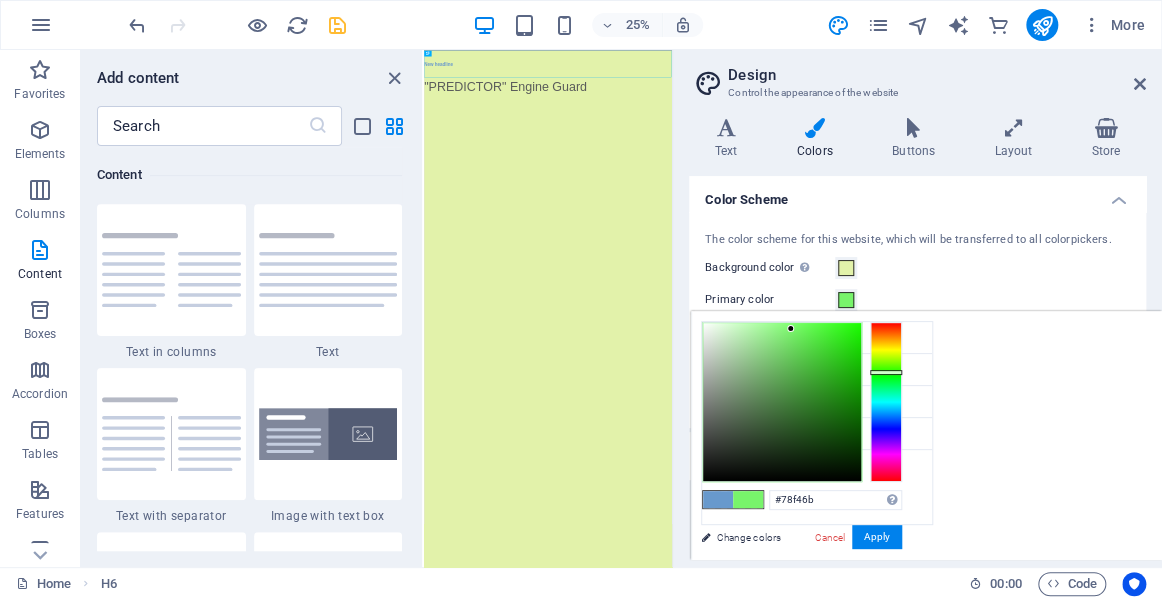 type on "#96f48b" 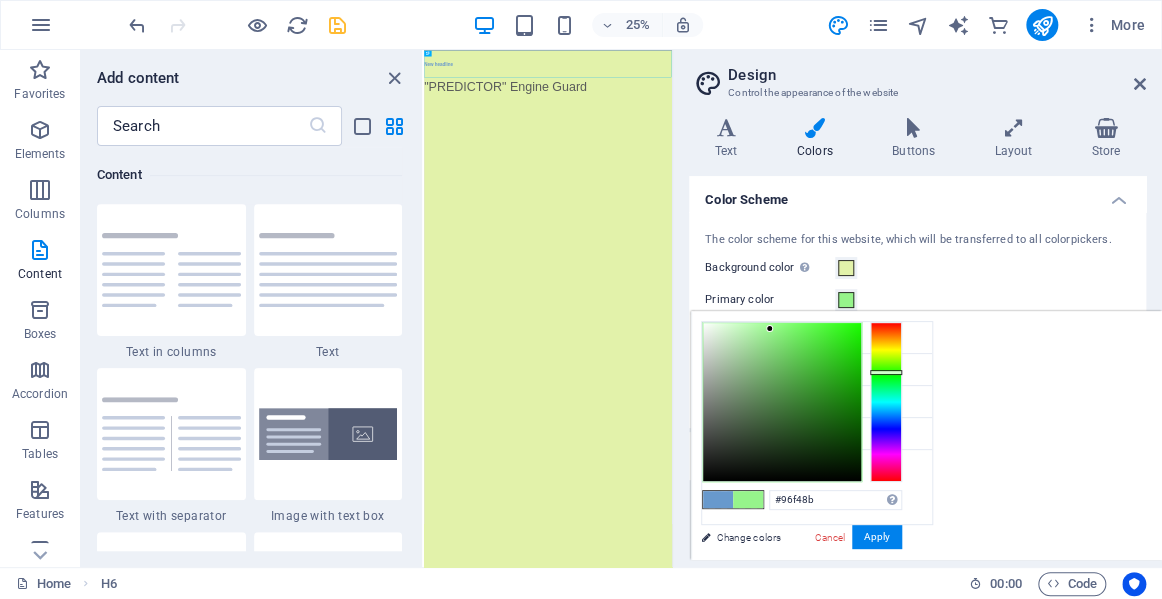 click at bounding box center (782, 402) 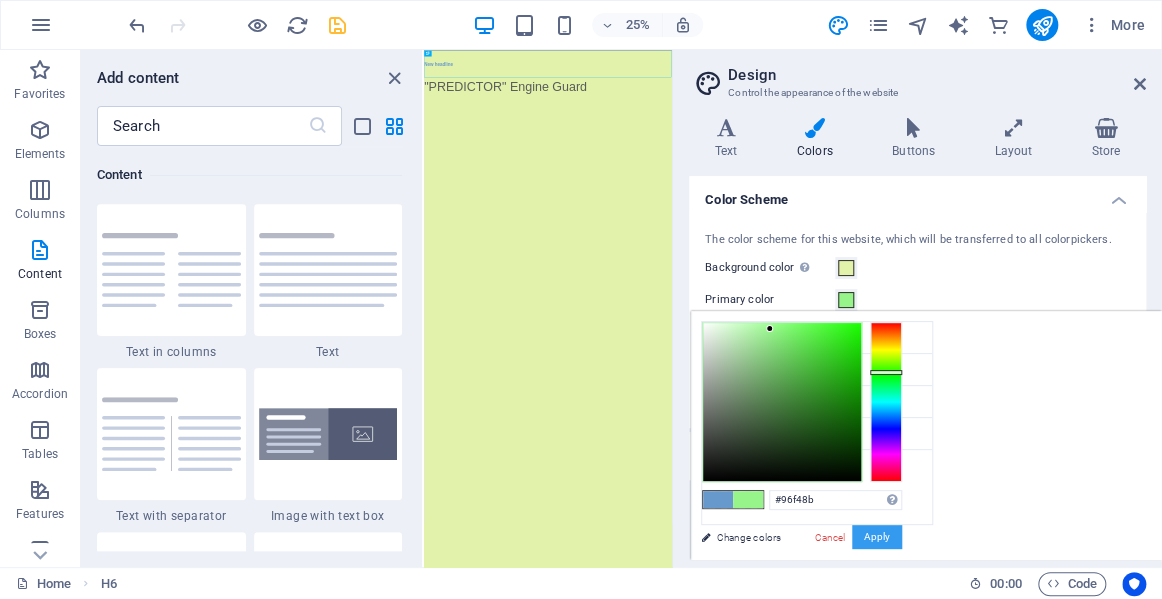 click on "Apply" at bounding box center [877, 537] 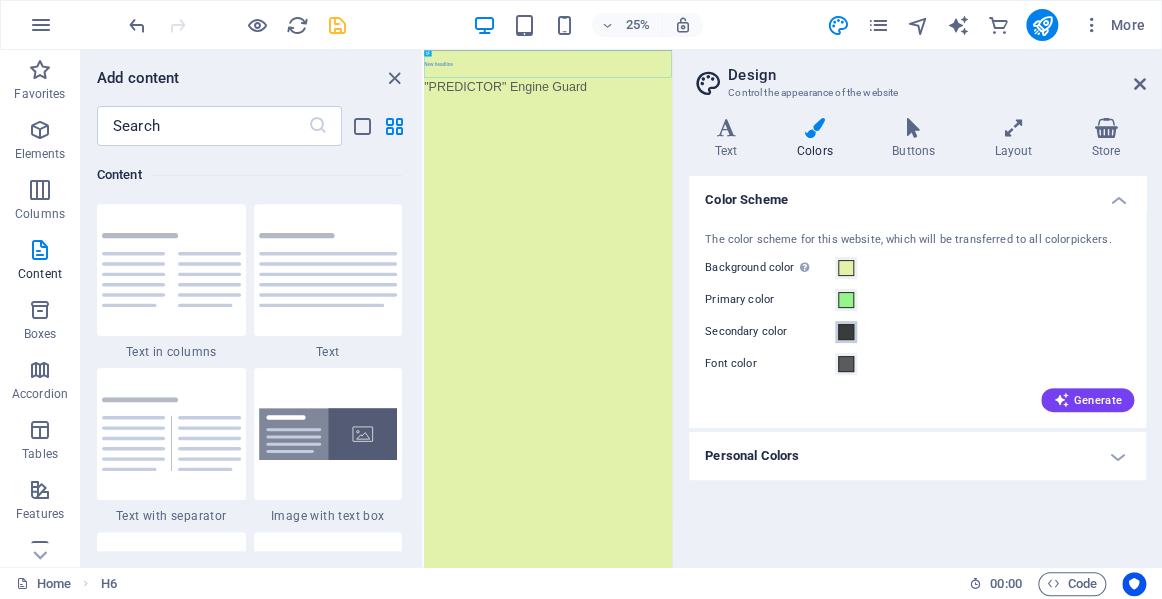 click at bounding box center [846, 332] 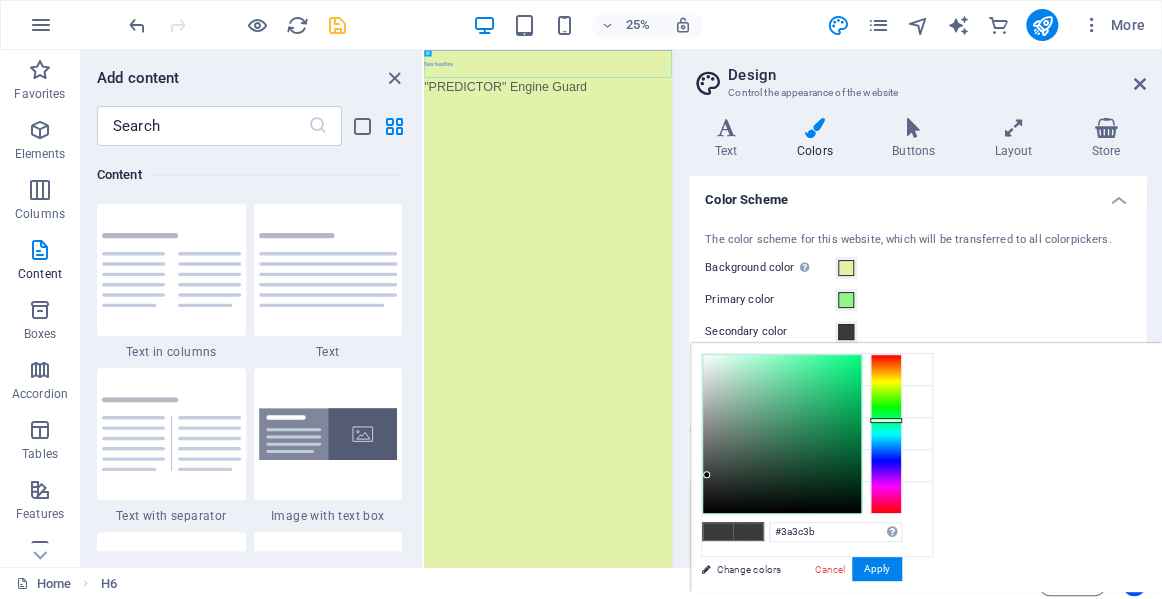 type on "#2dbb74" 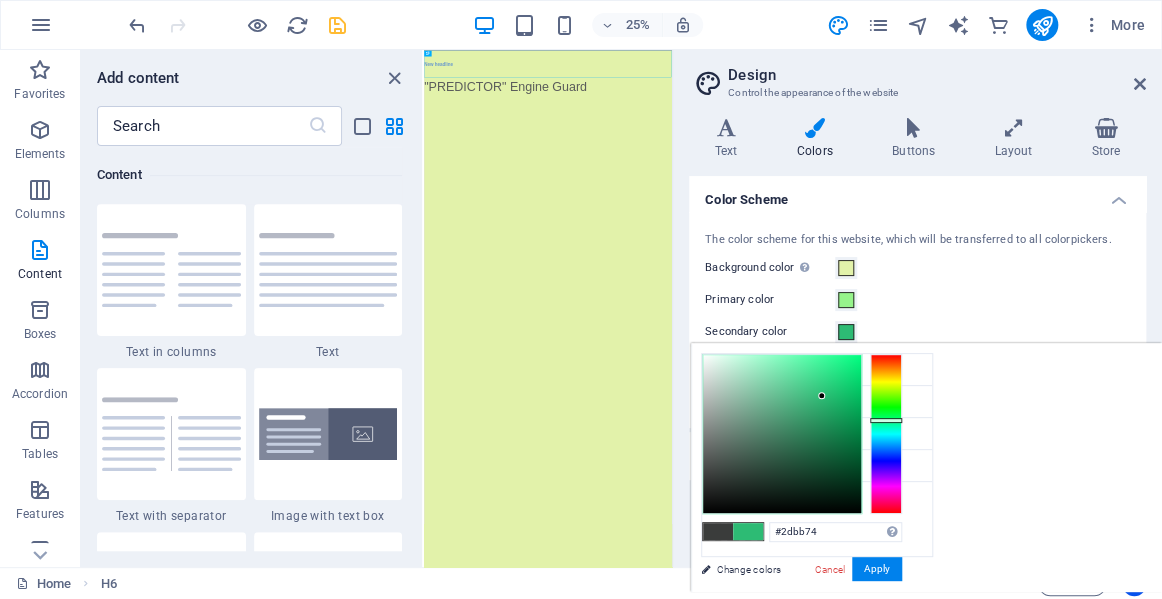 click at bounding box center (782, 434) 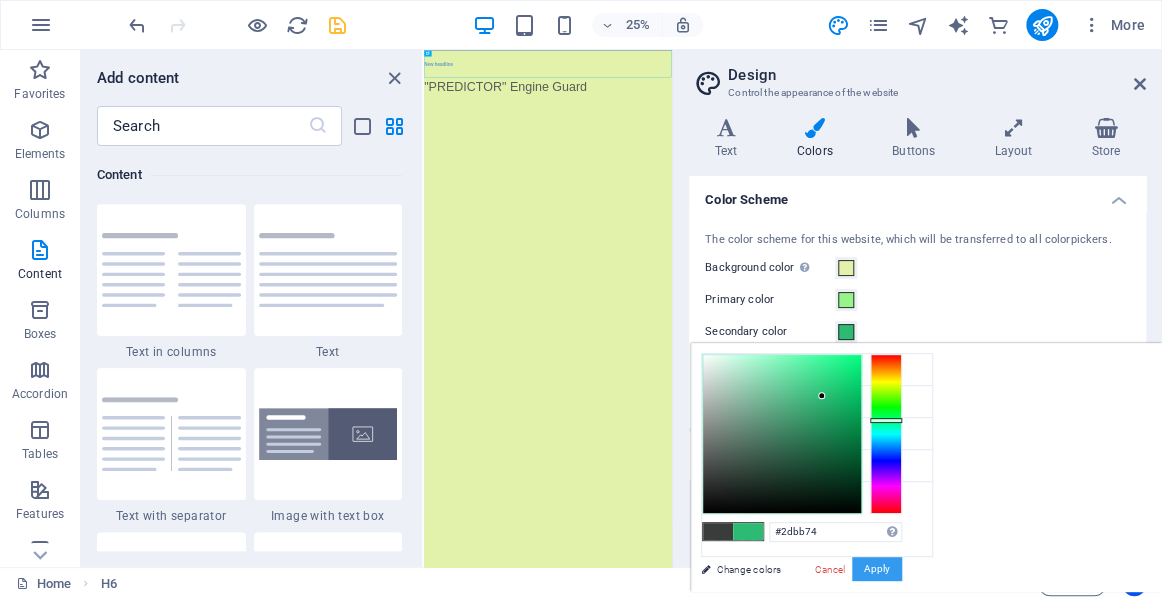 click on "Apply" at bounding box center (877, 569) 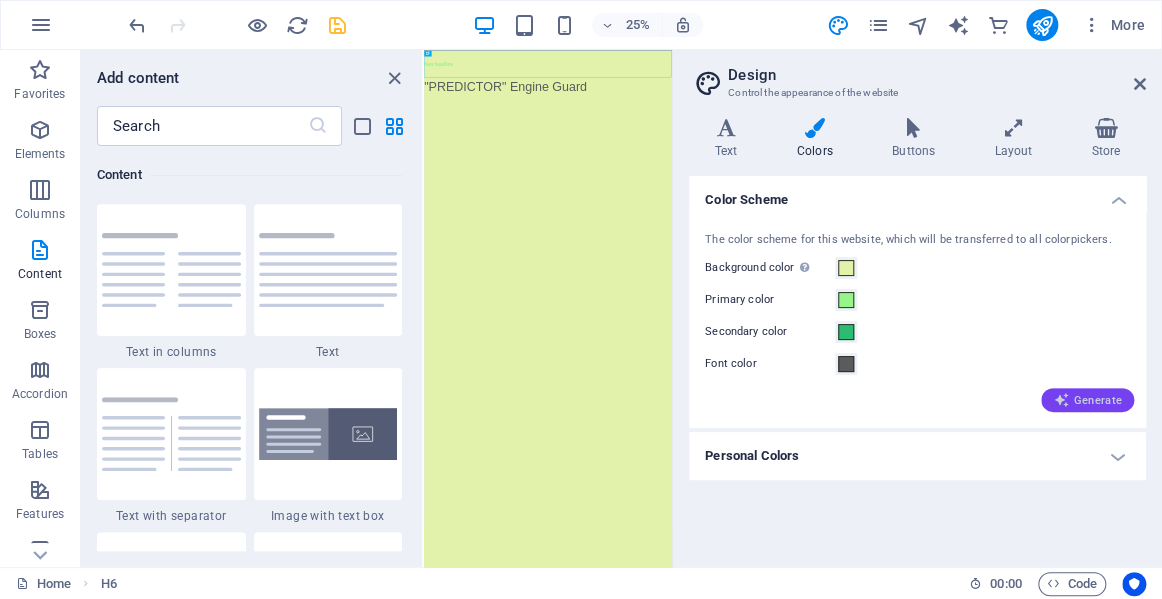 click on "Generate" at bounding box center [1087, 400] 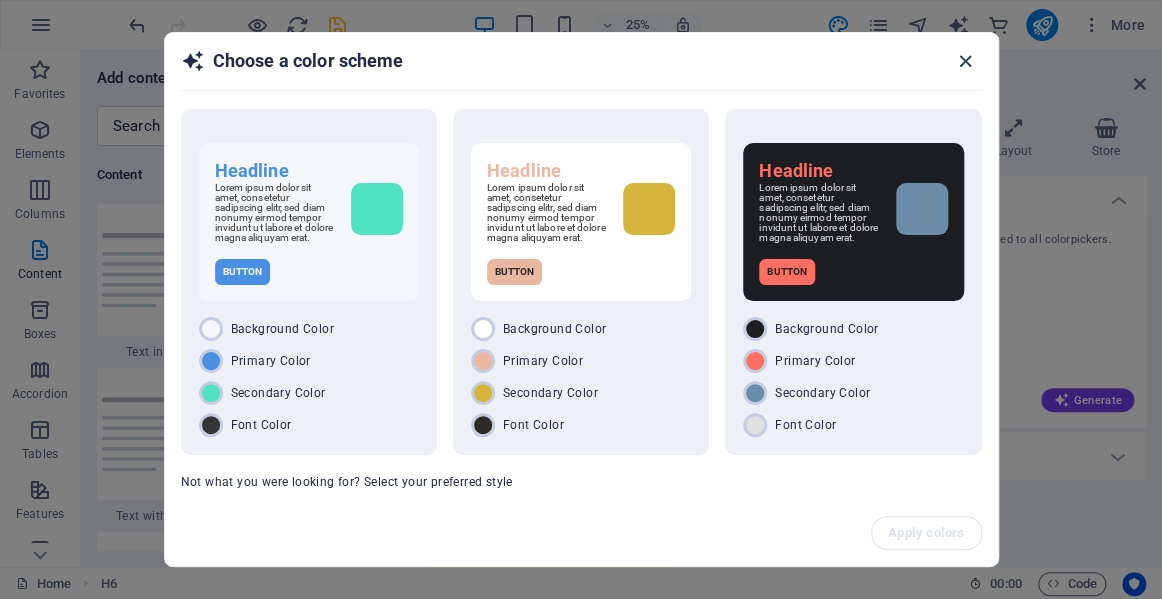 click at bounding box center (965, 61) 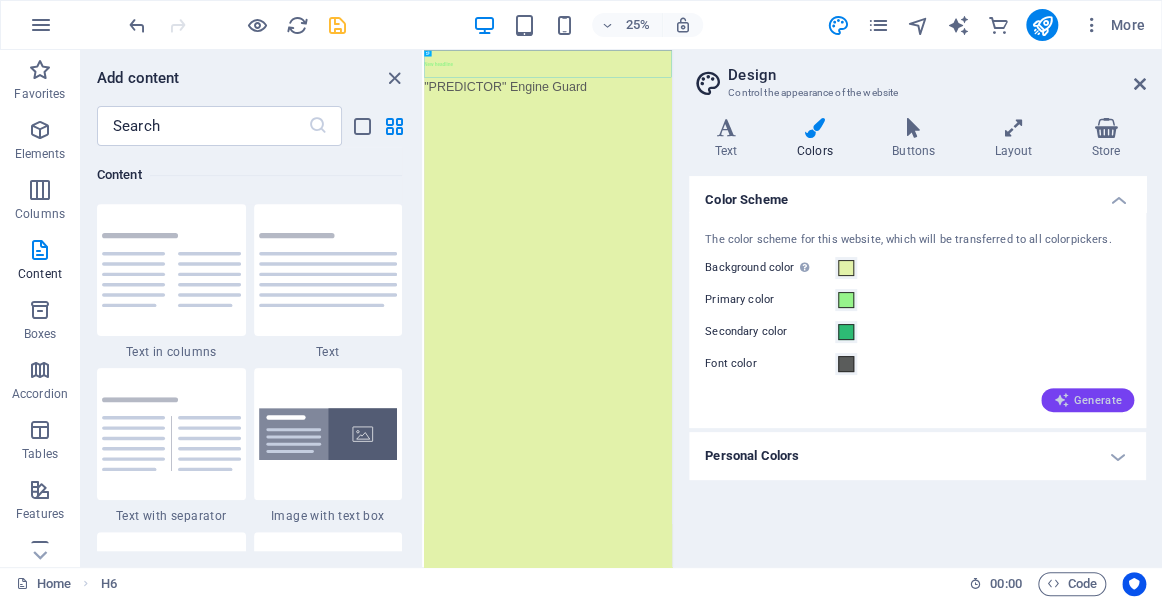 click on "Generate" at bounding box center (1087, 400) 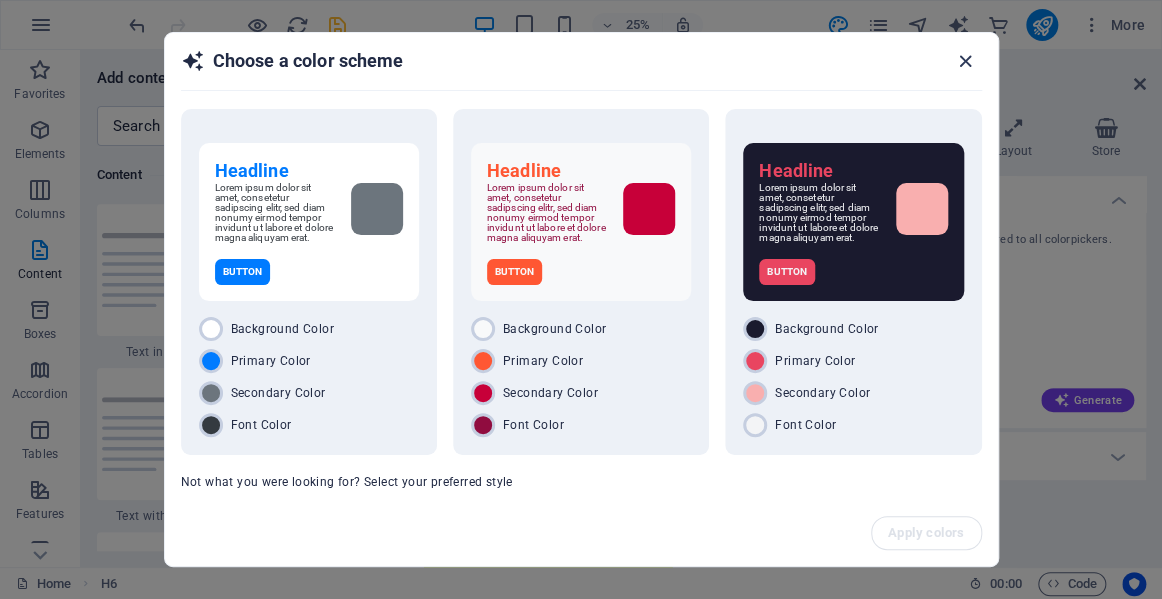 click at bounding box center (965, 61) 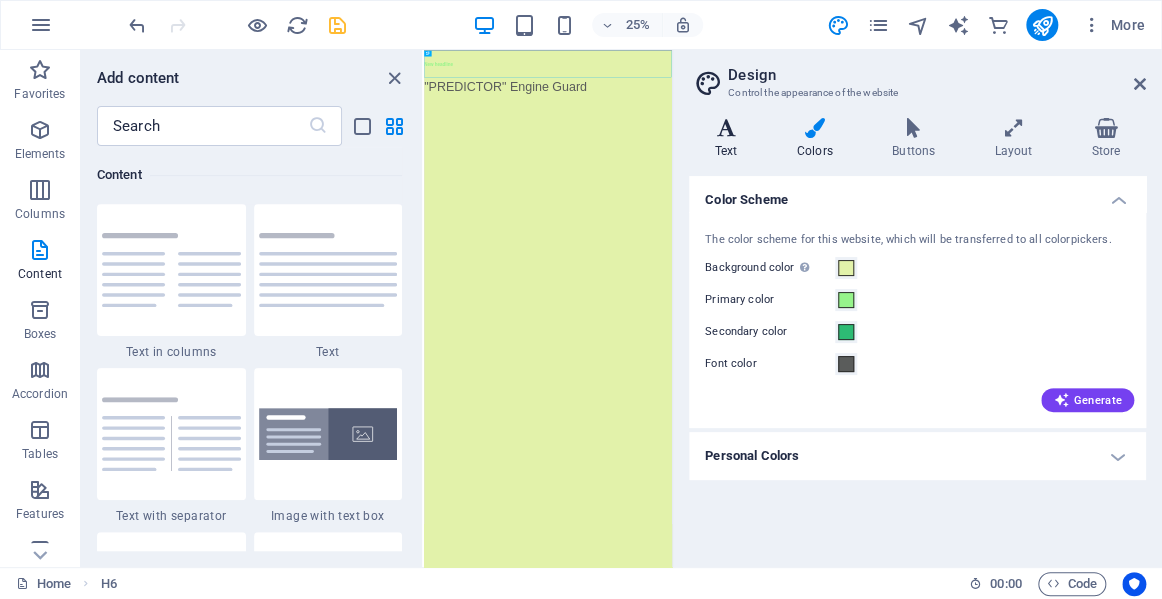click at bounding box center (726, 128) 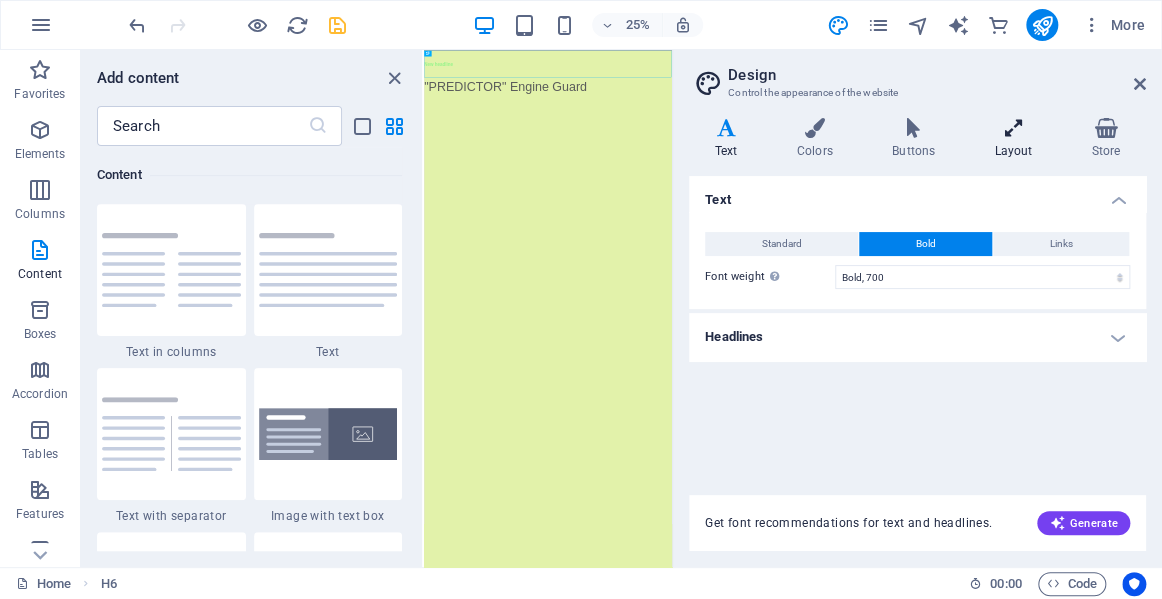 click on "Layout" at bounding box center (1017, 139) 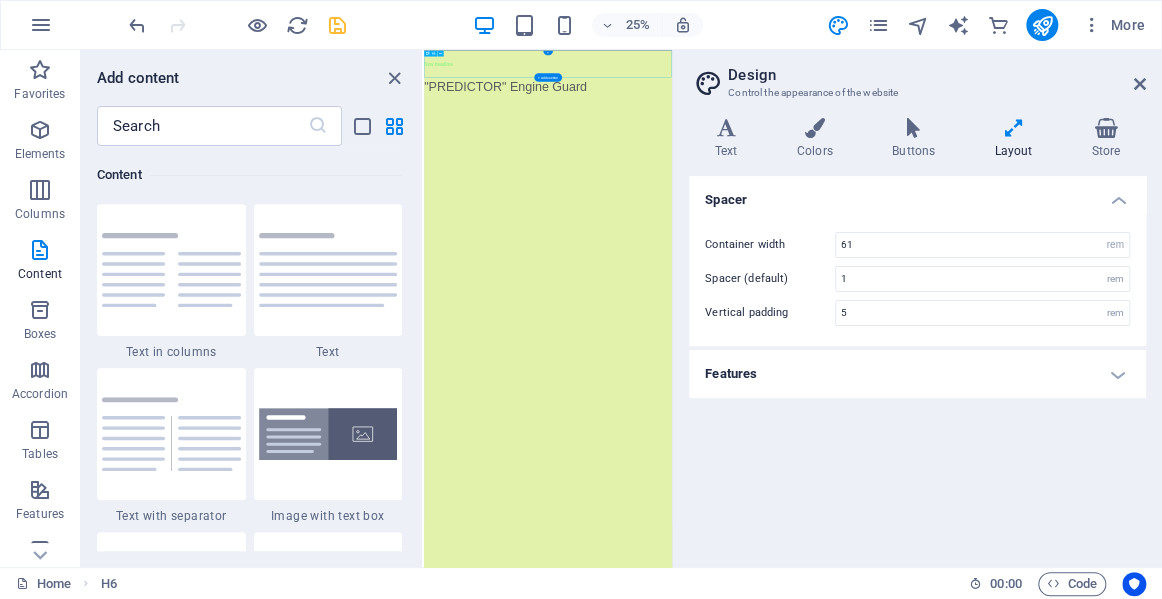 click on "New headline" at bounding box center [920, 104] 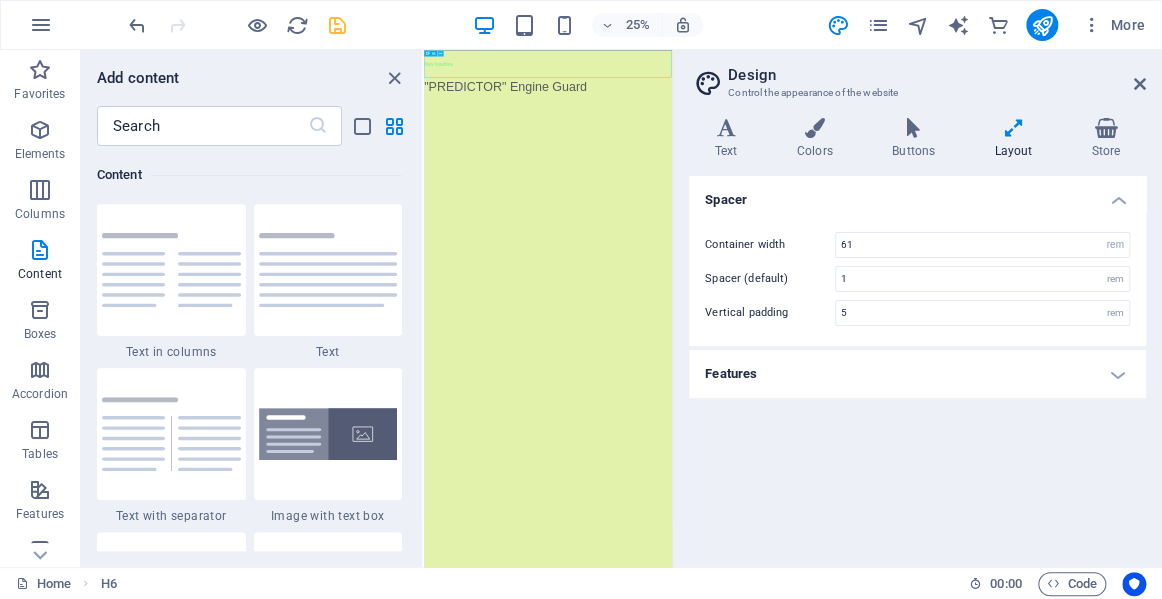 click at bounding box center (440, 52) 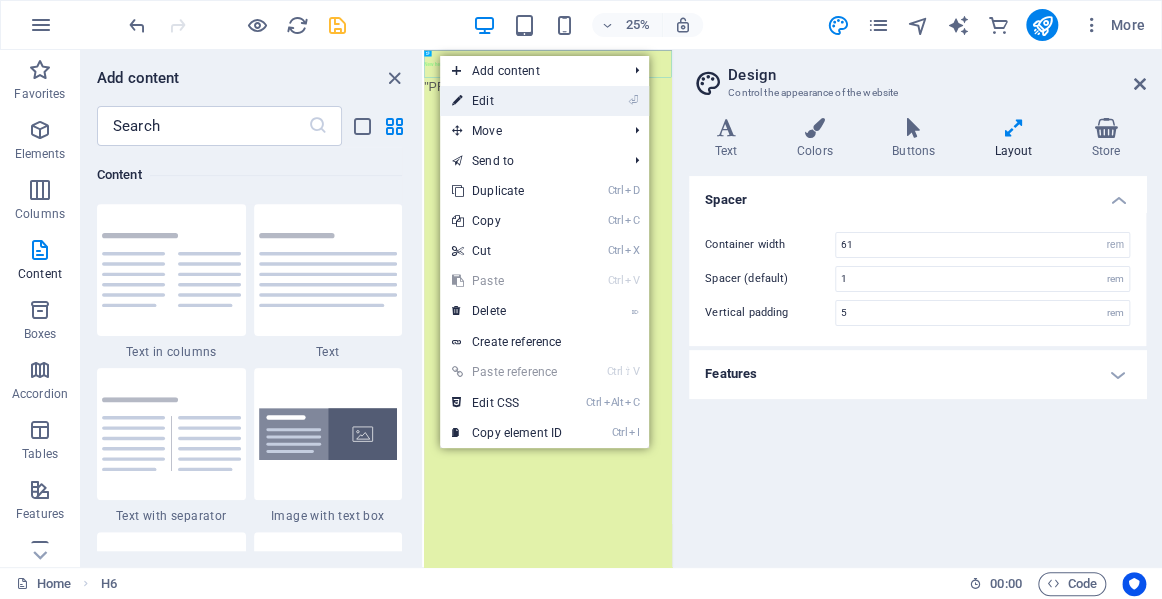 click at bounding box center [457, 101] 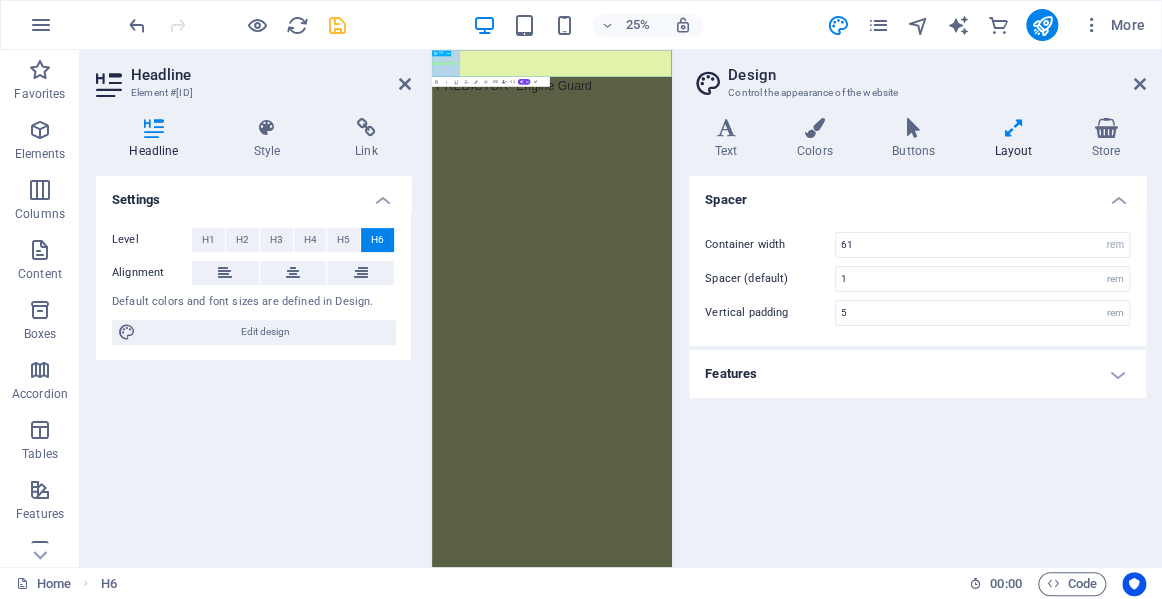 click on "New headline" at bounding box center (921, 104) 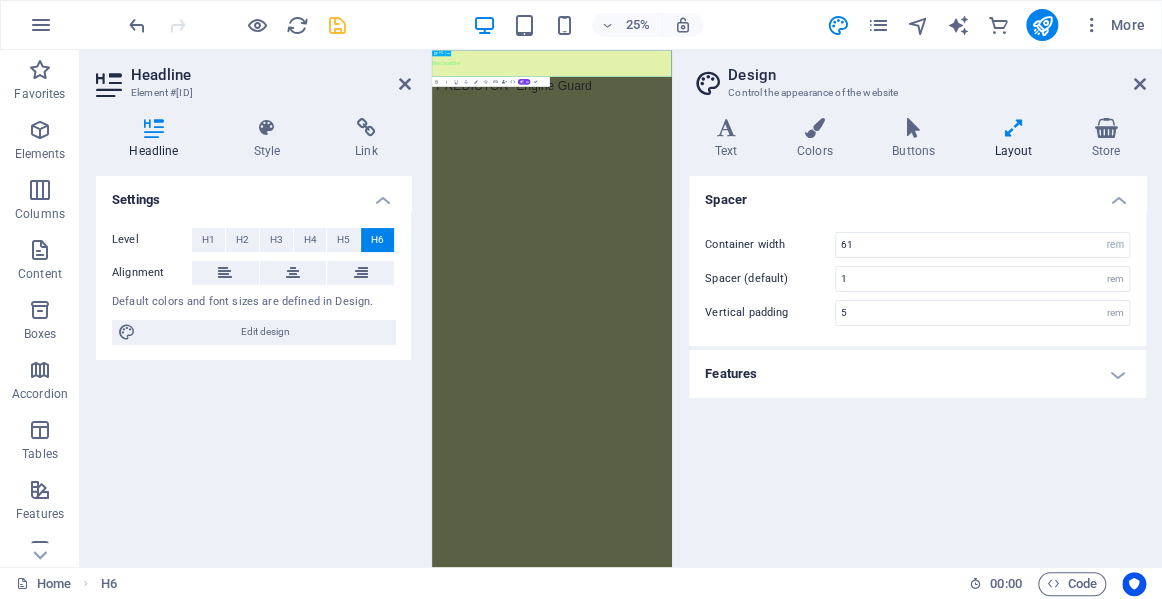 click on "New headline" at bounding box center [921, 104] 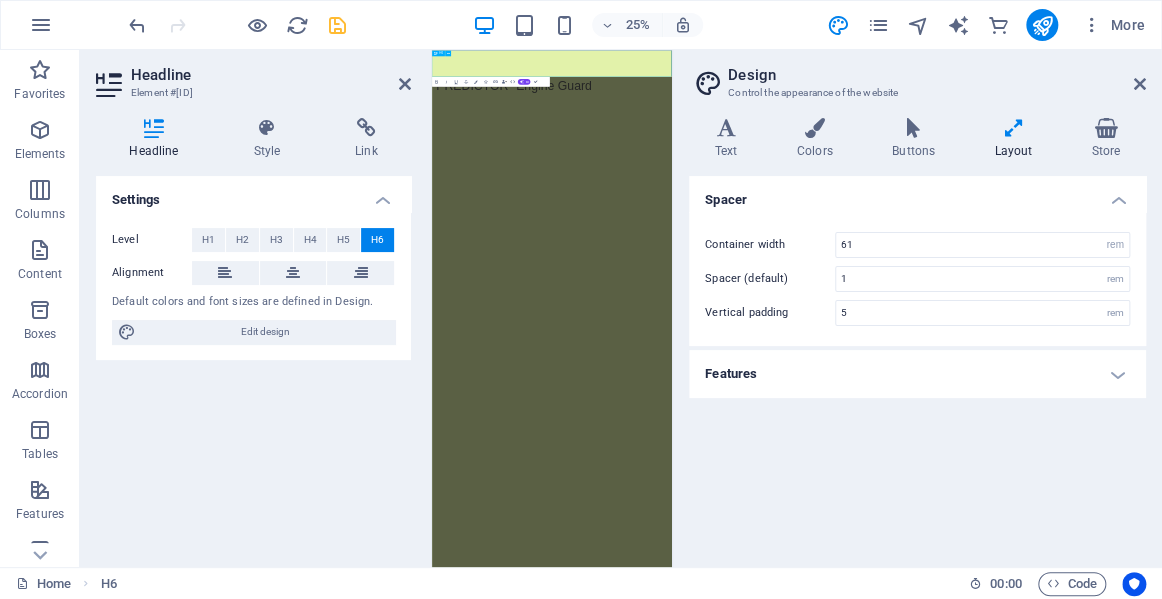 type 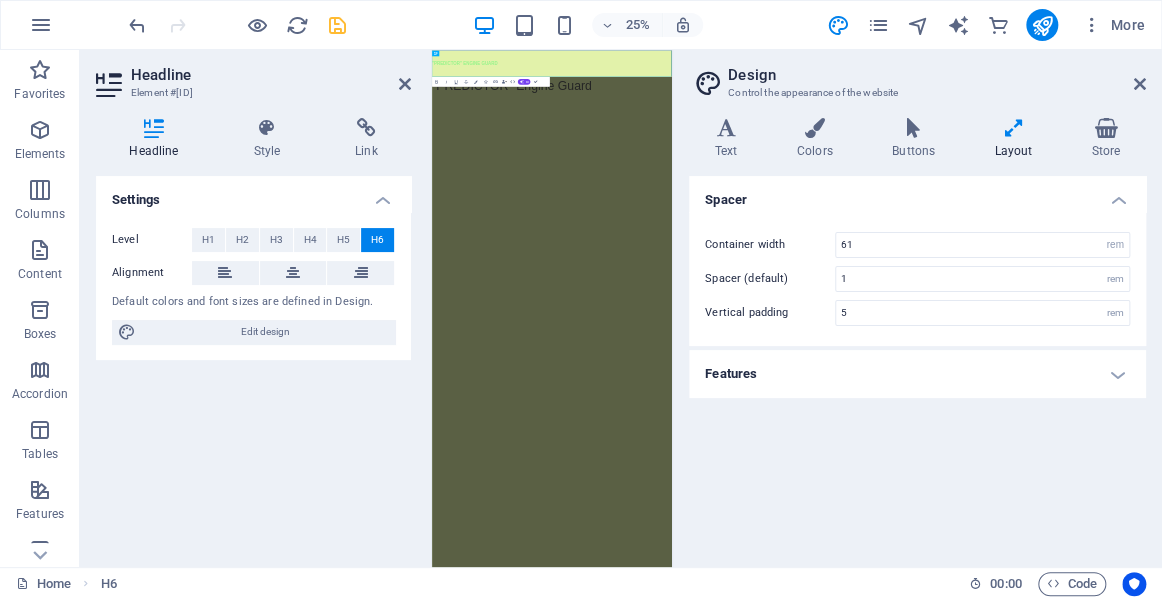 click on ""PREDICTOR" ENGINE GUARD "PREDICTOR" Engine Guard" at bounding box center (921, 141) 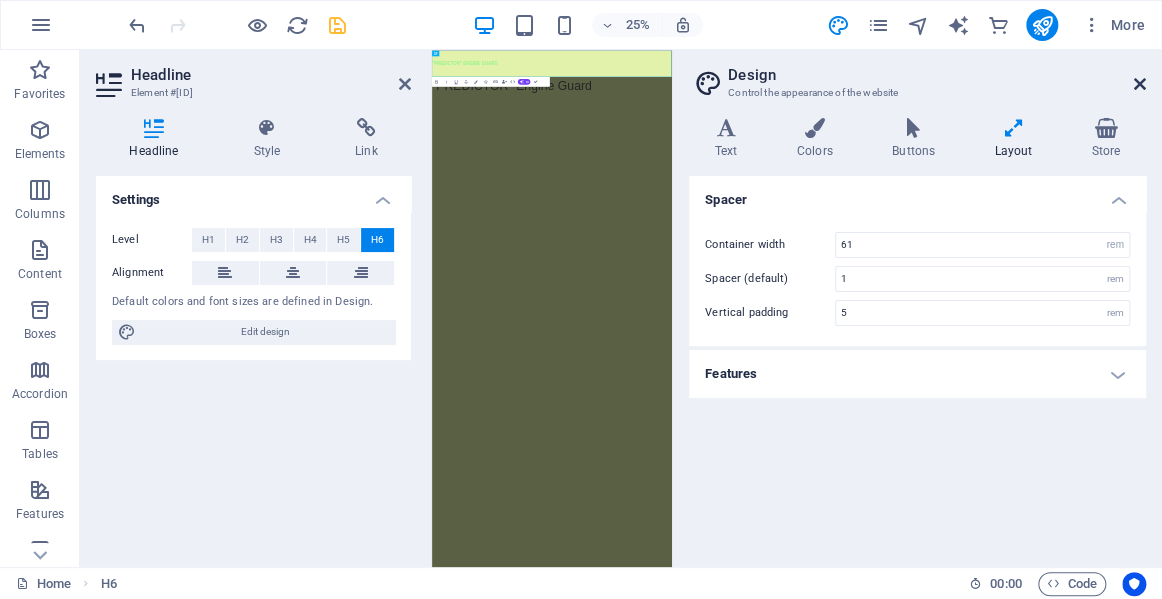 click at bounding box center (1140, 84) 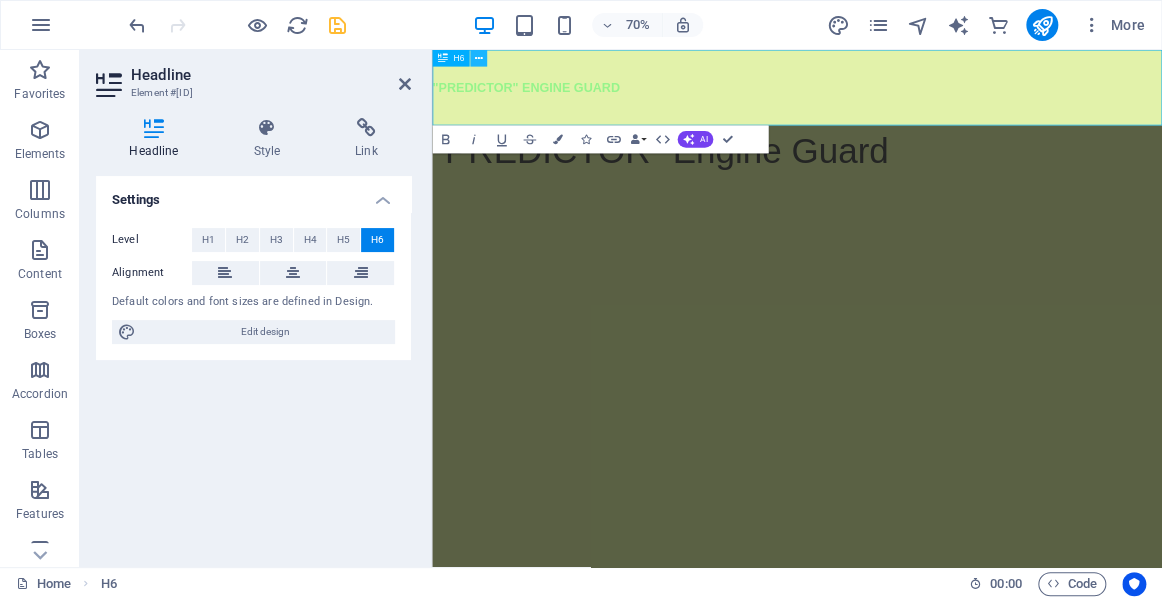 click at bounding box center (479, 58) 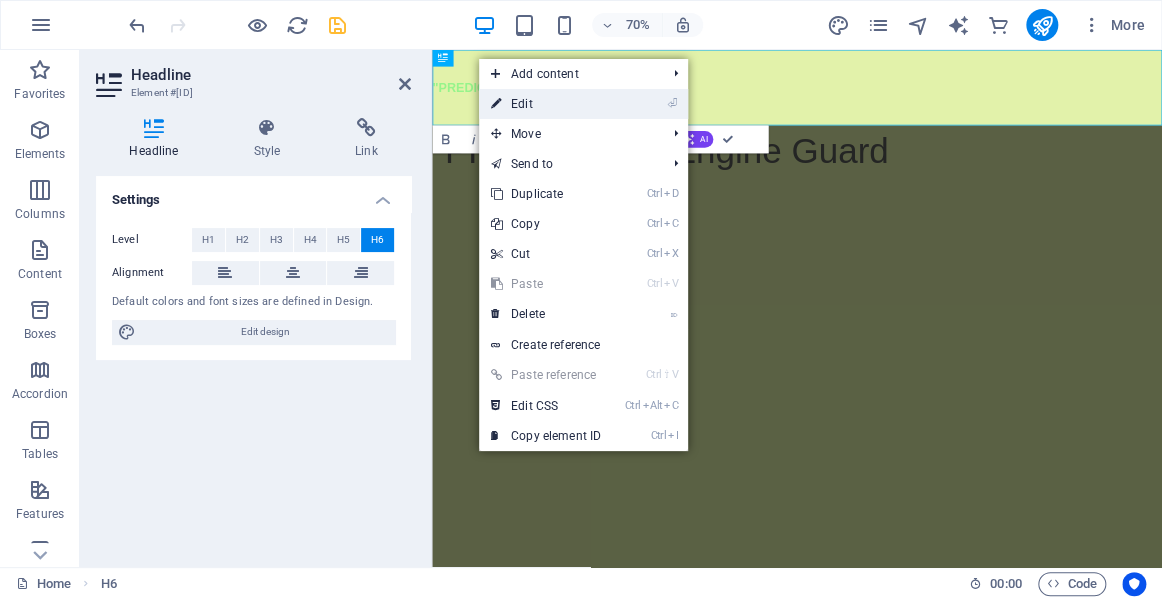 click on "⏎  Edit" at bounding box center [546, 104] 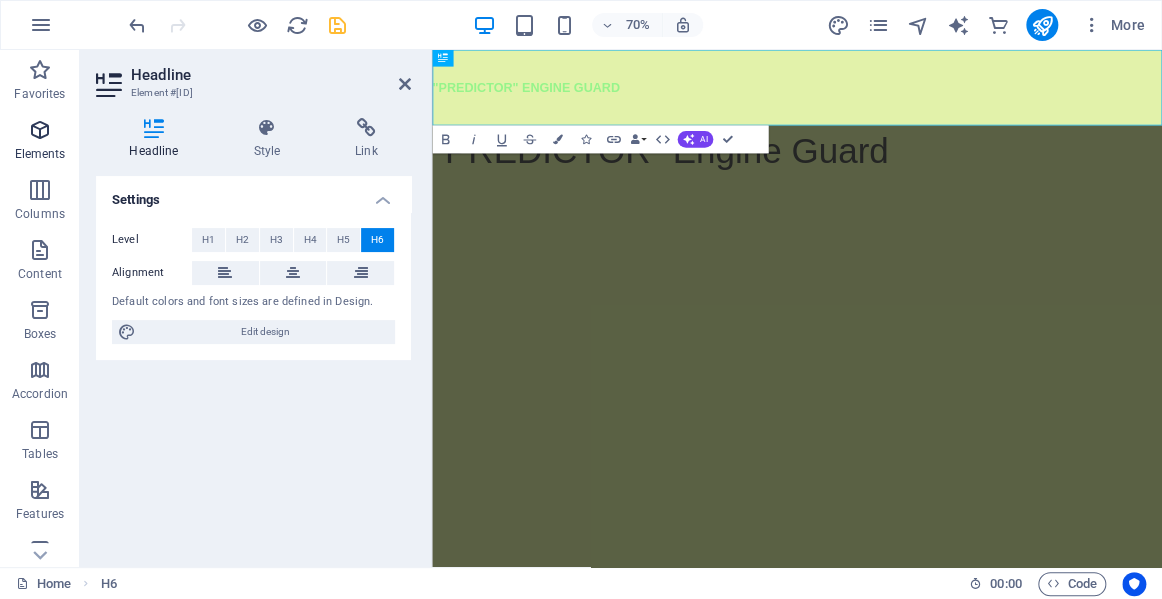 click at bounding box center [40, 130] 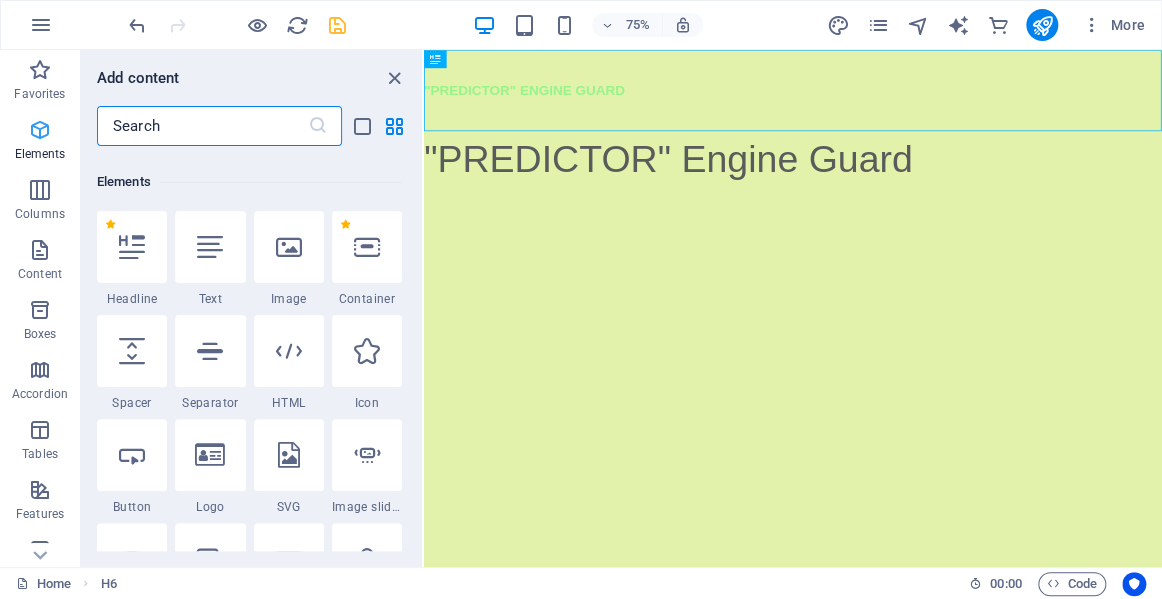 scroll, scrollTop: 213, scrollLeft: 0, axis: vertical 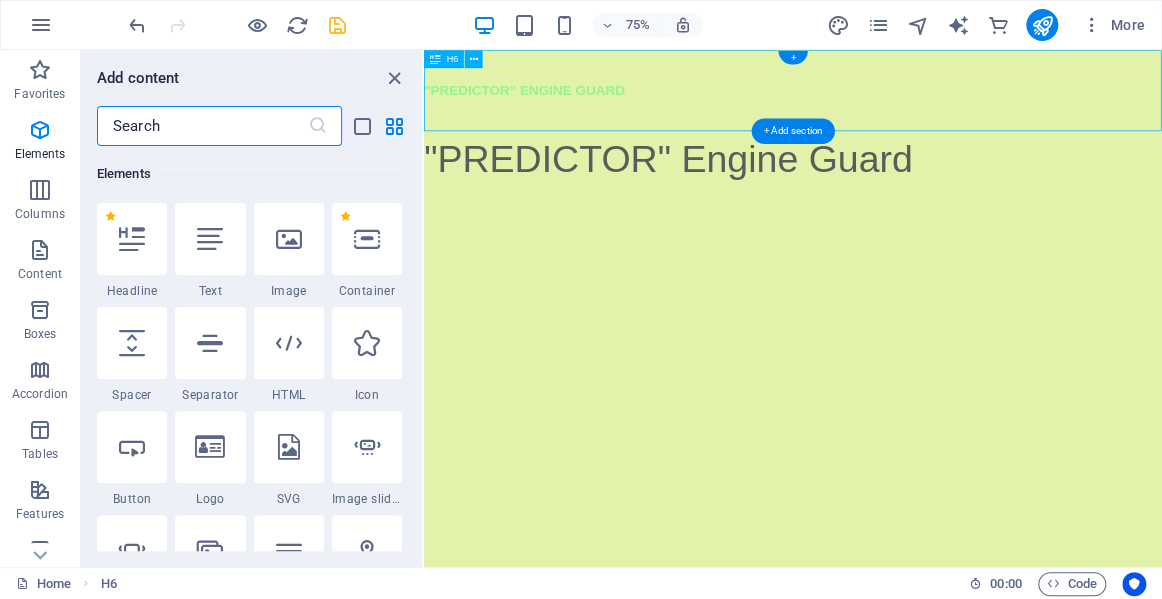 click on ""PREDICTOR" ENGINE GUARD" at bounding box center [916, 104] 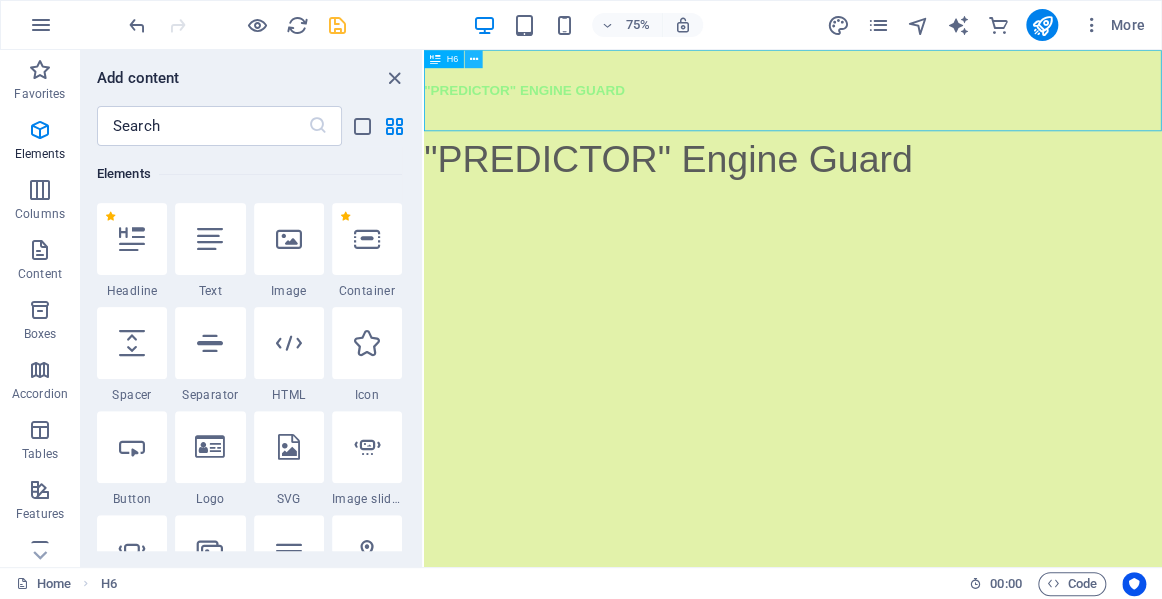 click at bounding box center (474, 59) 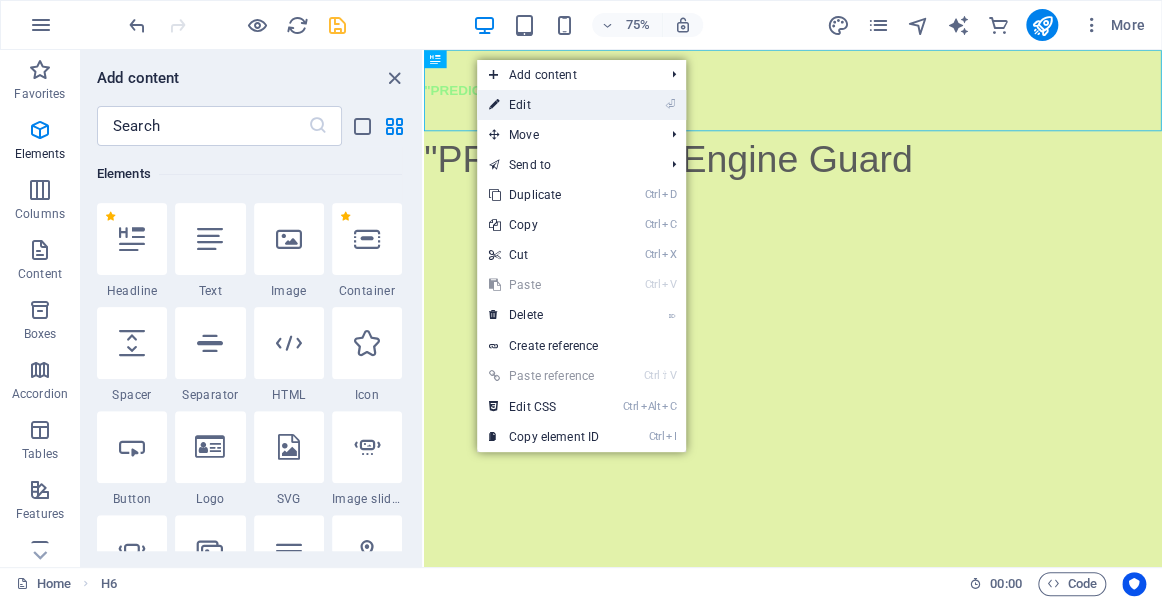 click on "⏎  Edit" at bounding box center [544, 105] 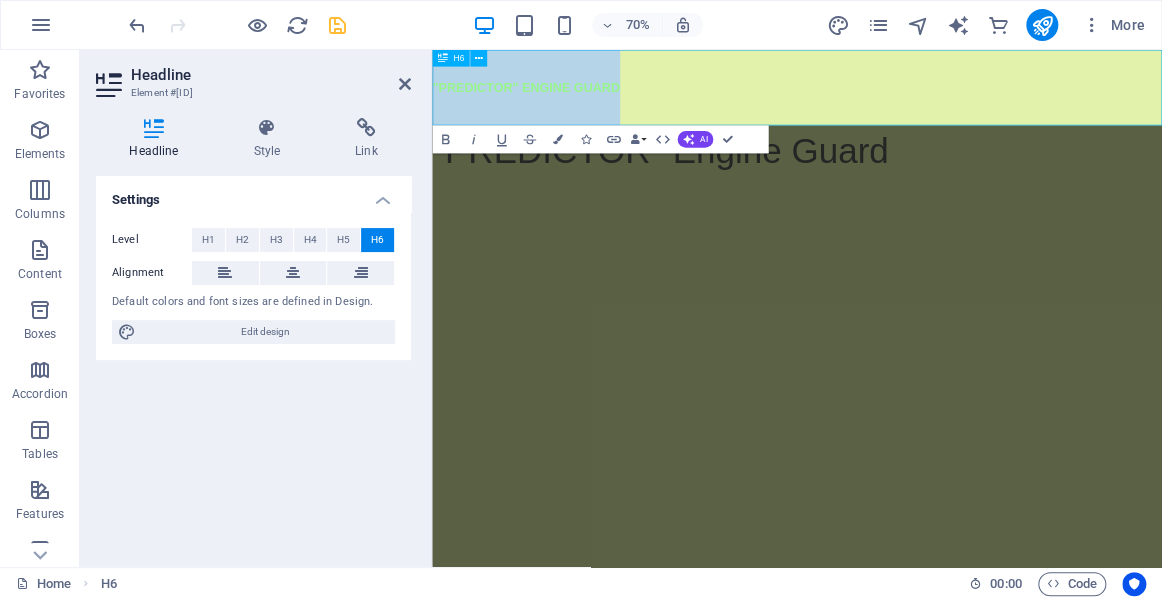 click on ""PREDICTOR" ENGINE GUARD" at bounding box center (953, 104) 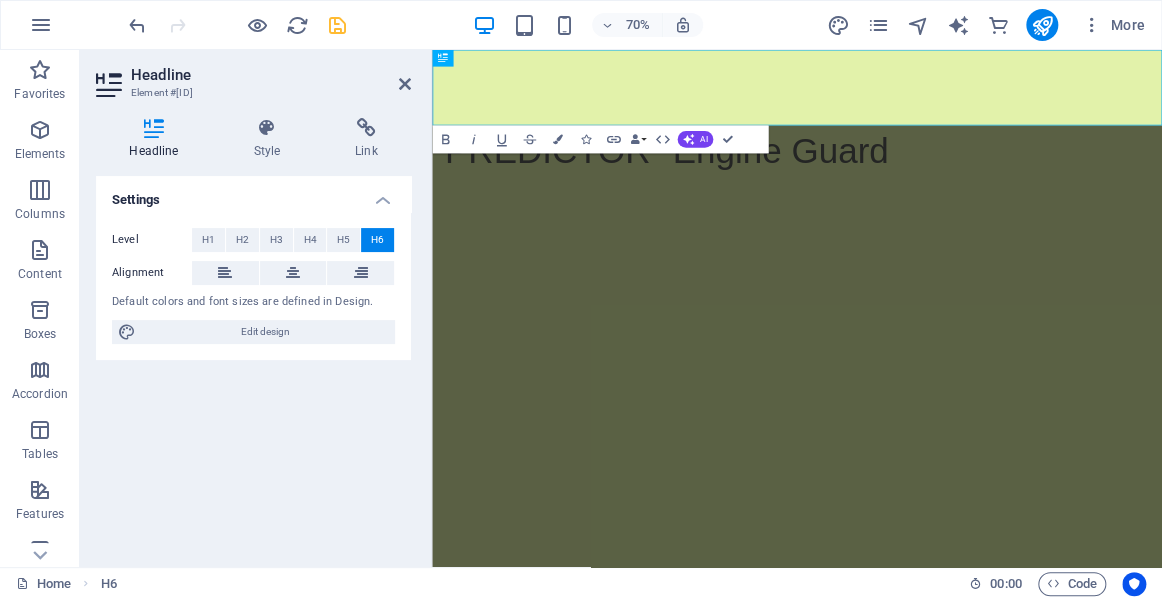 click on ""PREDICTOR" Engine Guard" at bounding box center (953, 141) 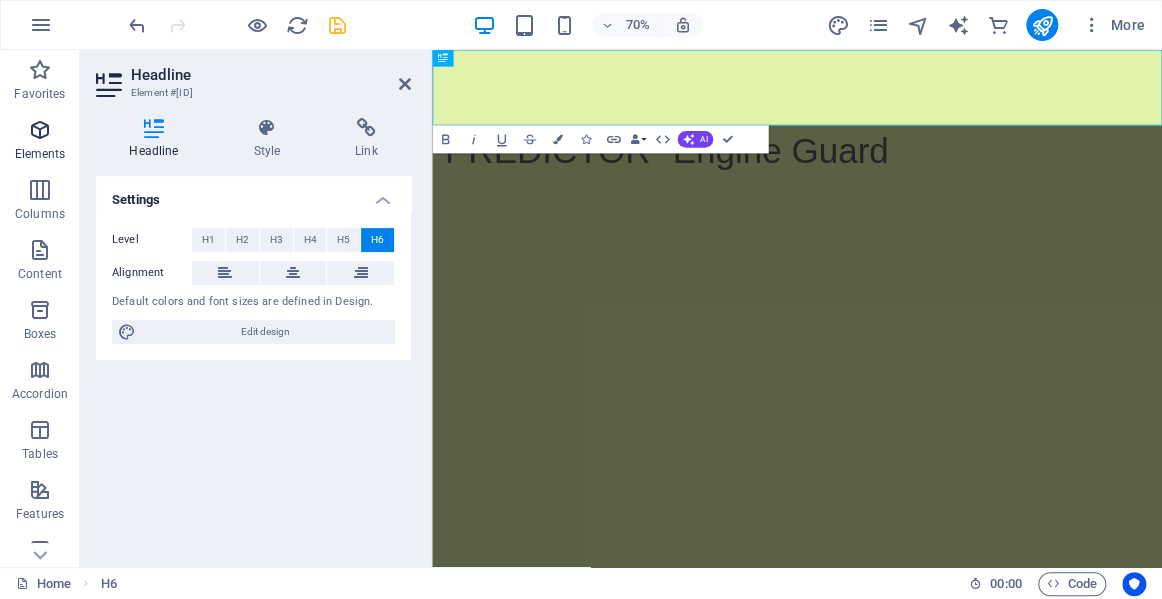 click at bounding box center [40, 130] 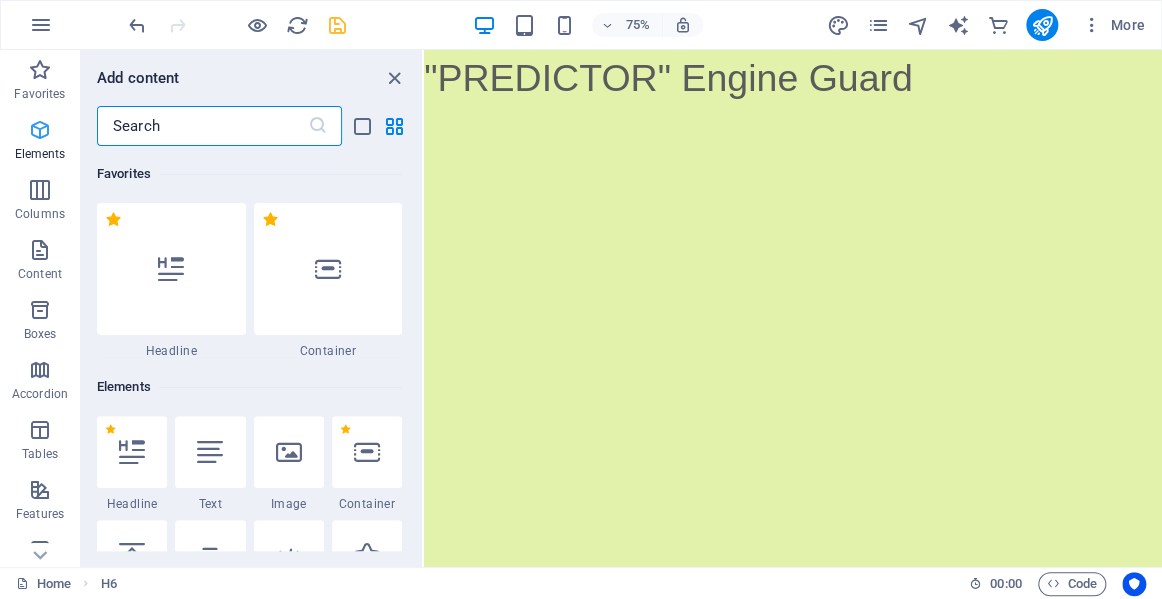 scroll, scrollTop: 213, scrollLeft: 0, axis: vertical 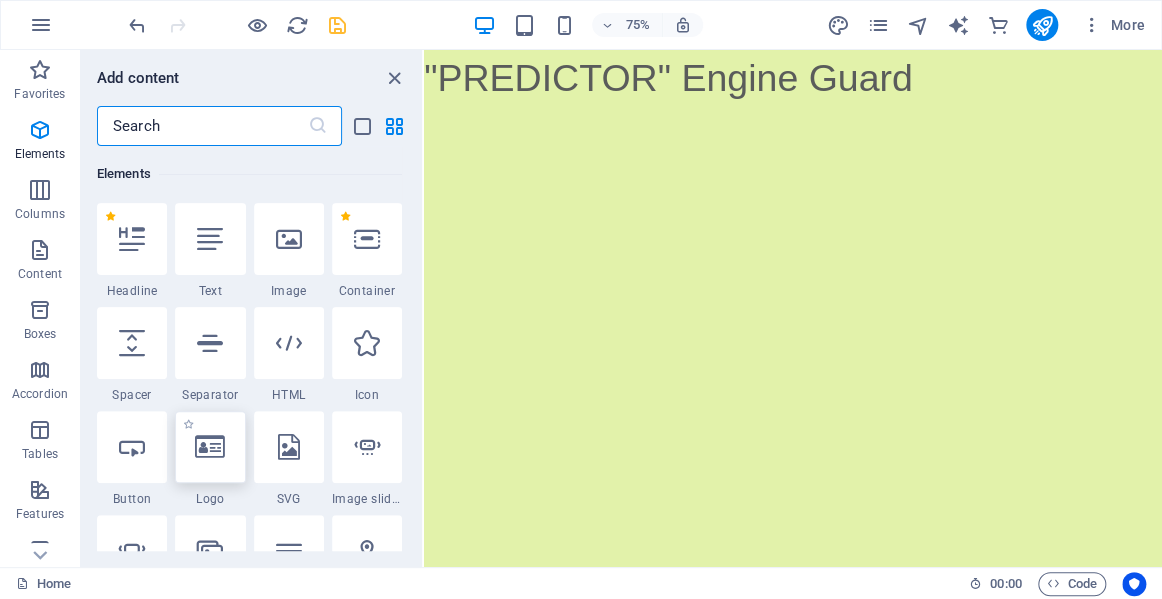 click at bounding box center (210, 447) 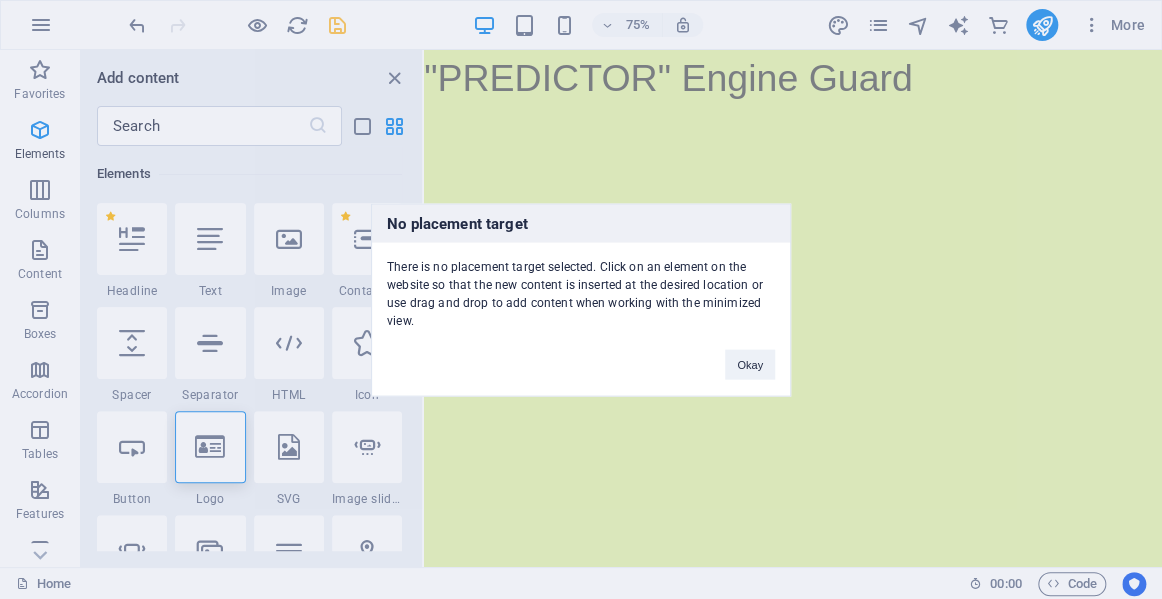 click on "No placement target There is no placement target selected. Click on an element on the website so that the new content is inserted at the desired location or use drag and drop to add content when working with the minimized view. Okay" at bounding box center [581, 299] 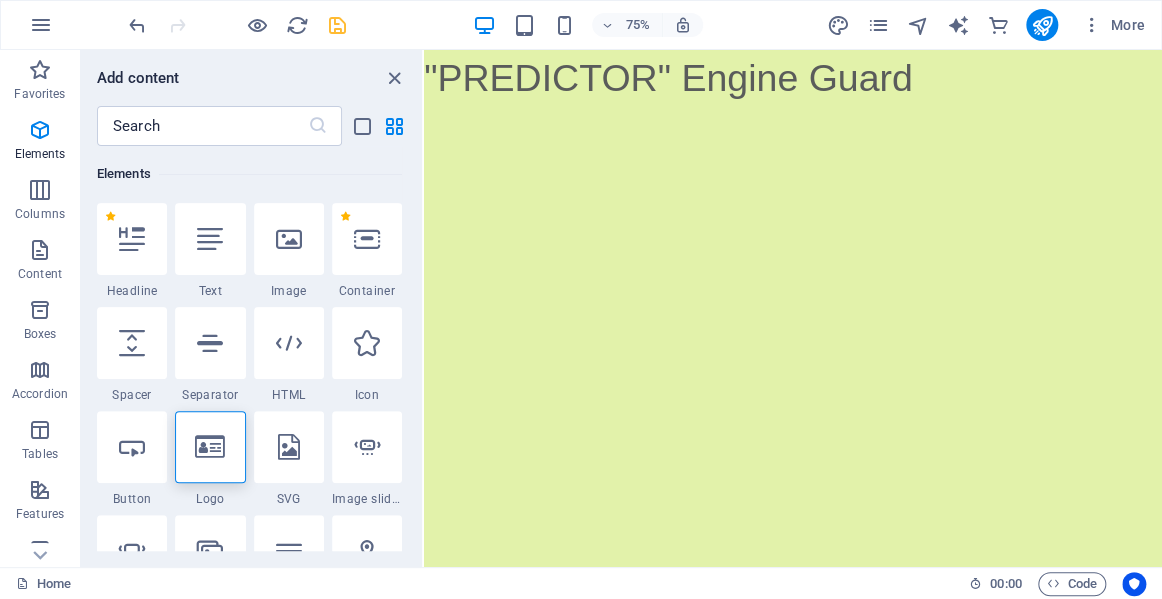 drag, startPoint x: 580, startPoint y: 369, endPoint x: 593, endPoint y: 361, distance: 15.264338 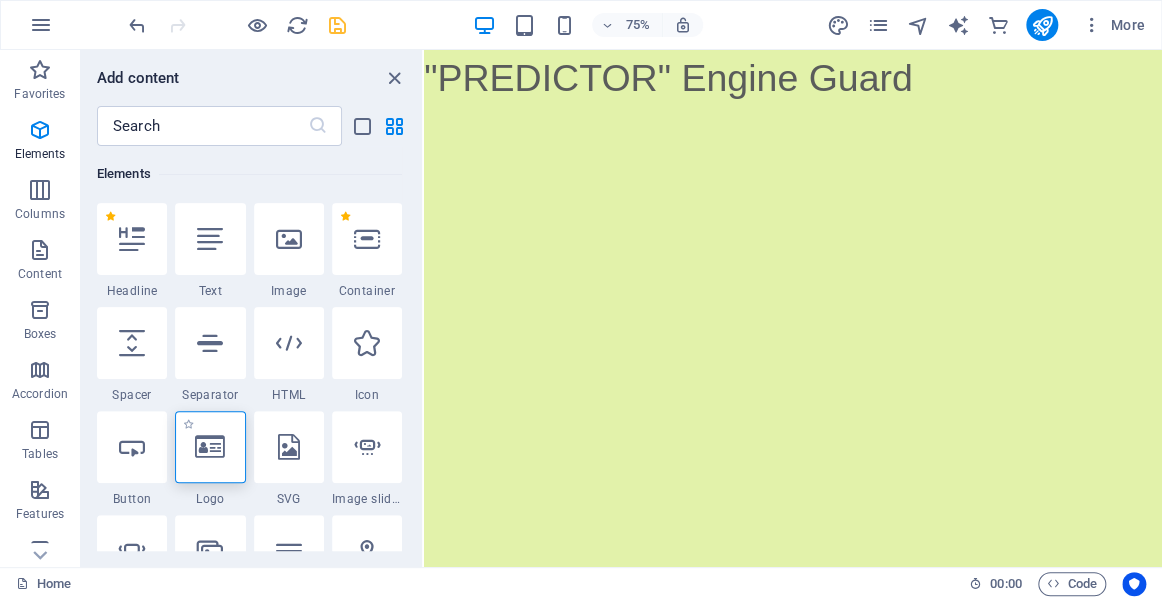 click at bounding box center (210, 447) 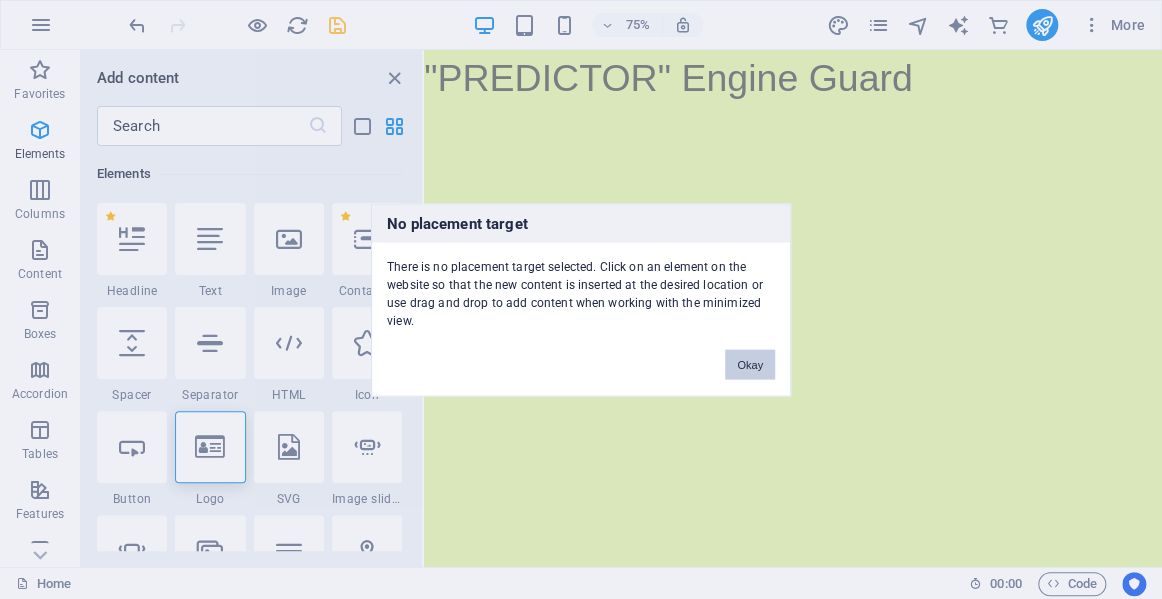 click on "Okay" at bounding box center (750, 364) 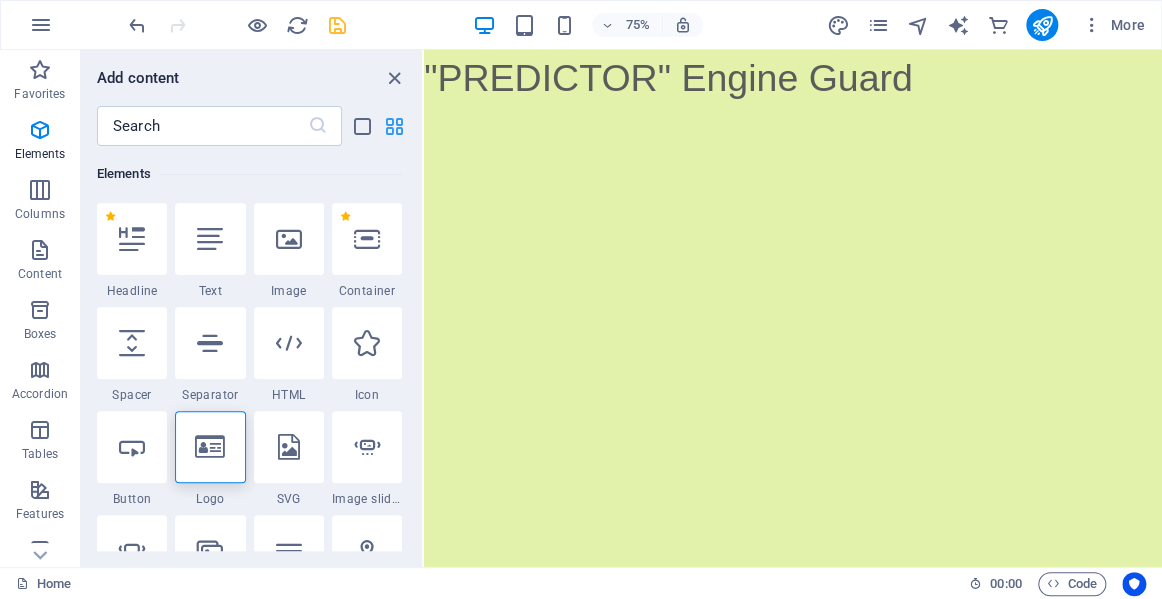 click at bounding box center (394, 126) 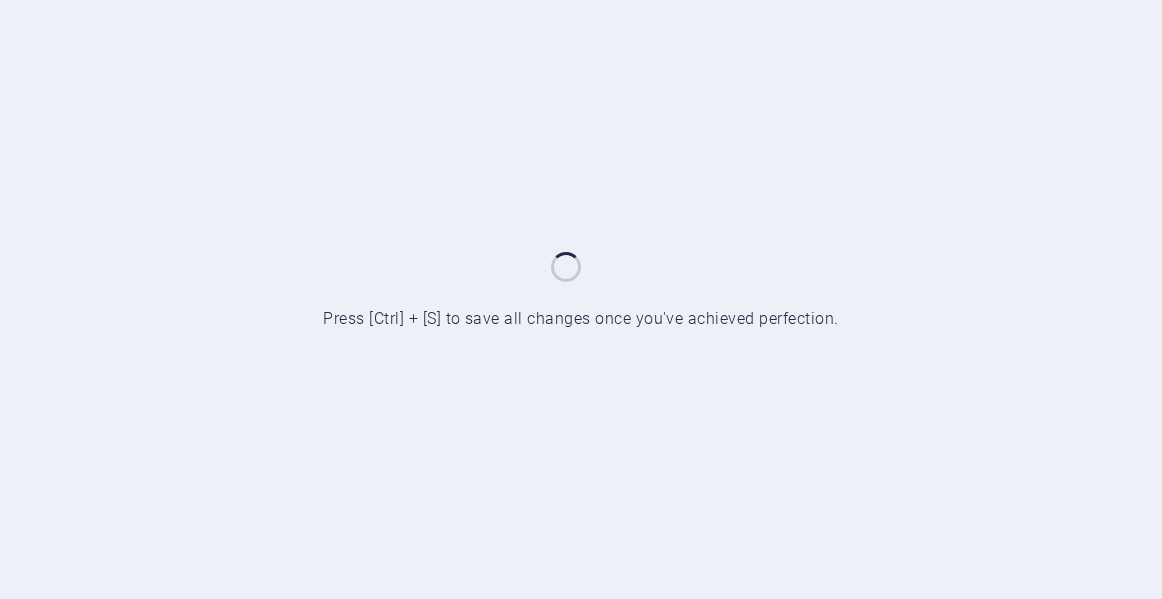 scroll, scrollTop: 0, scrollLeft: 0, axis: both 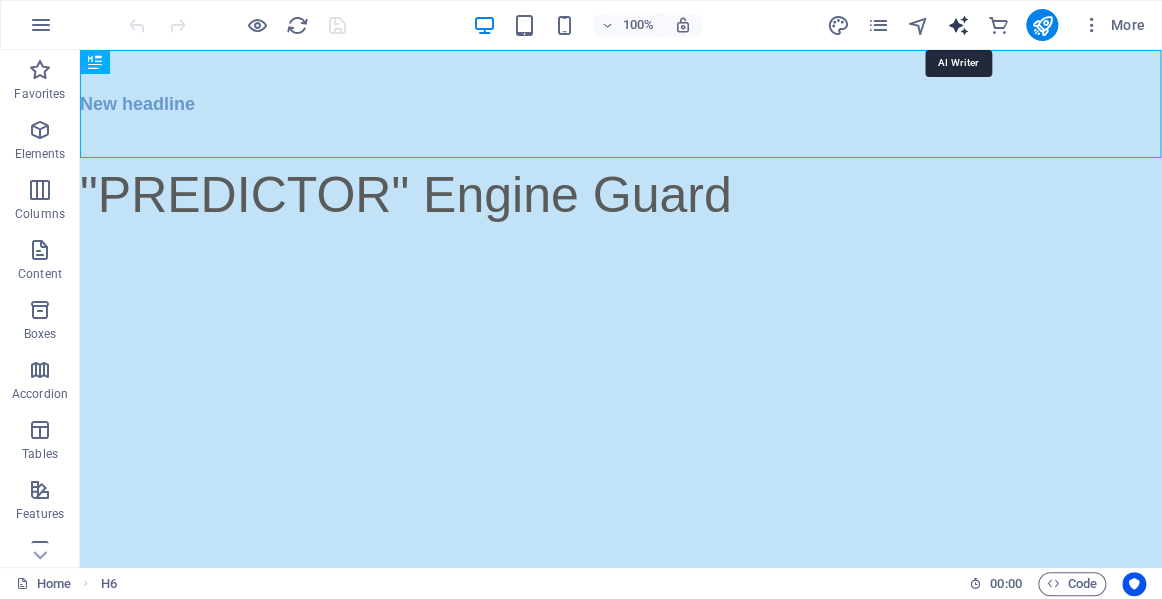 click at bounding box center (957, 25) 